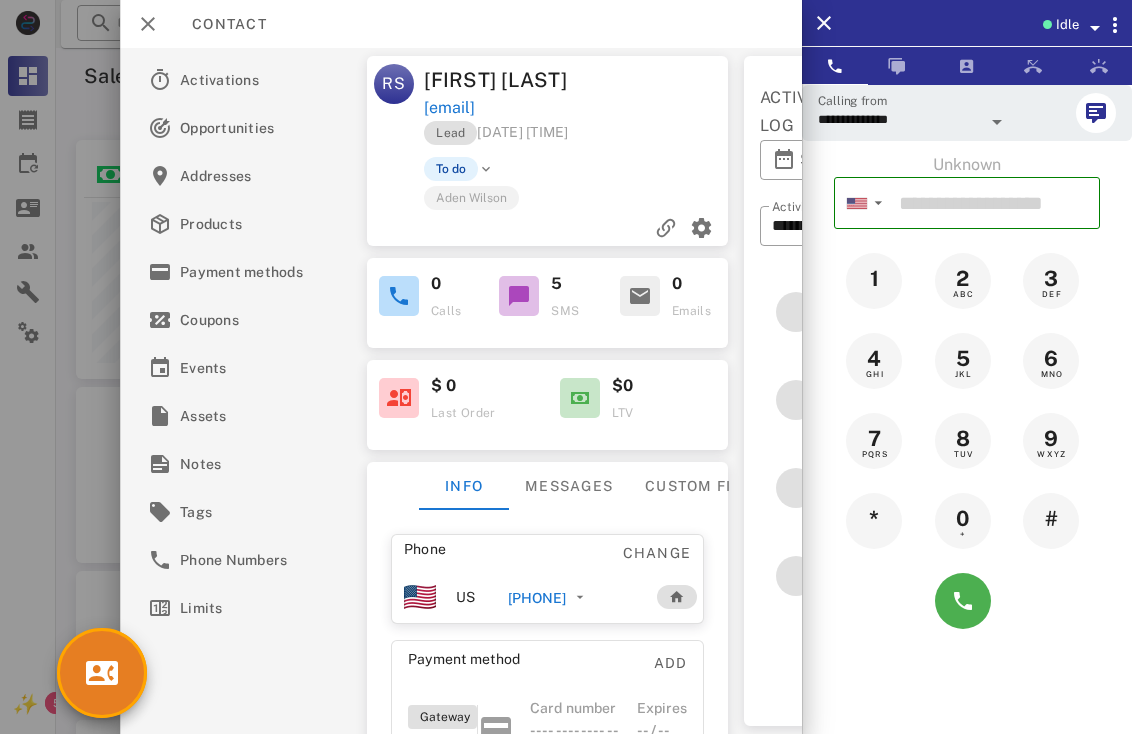 scroll, scrollTop: 135, scrollLeft: 0, axis: vertical 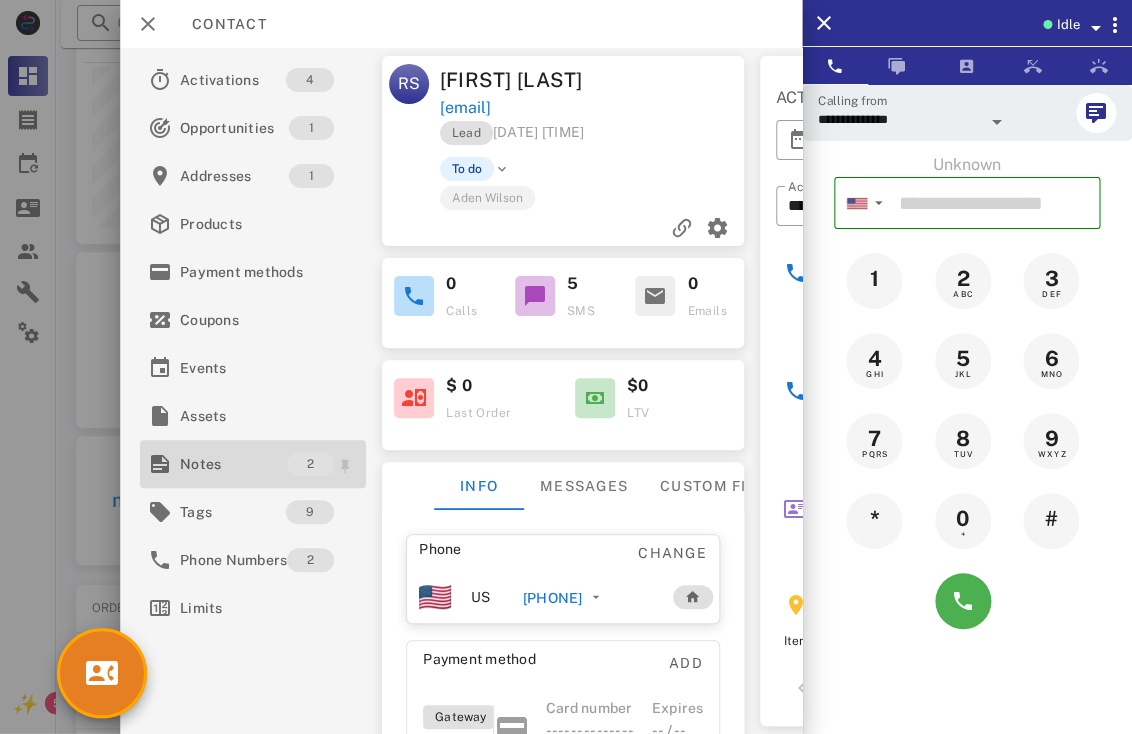 click on "Notes" at bounding box center [233, 464] 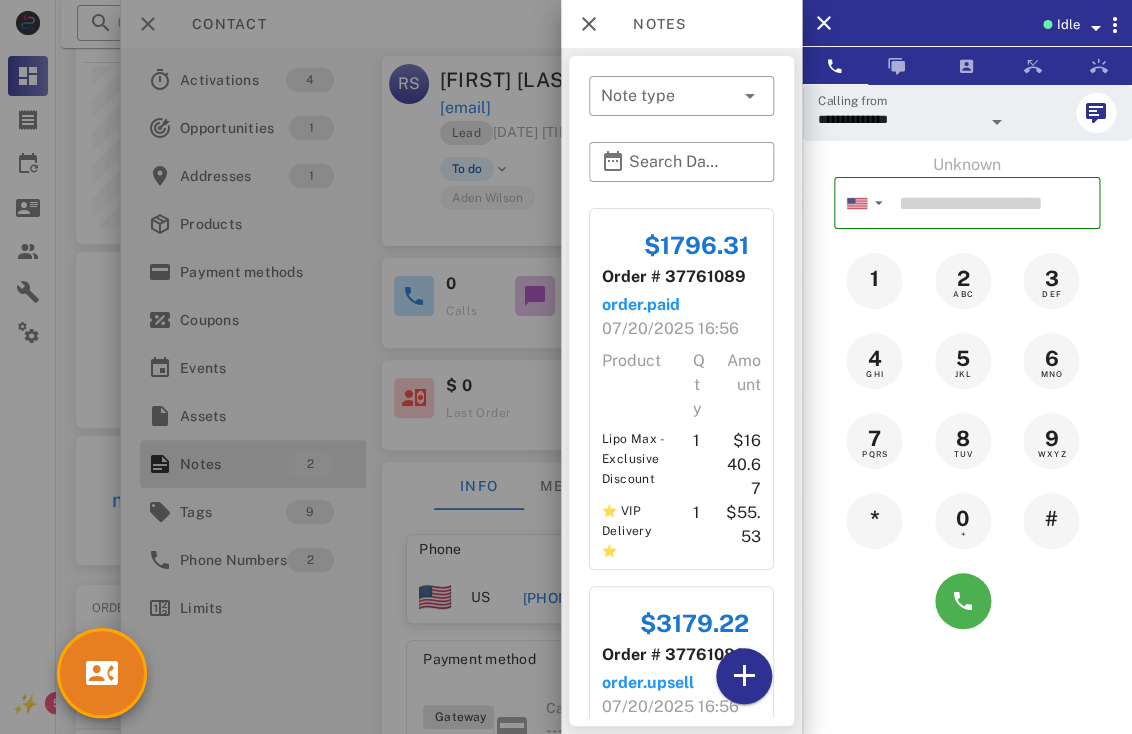 click on "Qty" at bounding box center [697, 385] 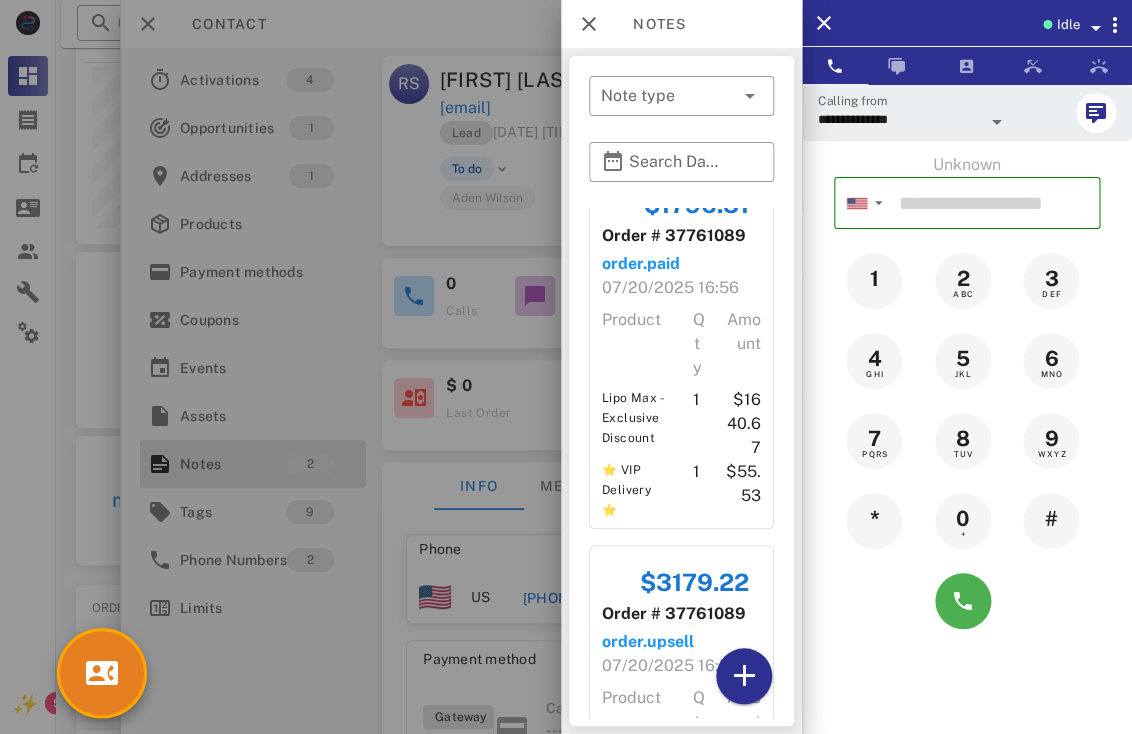 scroll, scrollTop: 0, scrollLeft: 0, axis: both 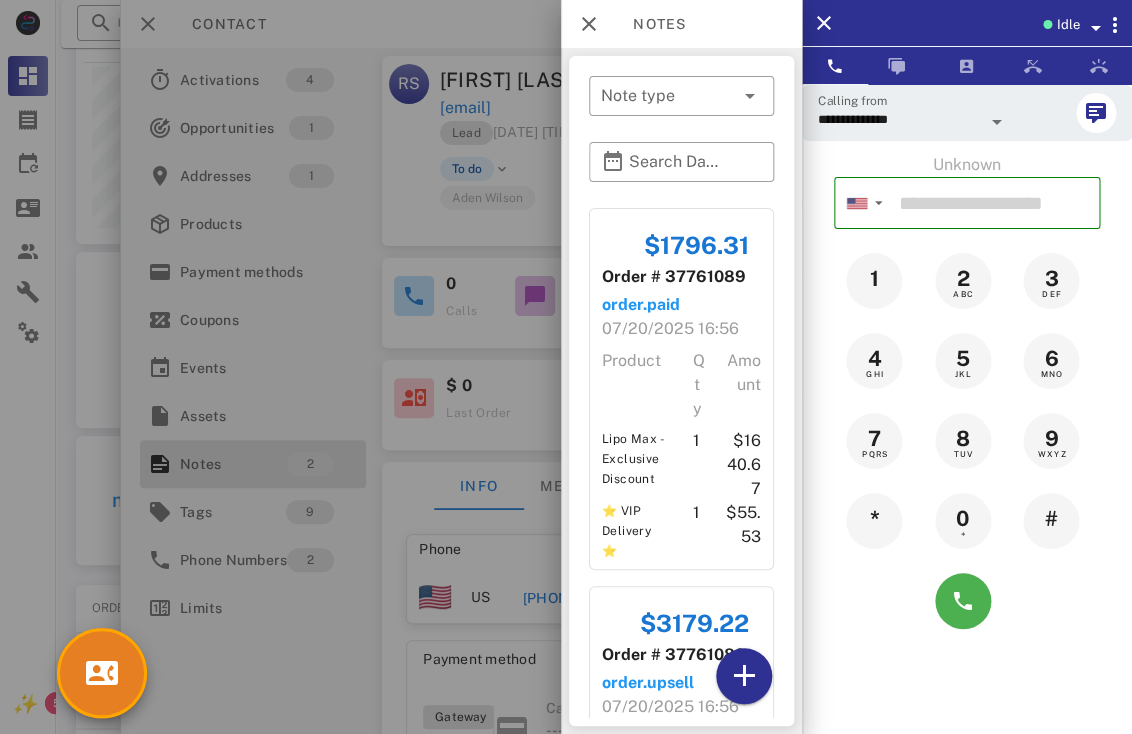 click at bounding box center (566, 367) 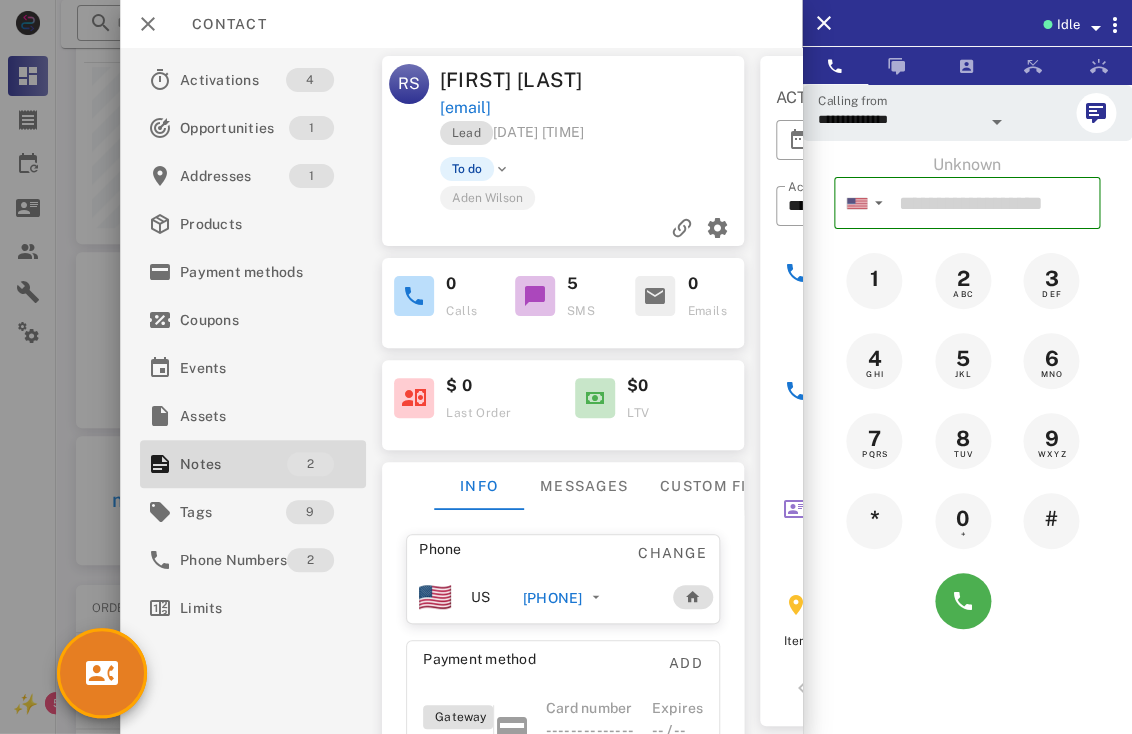 click on "Aden Wilson" at bounding box center [625, 197] 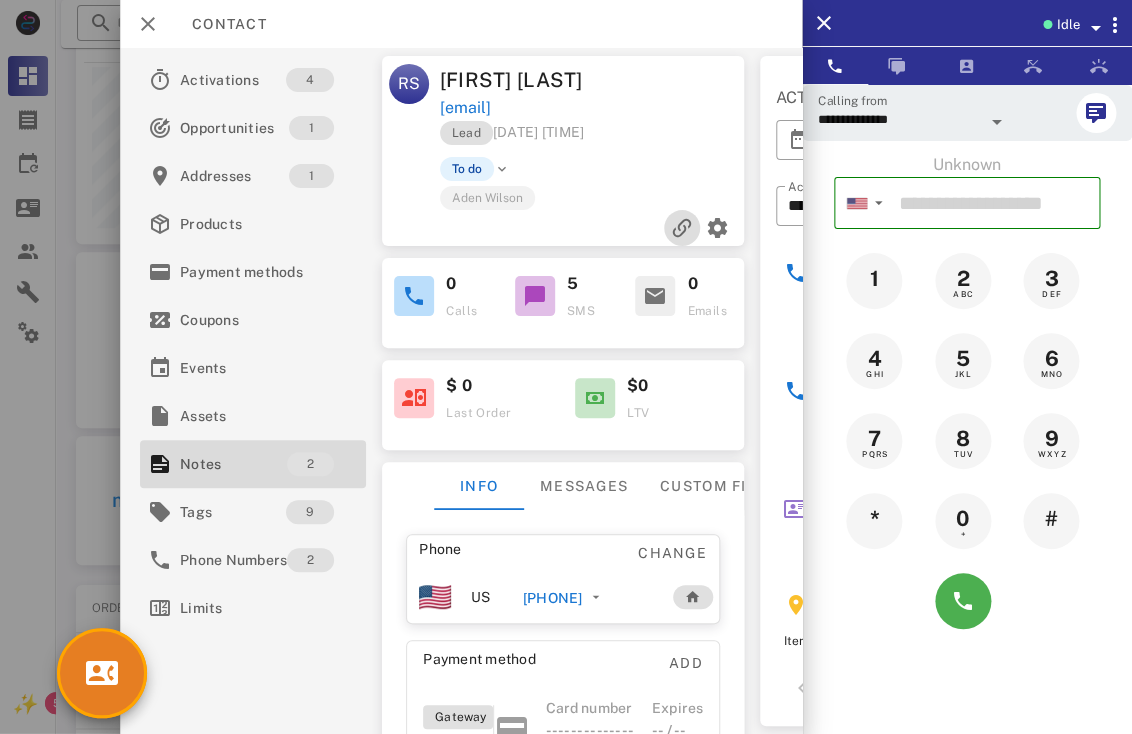 click at bounding box center (682, 228) 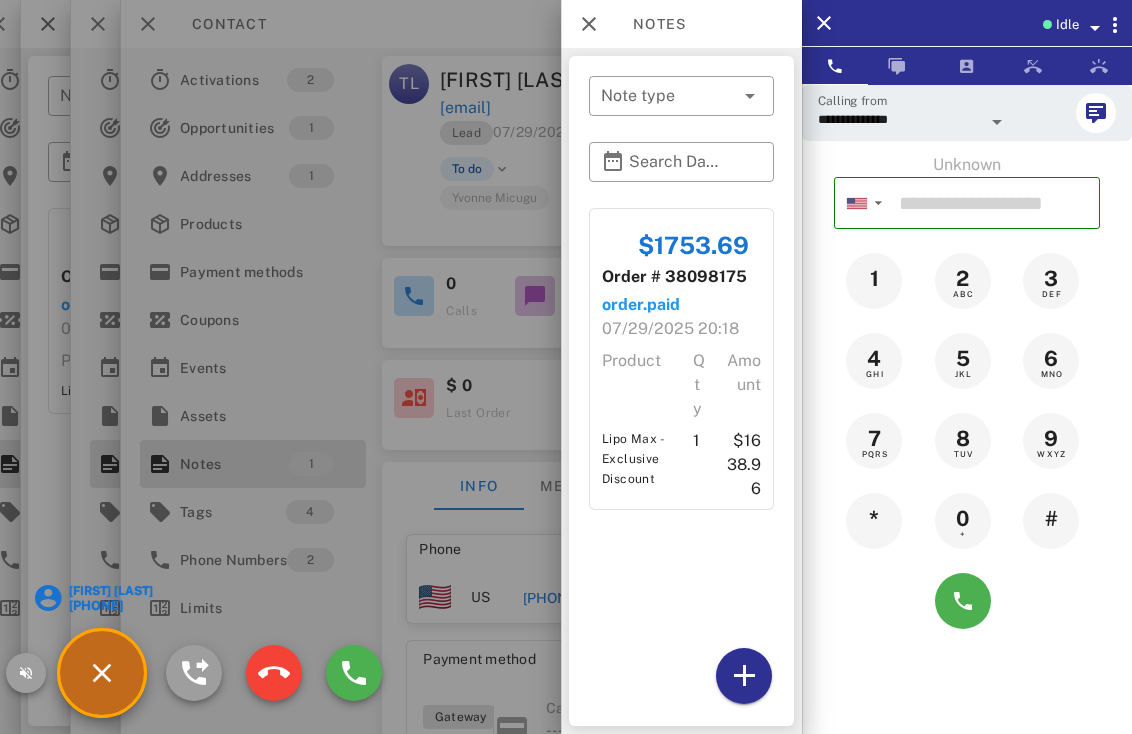 scroll, scrollTop: 0, scrollLeft: 0, axis: both 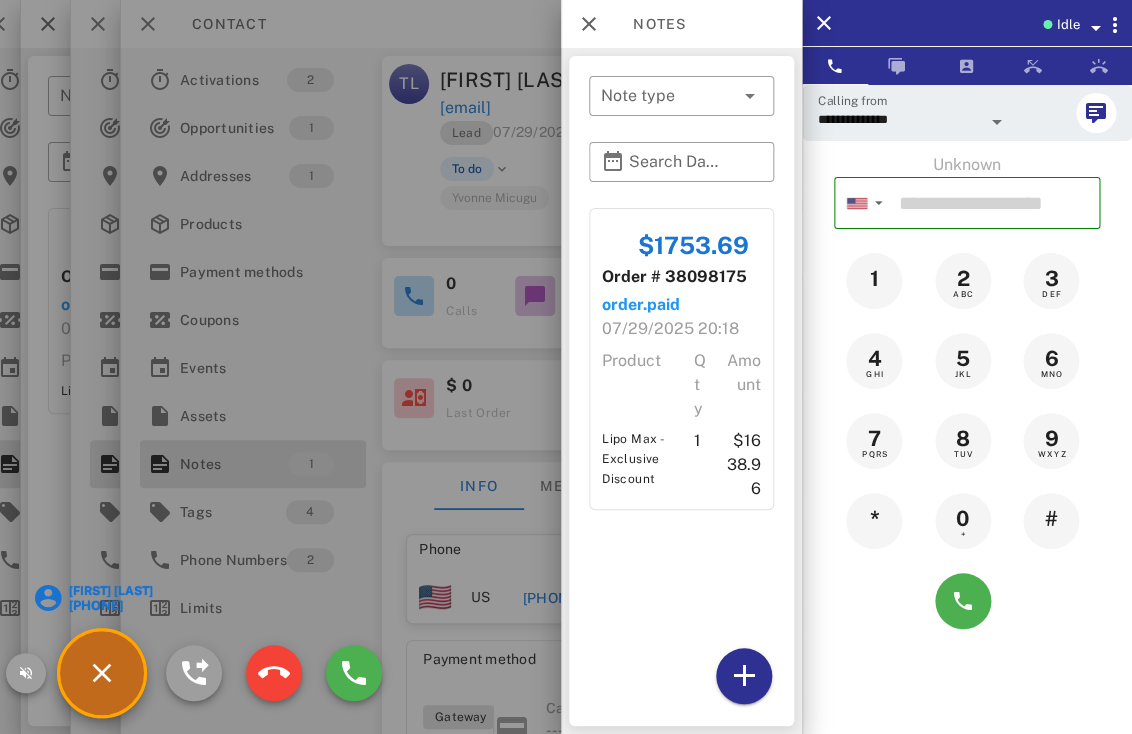 click at bounding box center (566, 367) 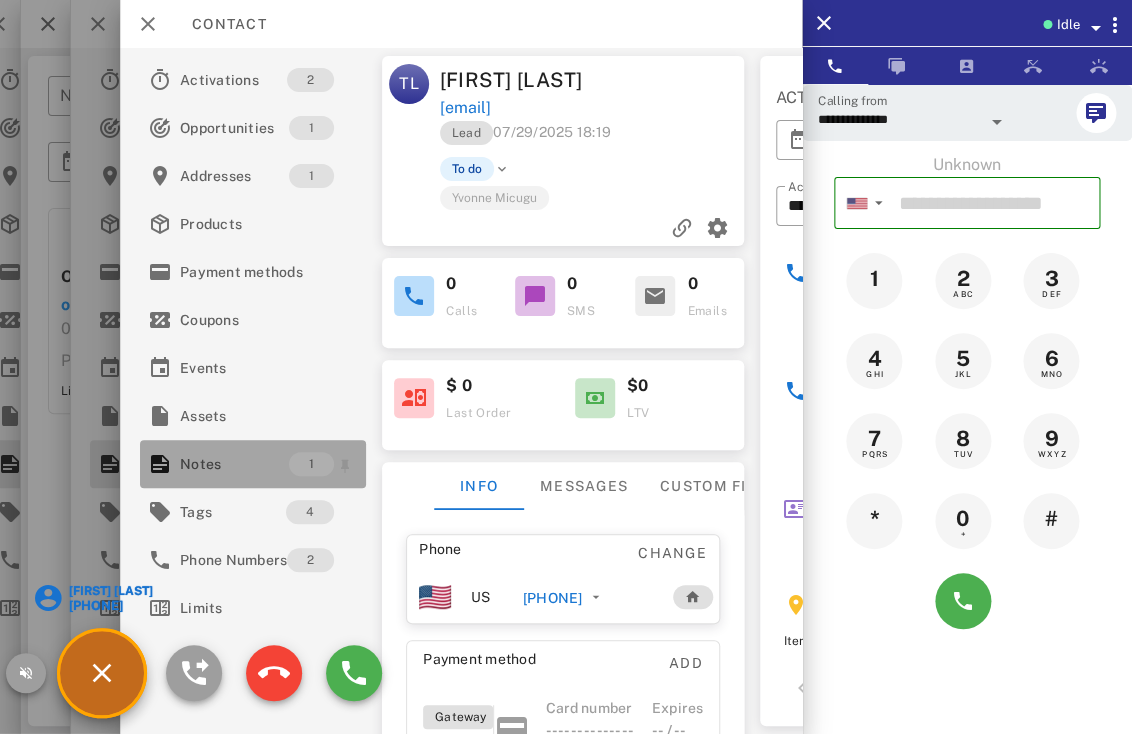 click on "Notes" at bounding box center (234, 464) 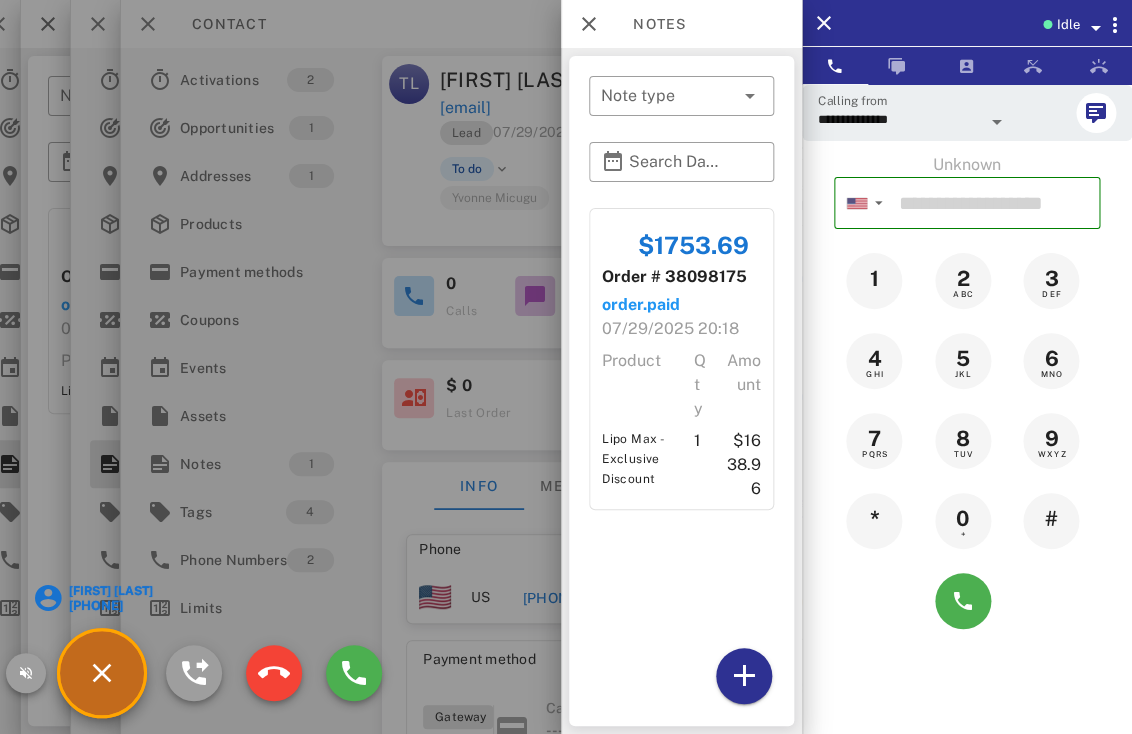 click at bounding box center [566, 367] 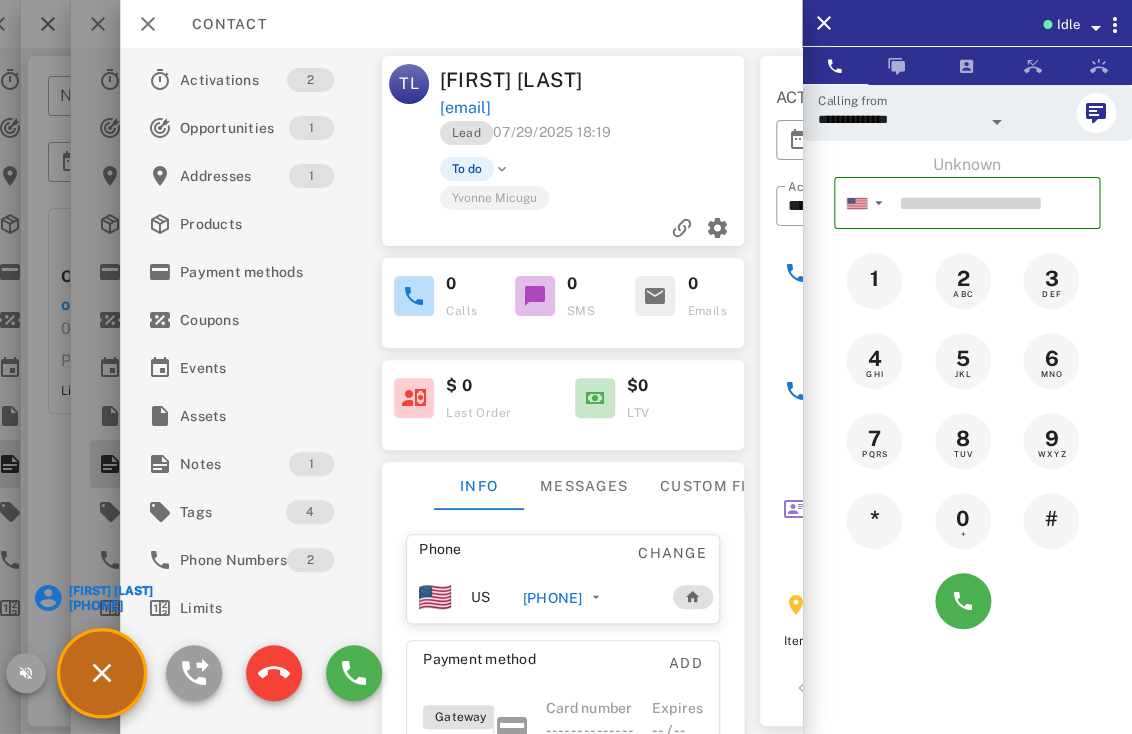click on "Contact" at bounding box center [461, 24] 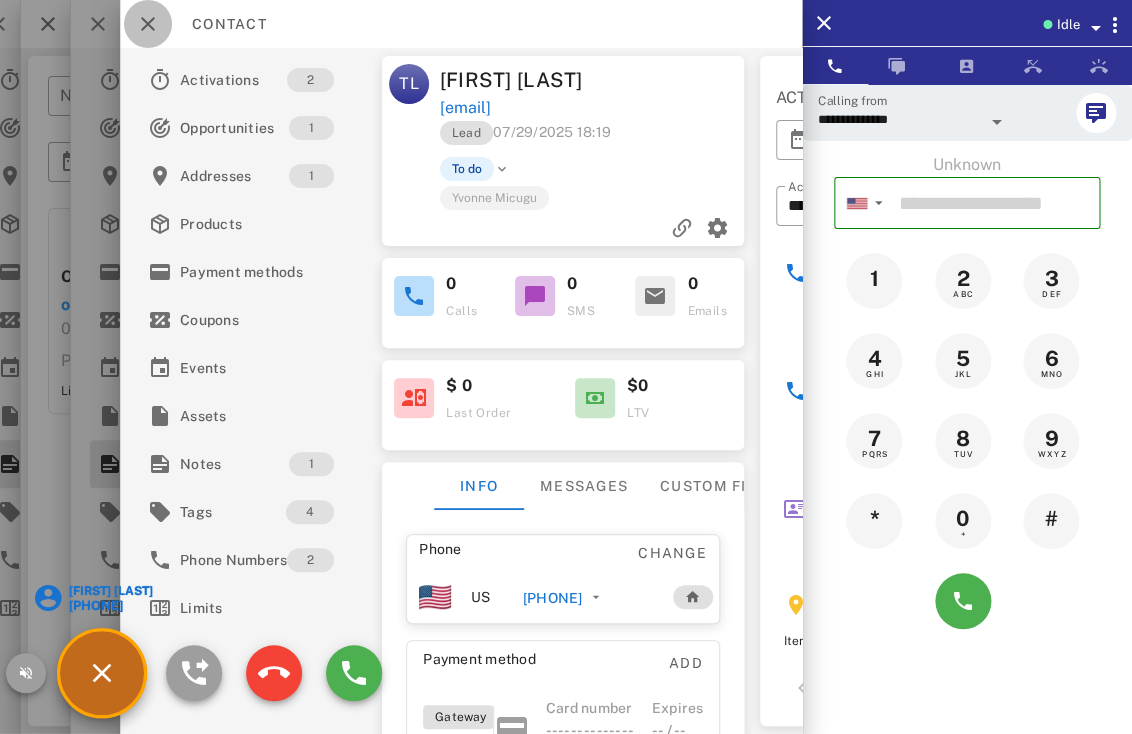 click at bounding box center [148, 24] 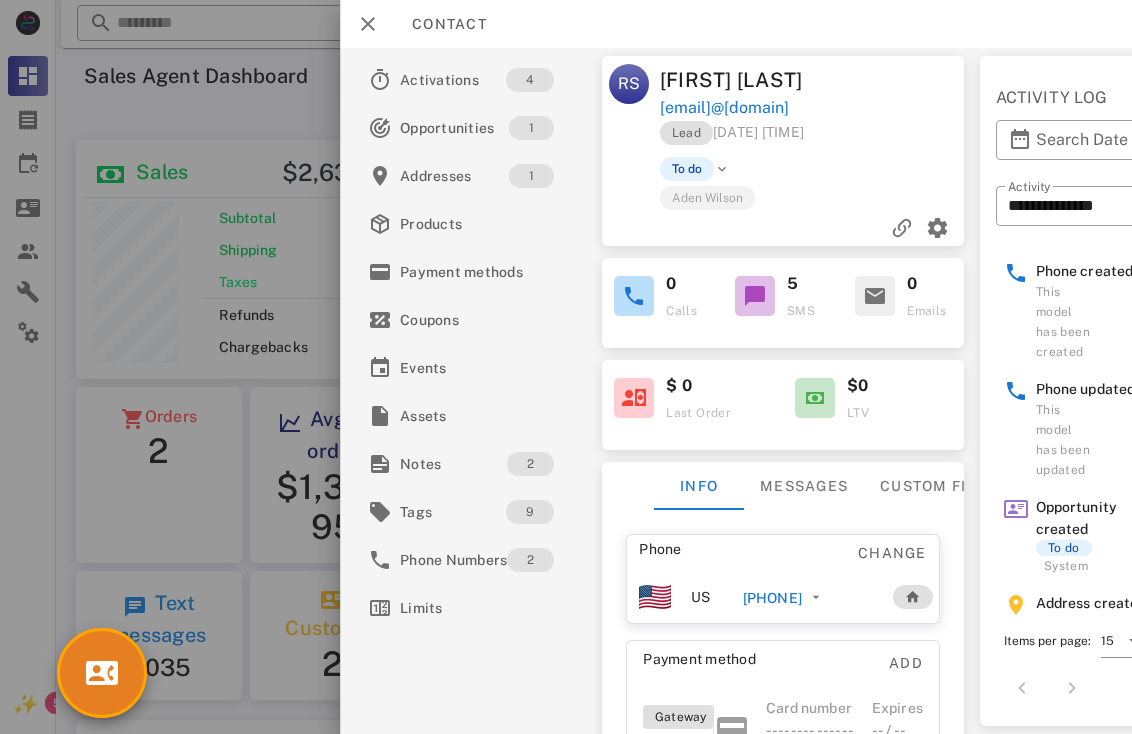 scroll, scrollTop: 0, scrollLeft: 0, axis: both 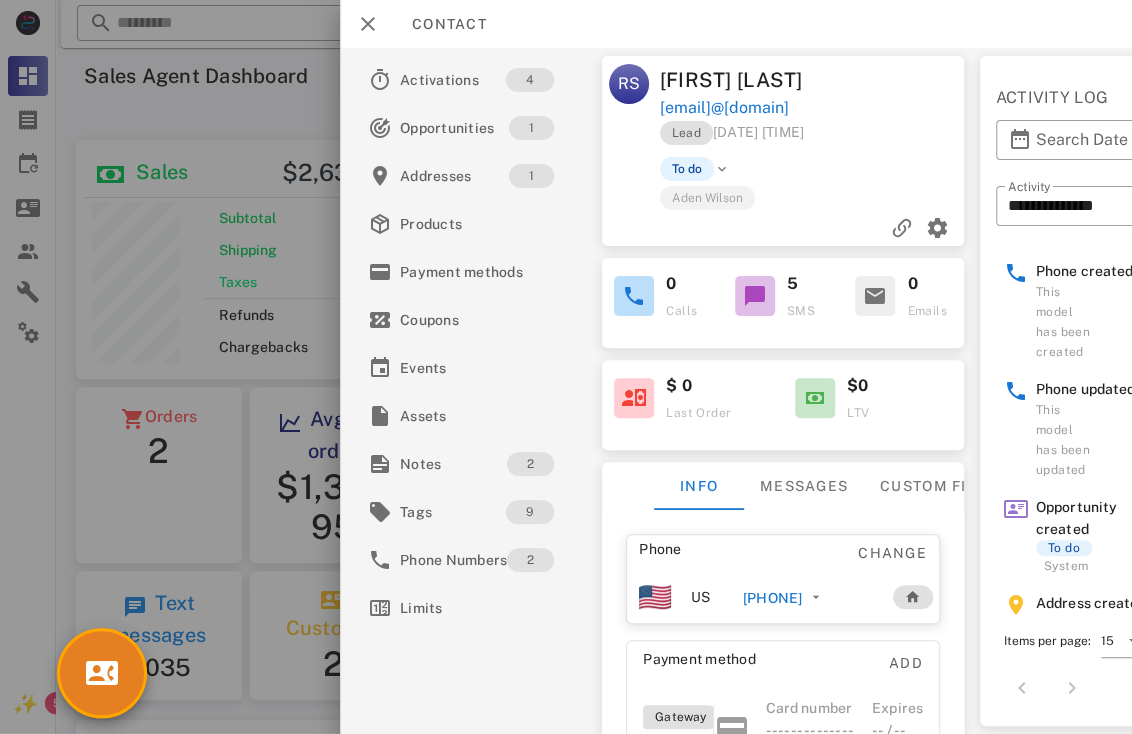 click on "[FIRST] [LAST]" at bounding box center [736, 80] 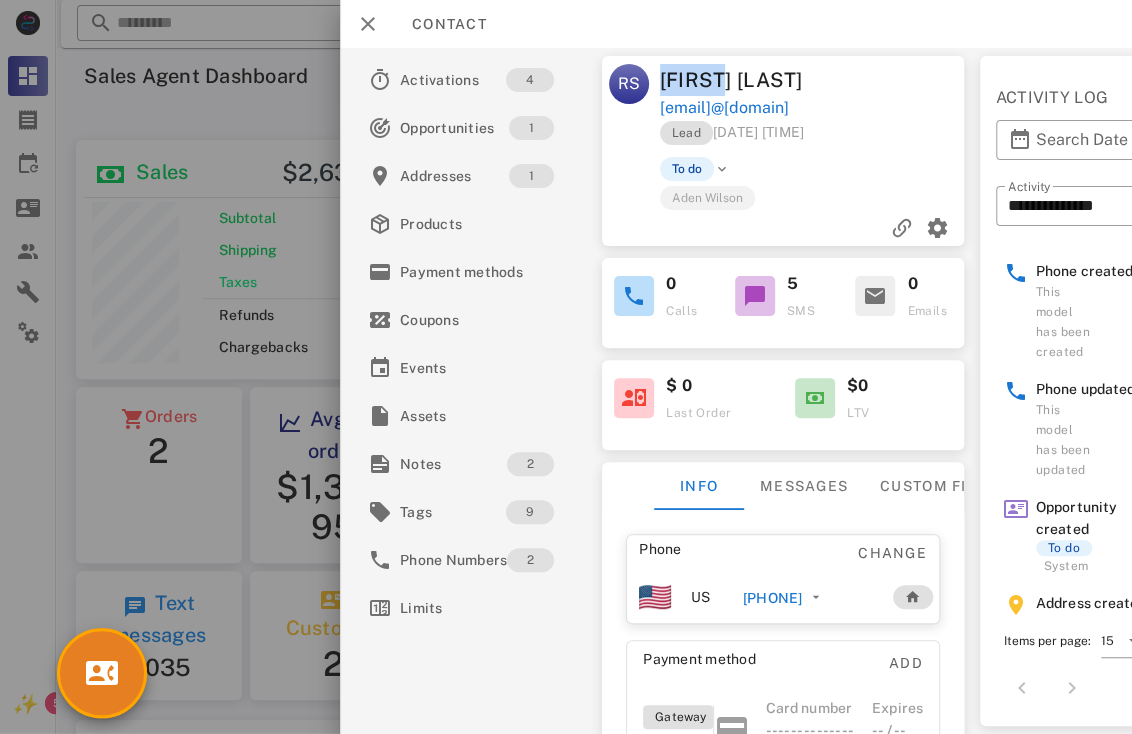 click on "[FIRST] [LAST]" at bounding box center (736, 80) 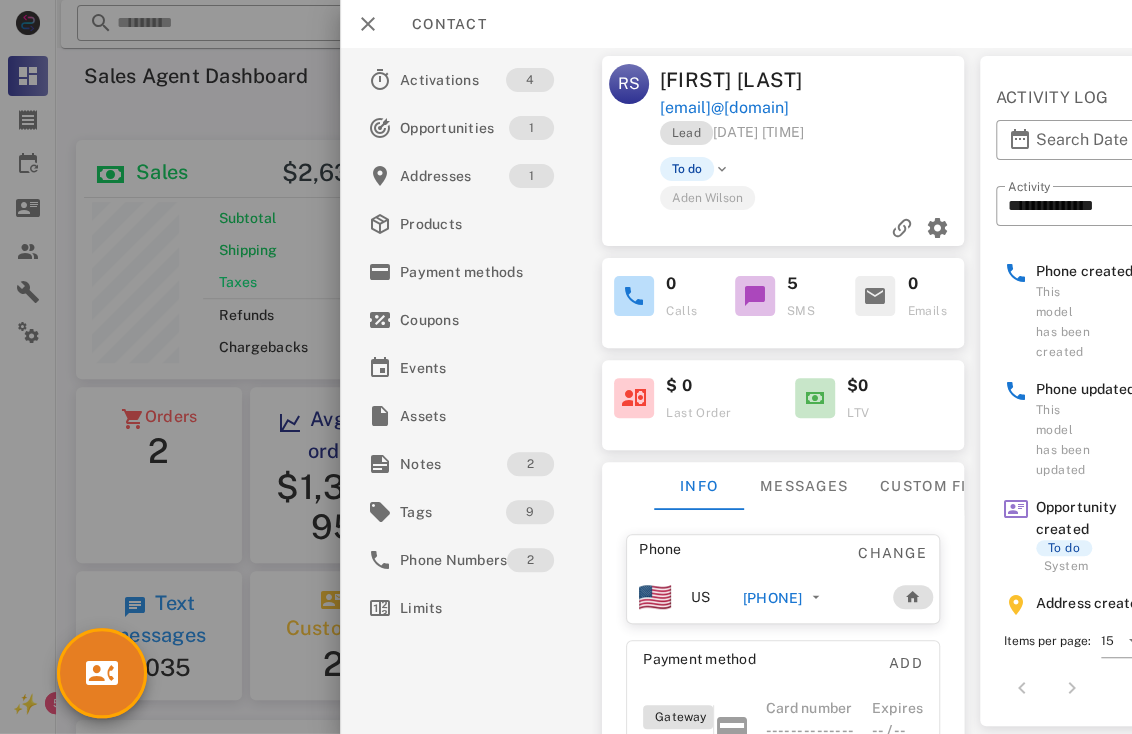 click on "[FIRST] [LAST]" at bounding box center [736, 80] 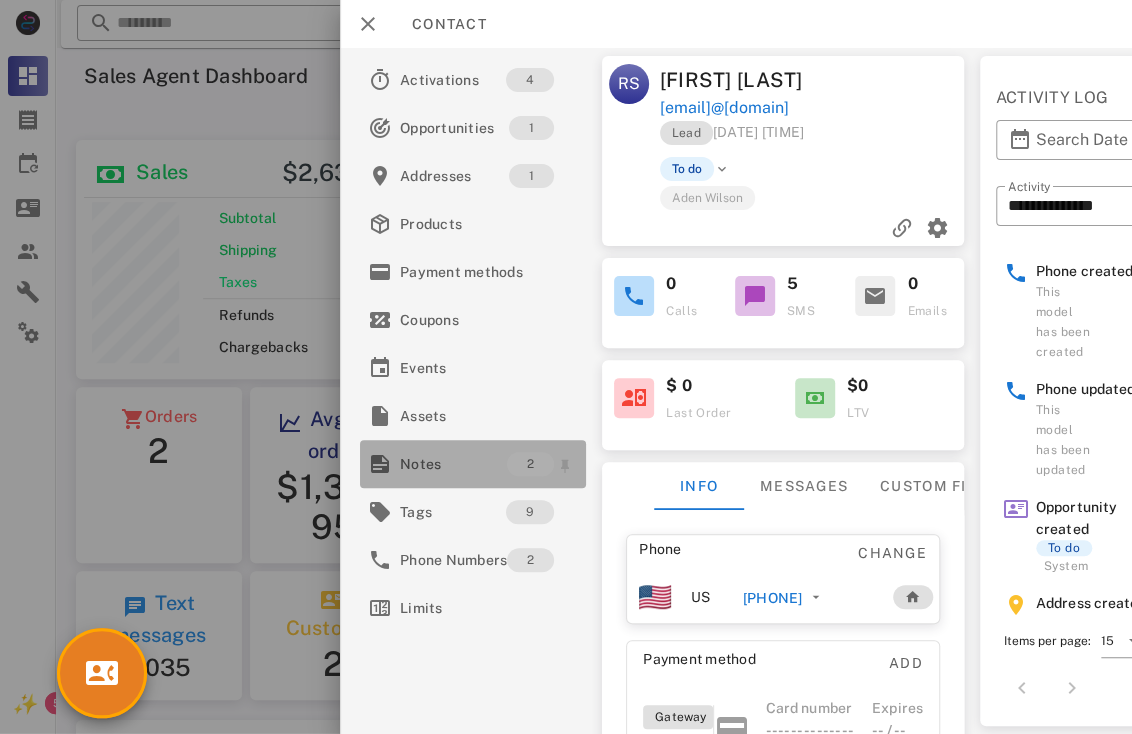 click on "Notes" at bounding box center (453, 464) 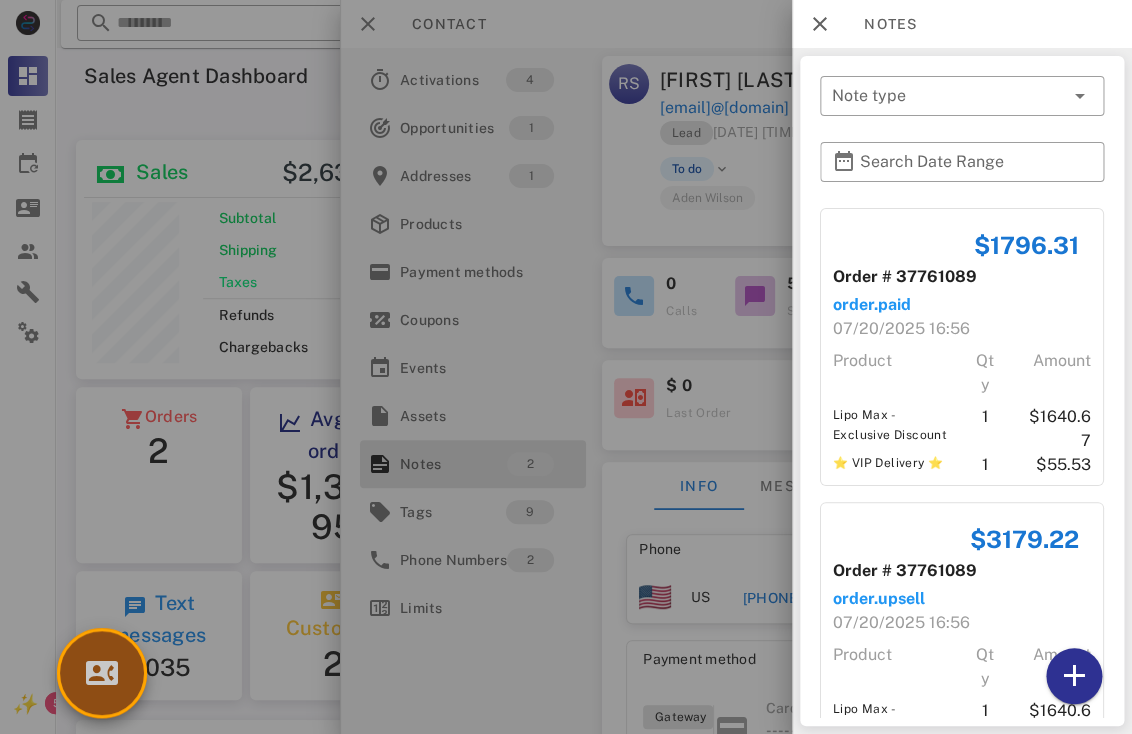 click at bounding box center (102, 673) 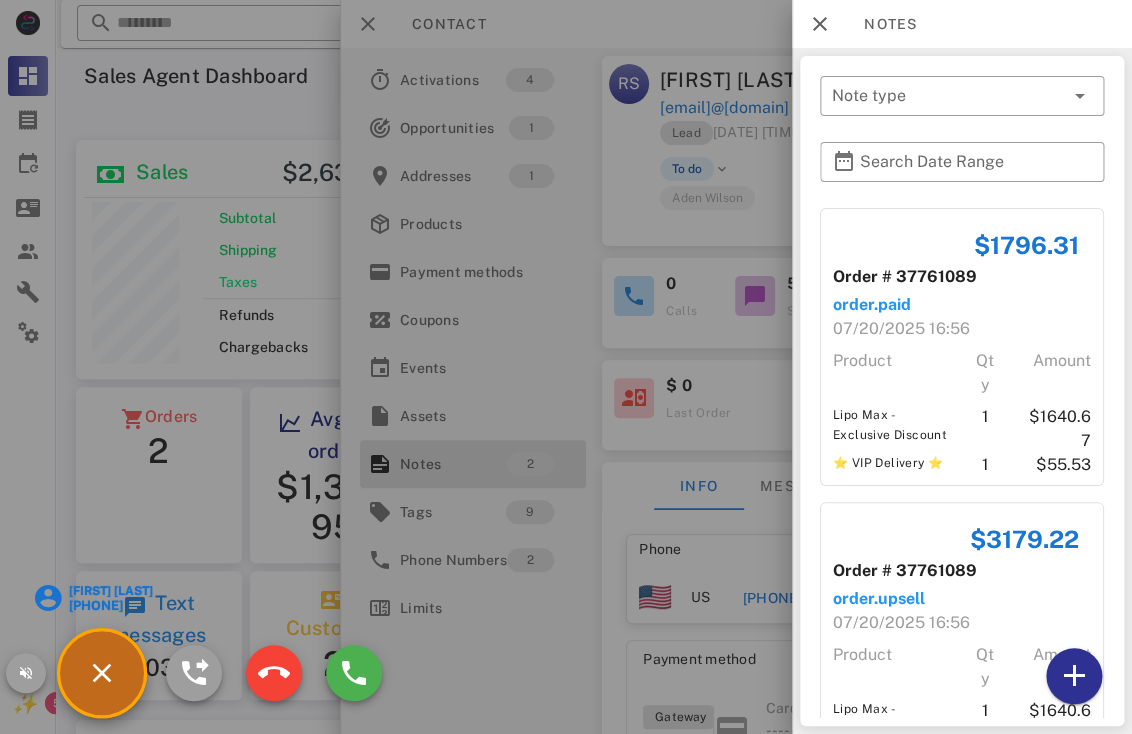 click at bounding box center (566, 367) 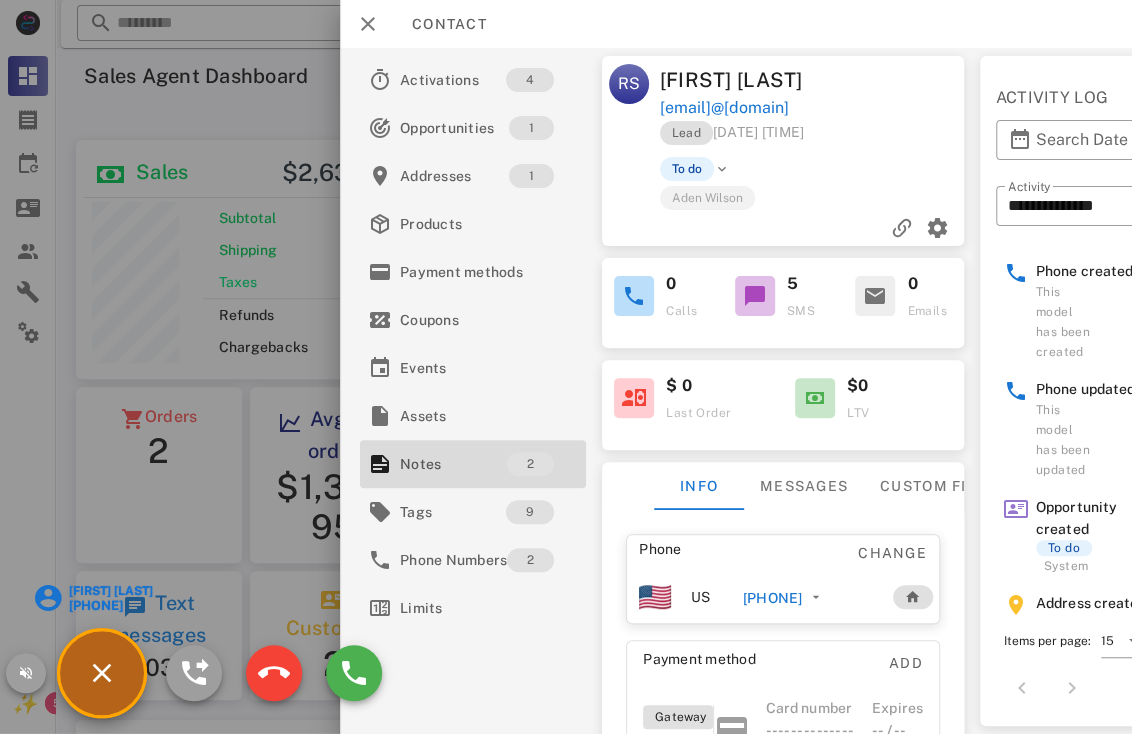 click on "Helen Lavelle" at bounding box center [110, 591] 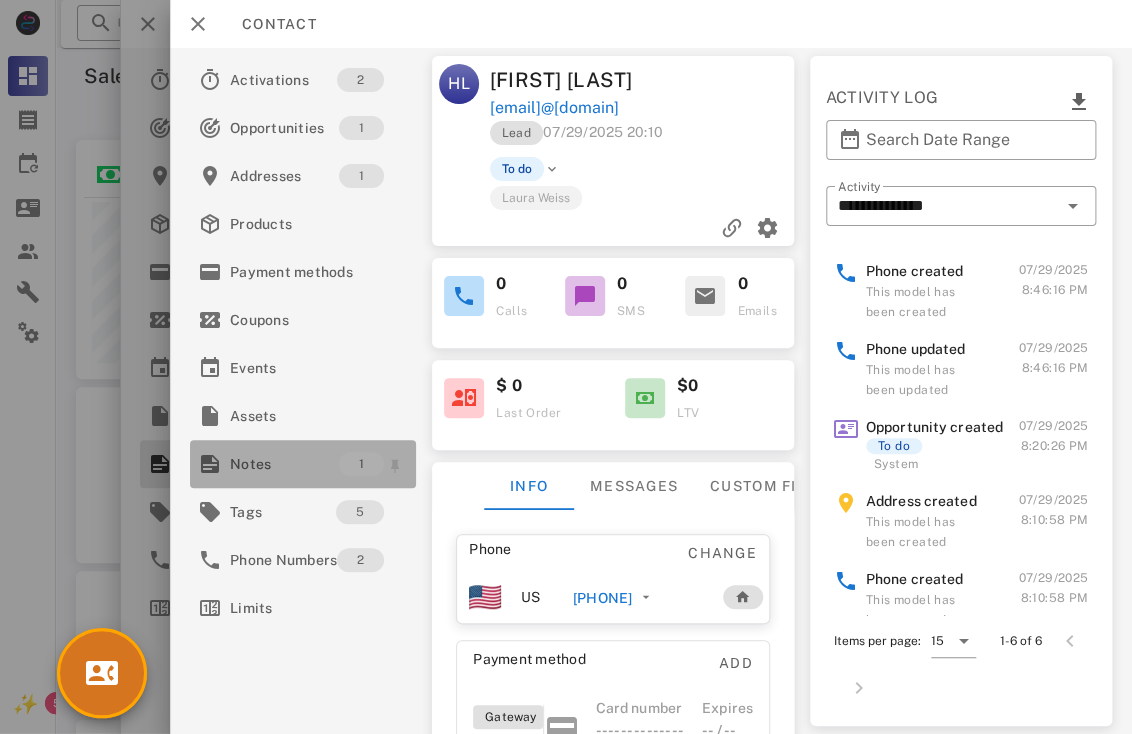 click on "Notes" at bounding box center [284, 464] 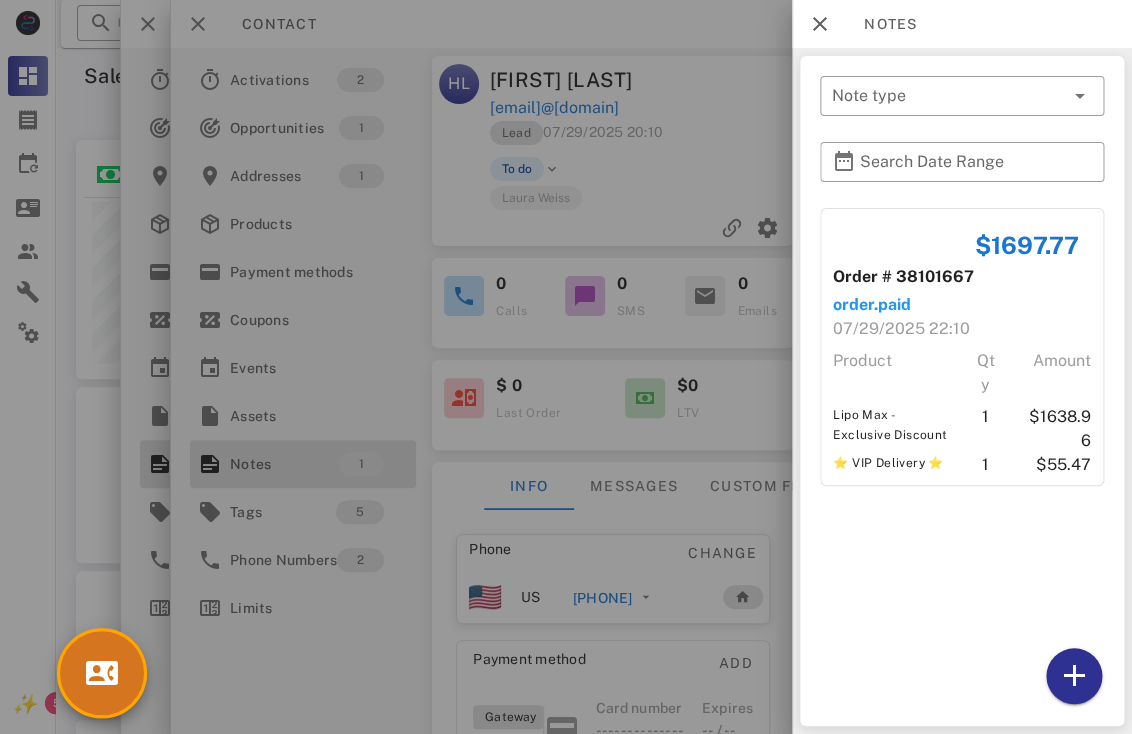 click at bounding box center [566, 367] 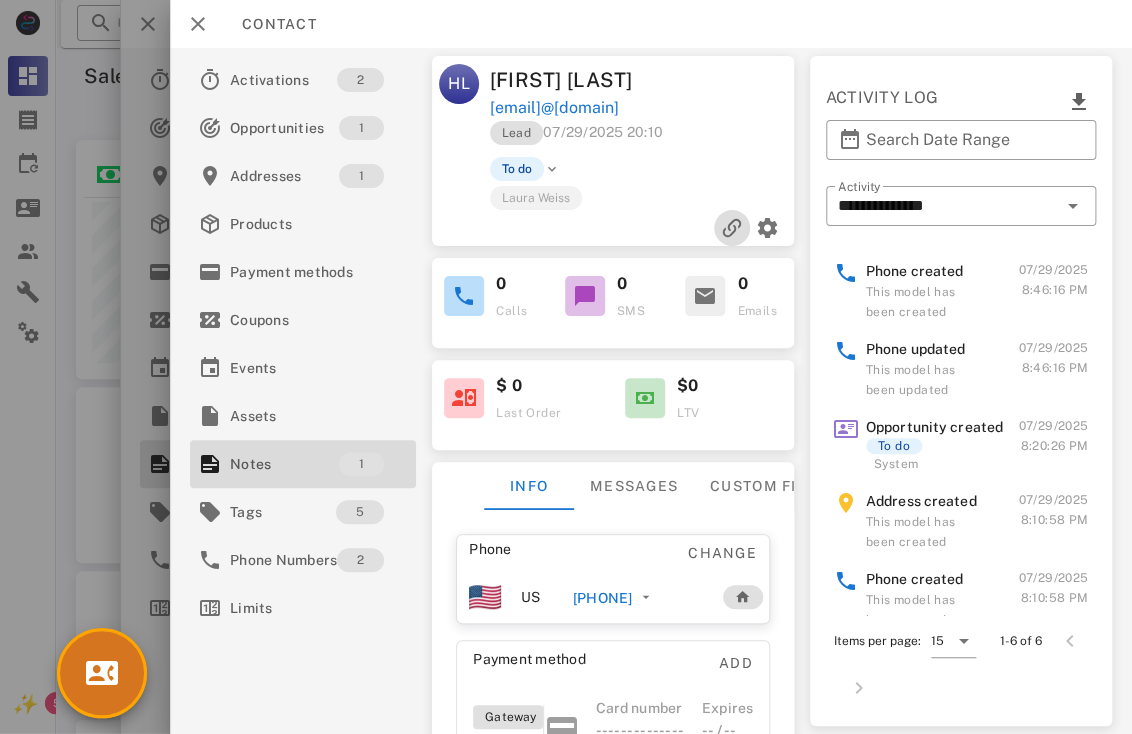click at bounding box center [732, 228] 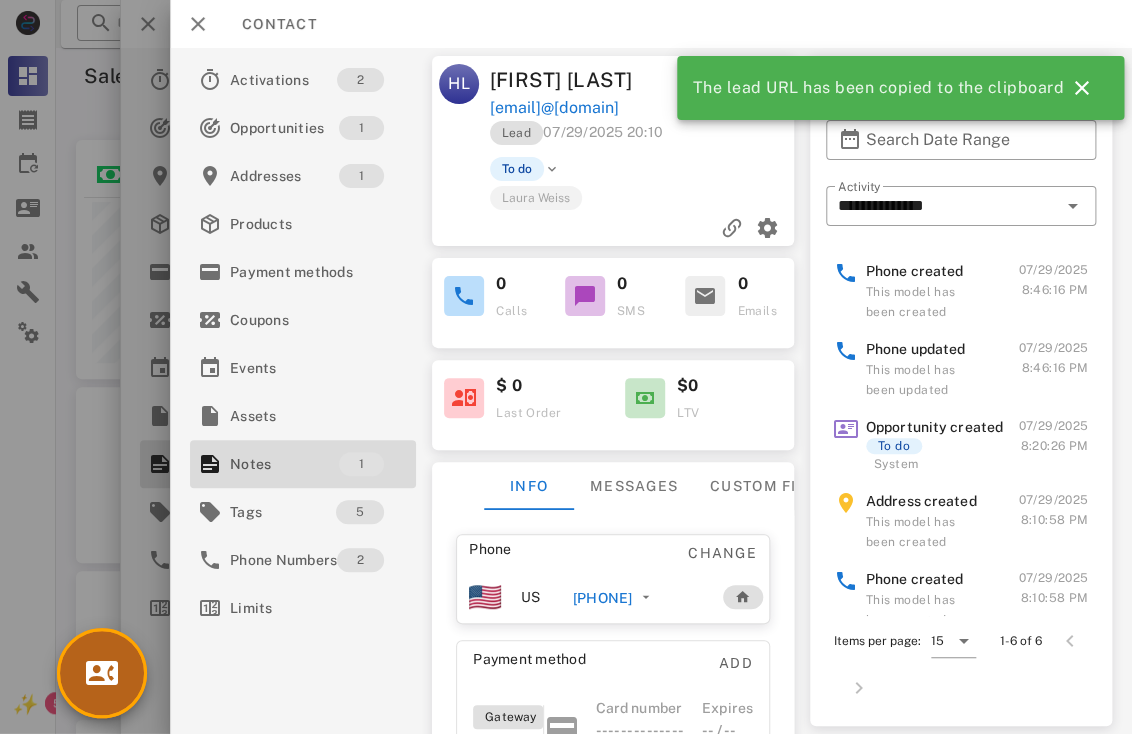 click at bounding box center [102, 673] 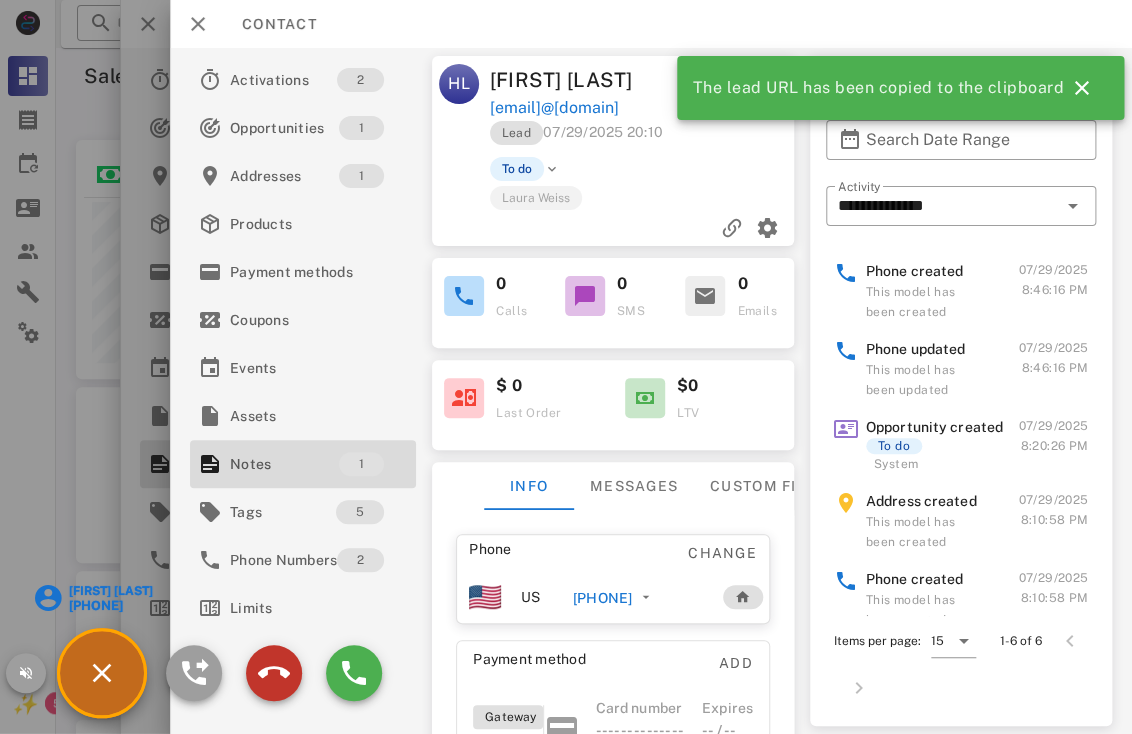click at bounding box center (274, 673) 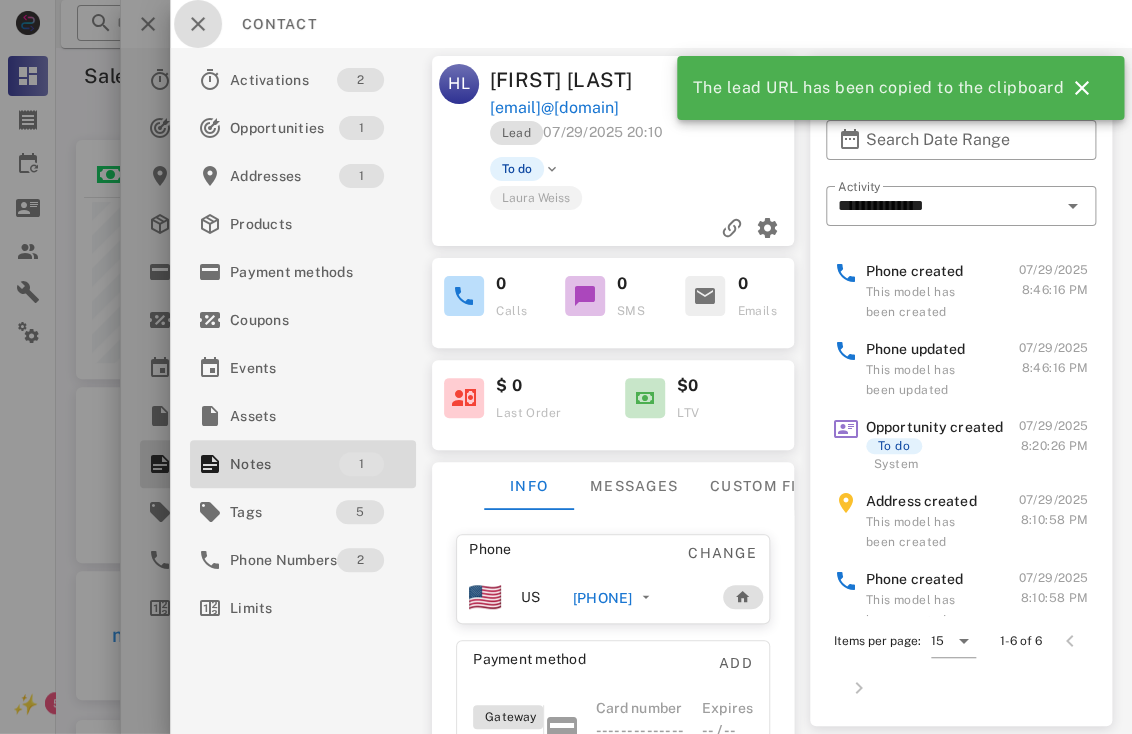 click at bounding box center [198, 24] 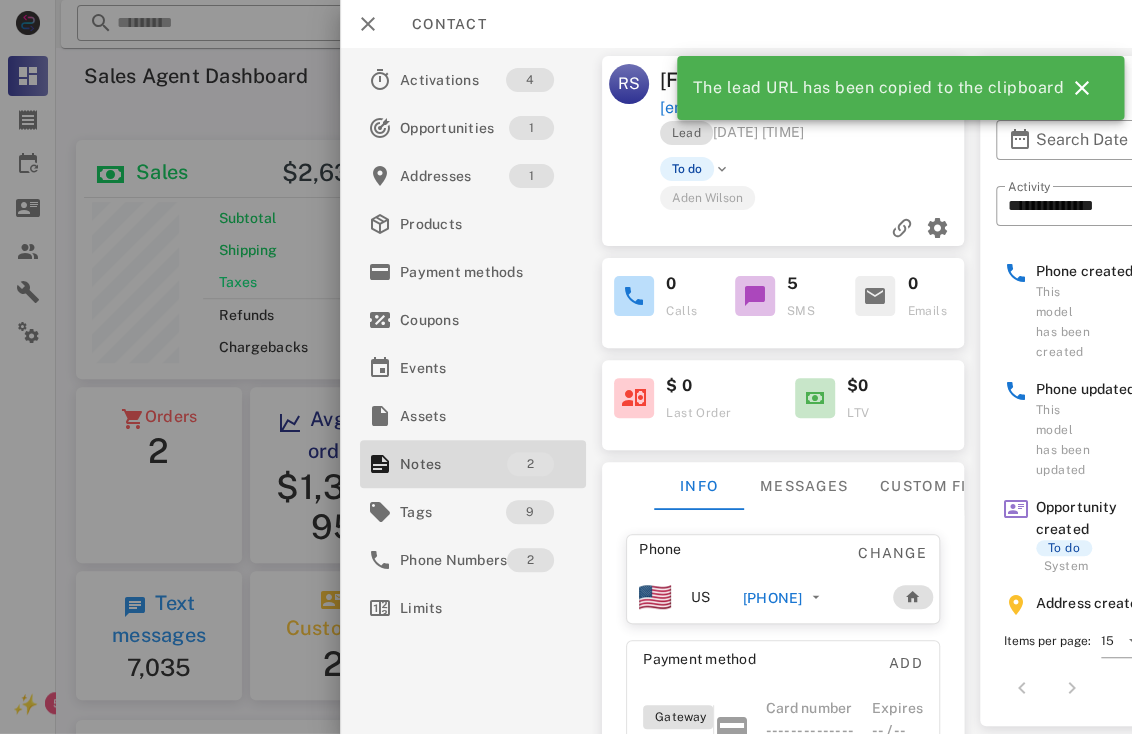 click on "[PHONE]" at bounding box center [786, 597] 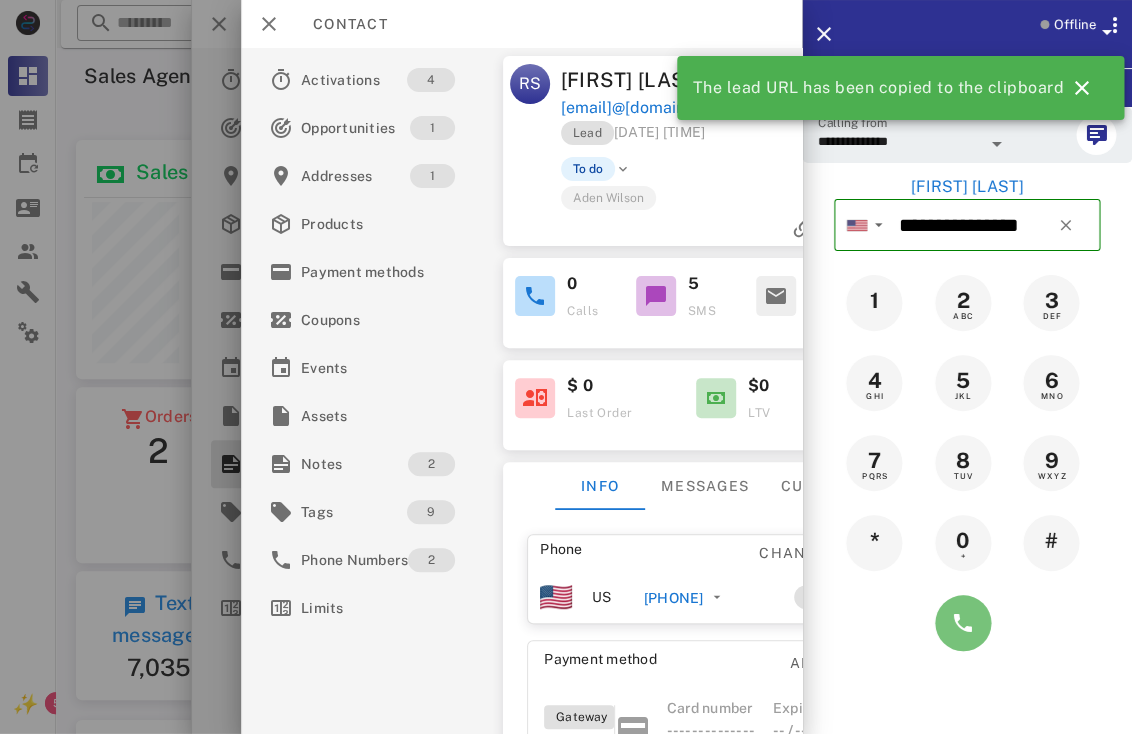 click at bounding box center [963, 623] 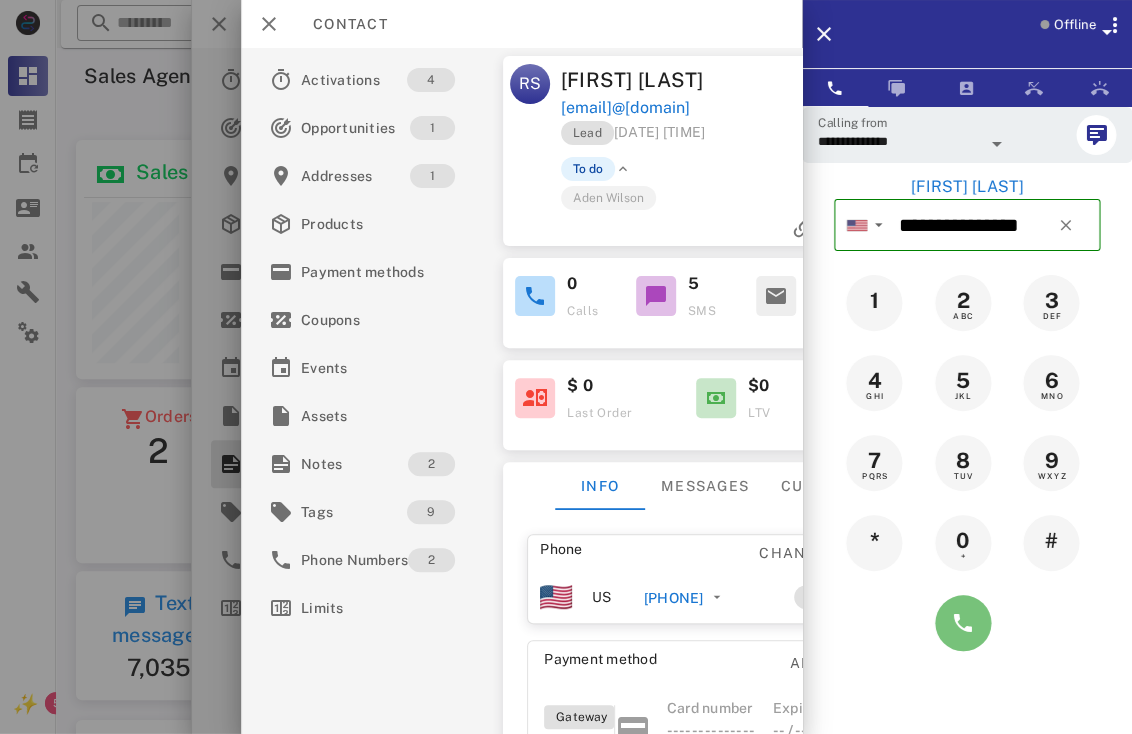 type 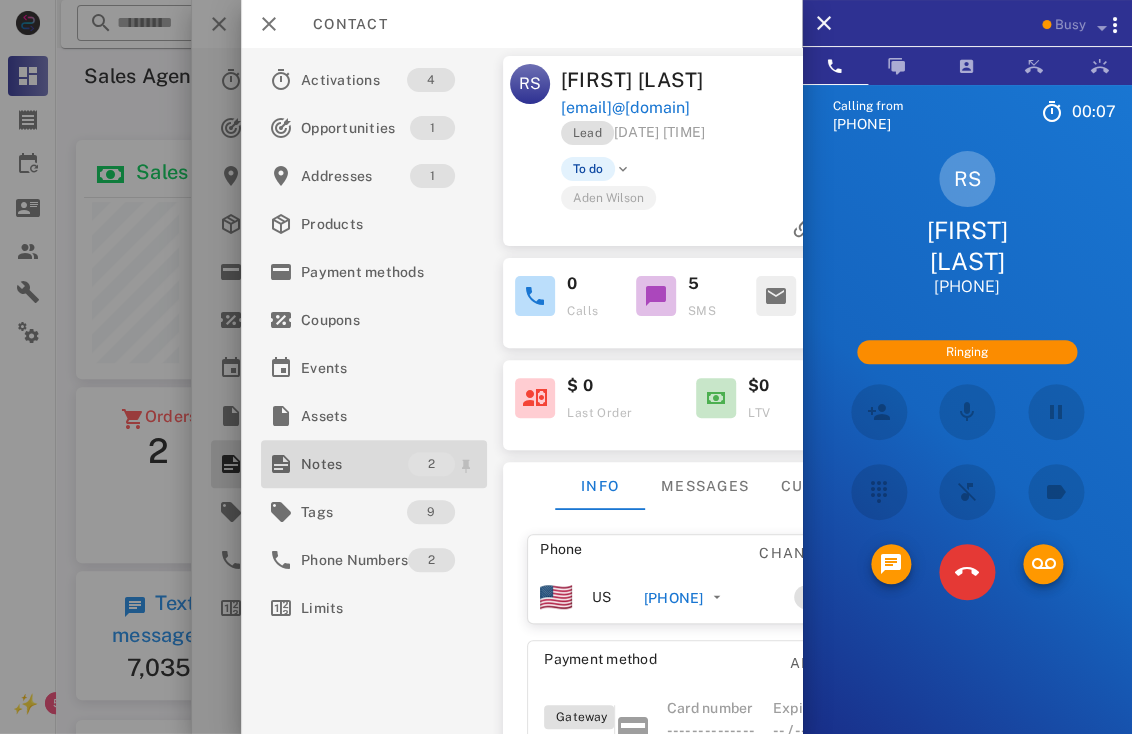 click on "Notes" at bounding box center [354, 464] 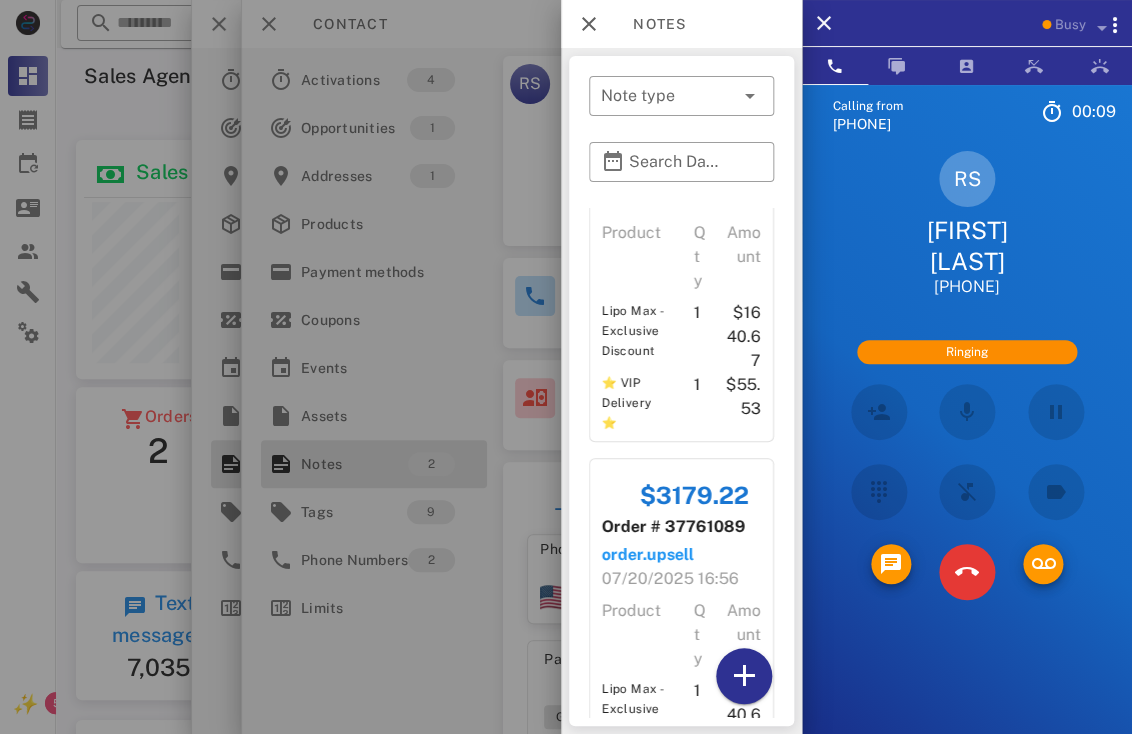 scroll, scrollTop: 315, scrollLeft: 0, axis: vertical 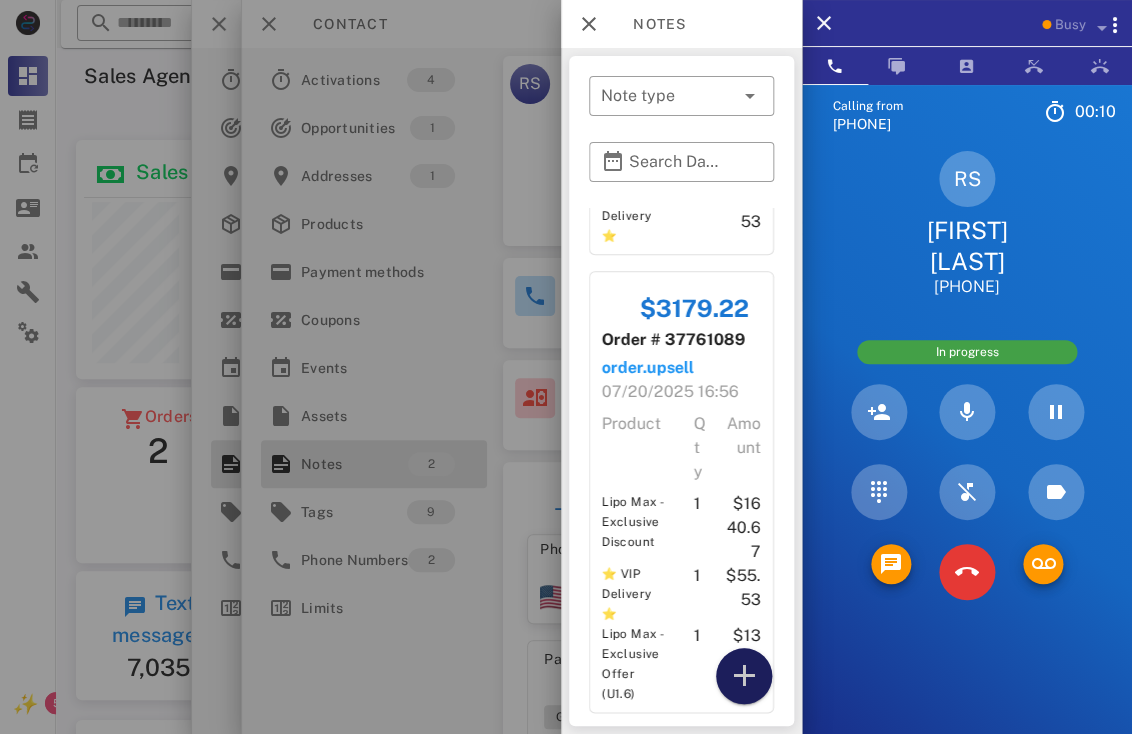 click at bounding box center (744, 676) 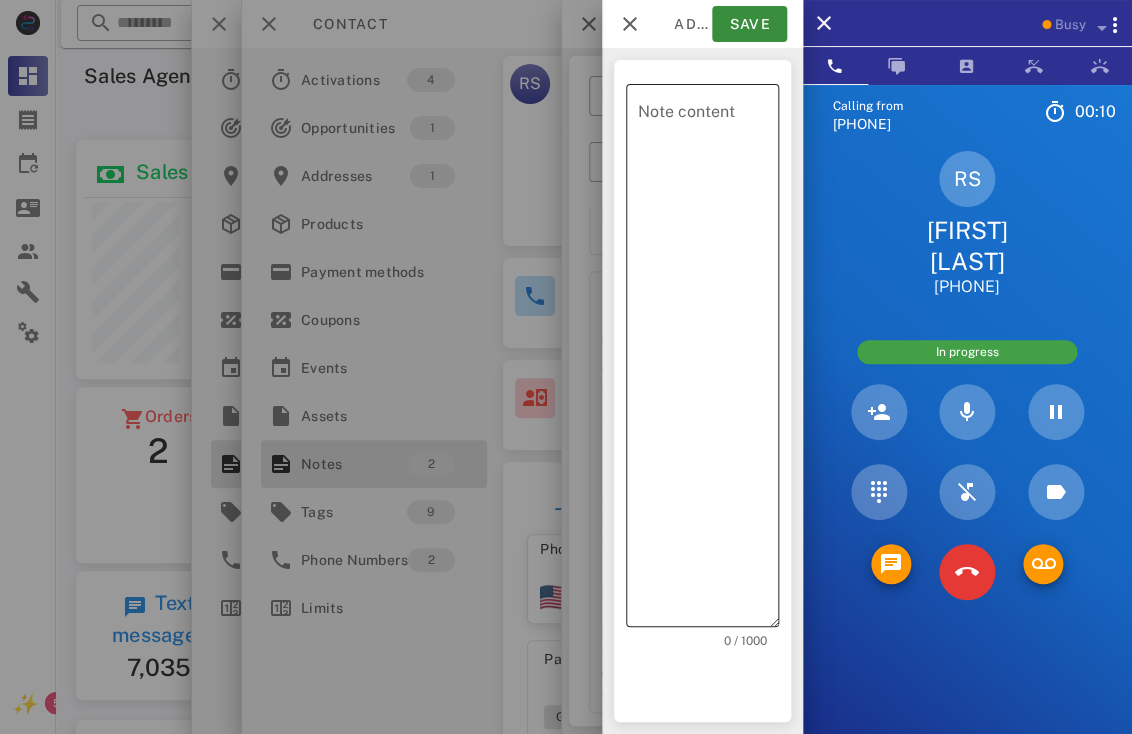 click on "Note content" at bounding box center (708, 360) 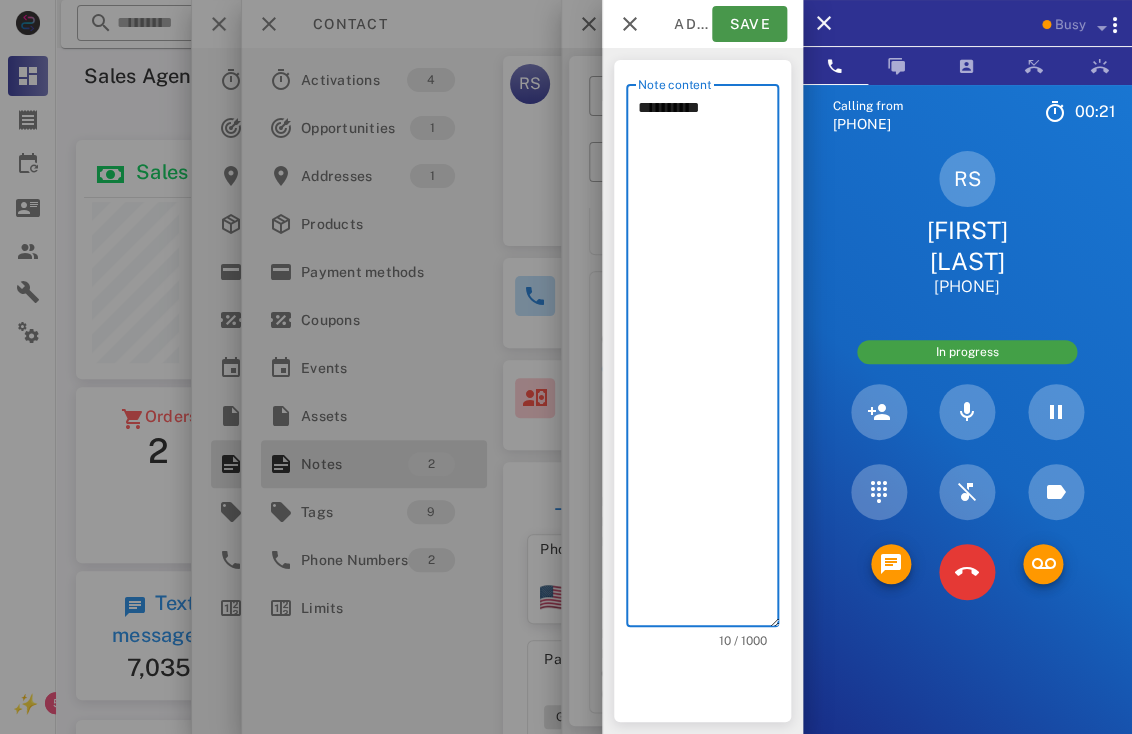 type on "********" 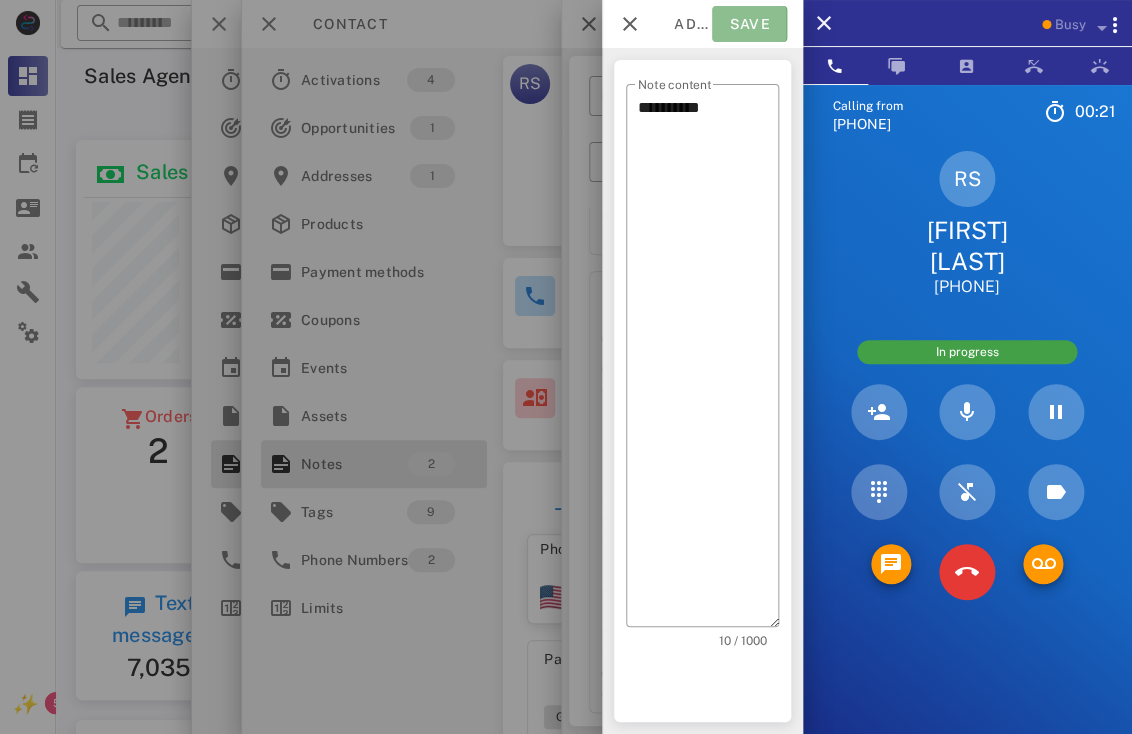 click on "Save" at bounding box center (749, 24) 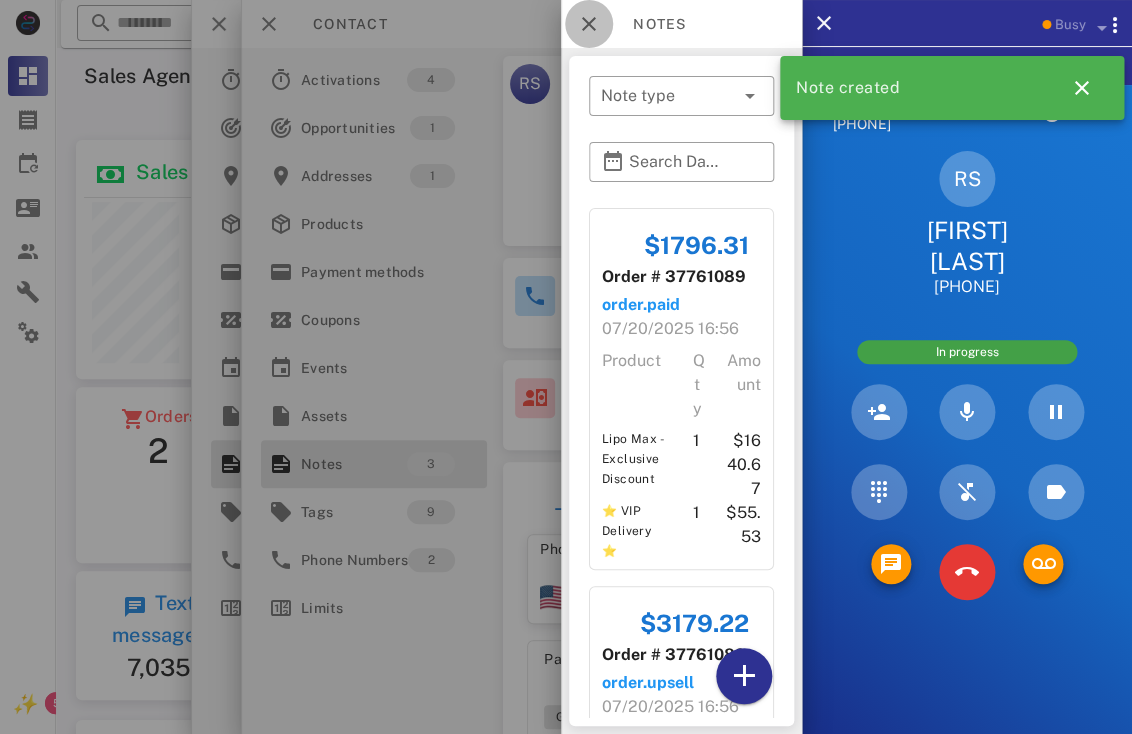 click at bounding box center (589, 24) 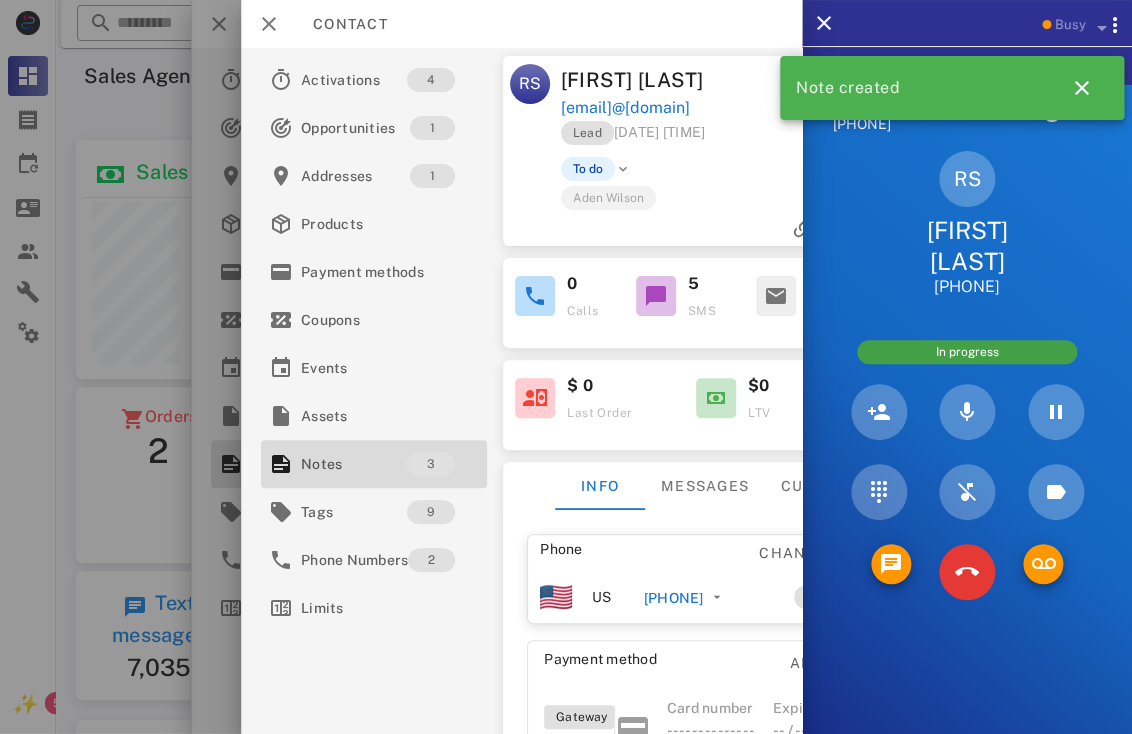 click at bounding box center (684, 228) 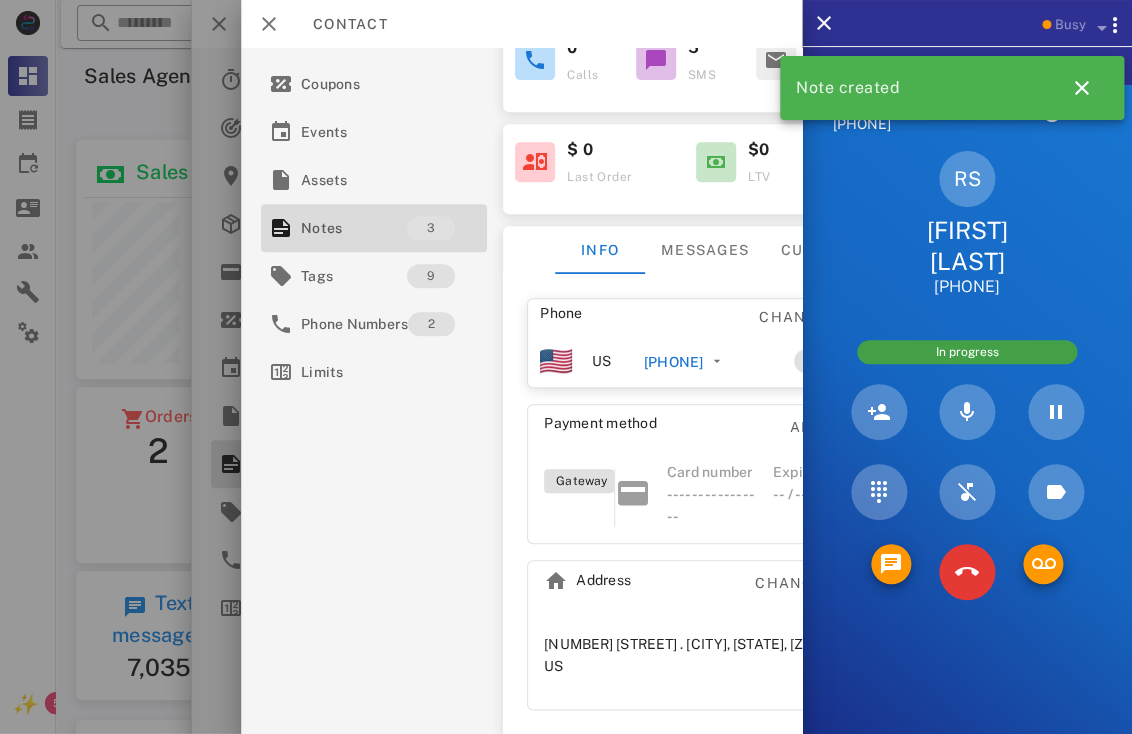 click on "Address   Change" at bounding box center [684, 589] 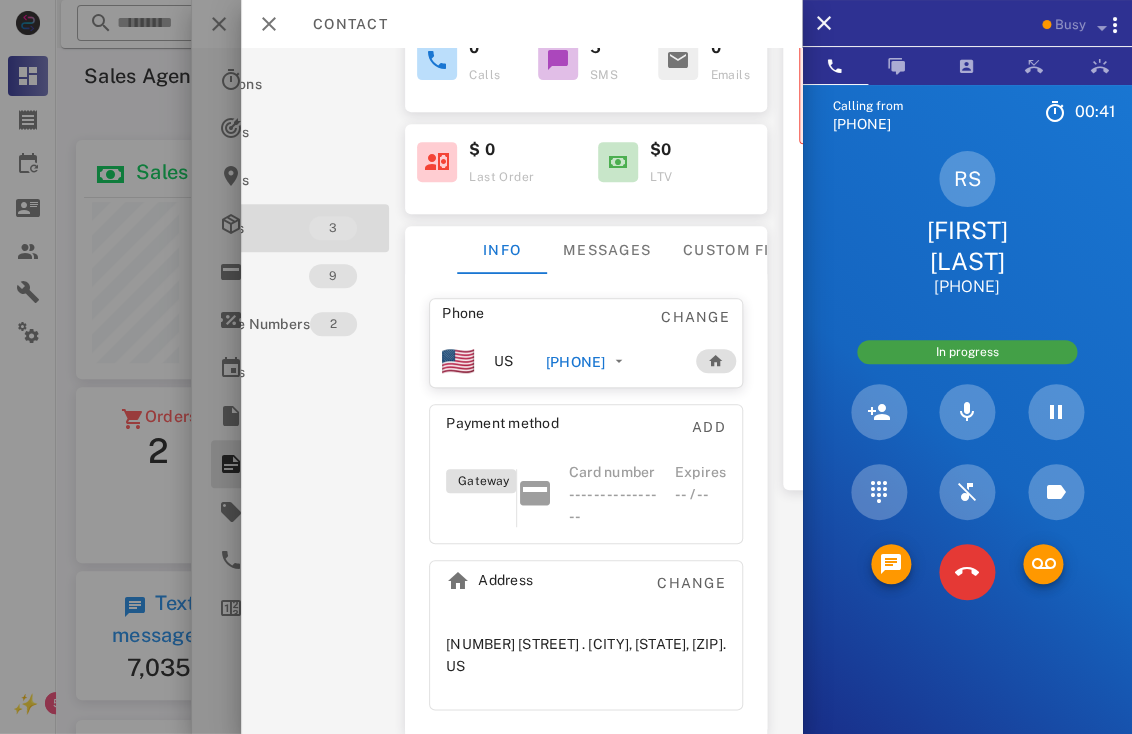 scroll, scrollTop: 238, scrollLeft: 0, axis: vertical 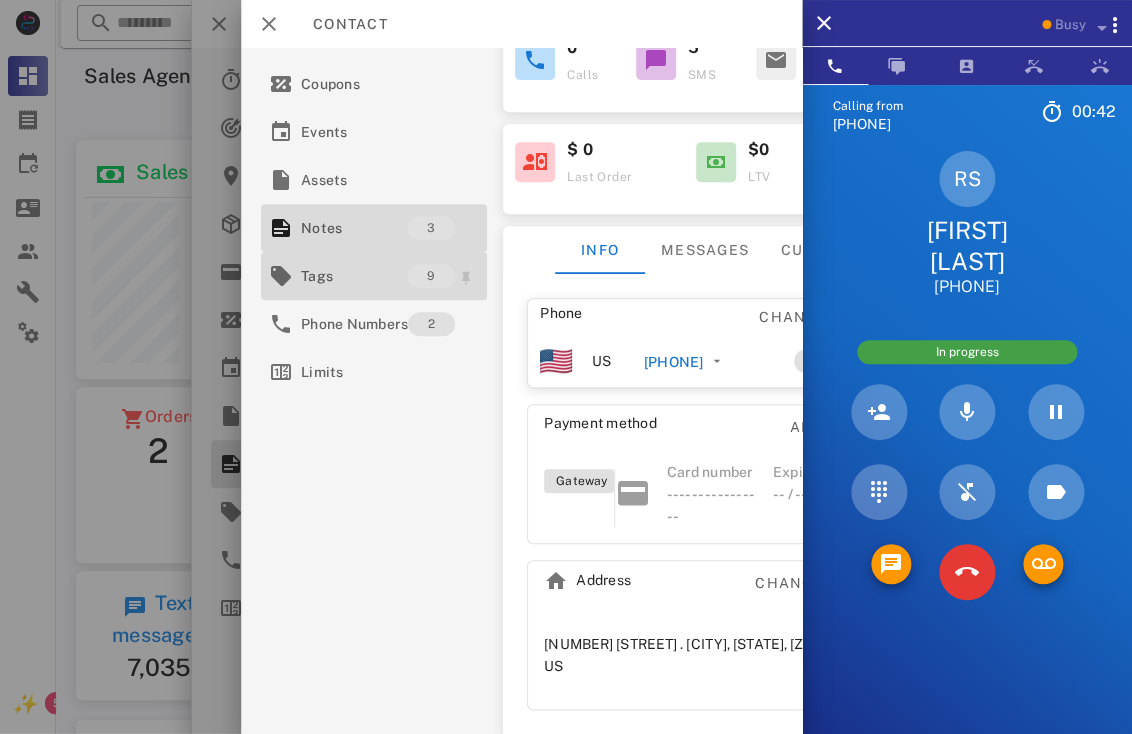 click on "Tags" at bounding box center [354, 276] 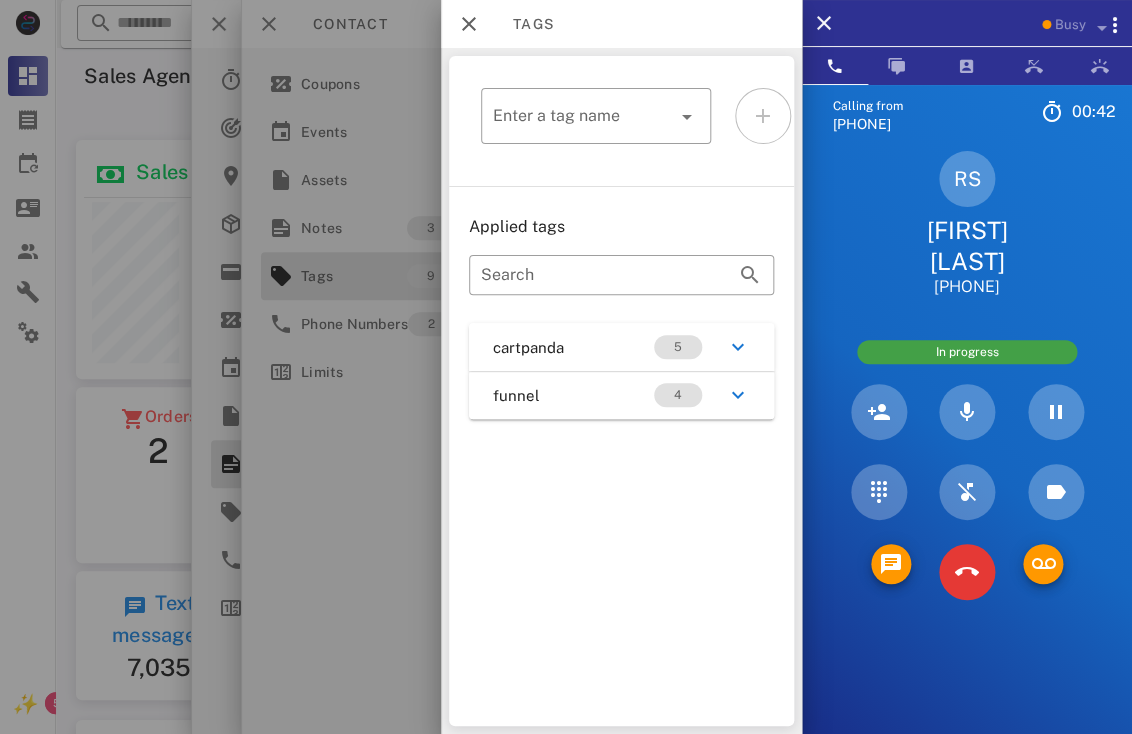 click at bounding box center [566, 367] 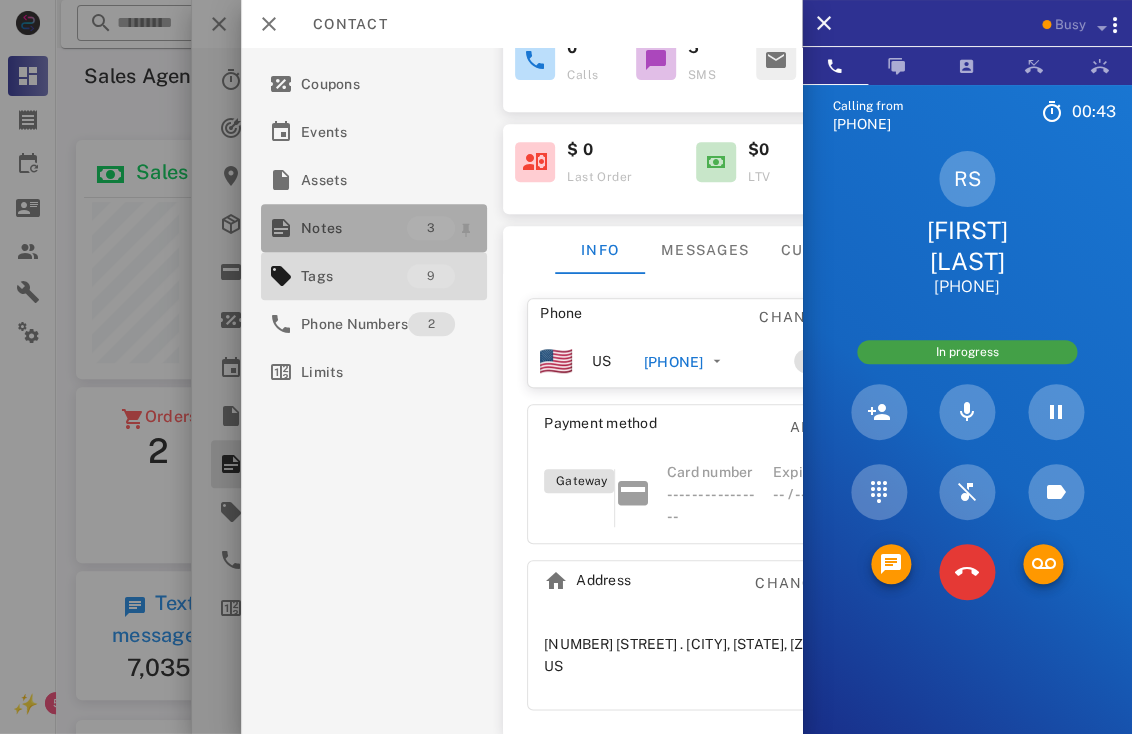 click on "Notes" at bounding box center (354, 228) 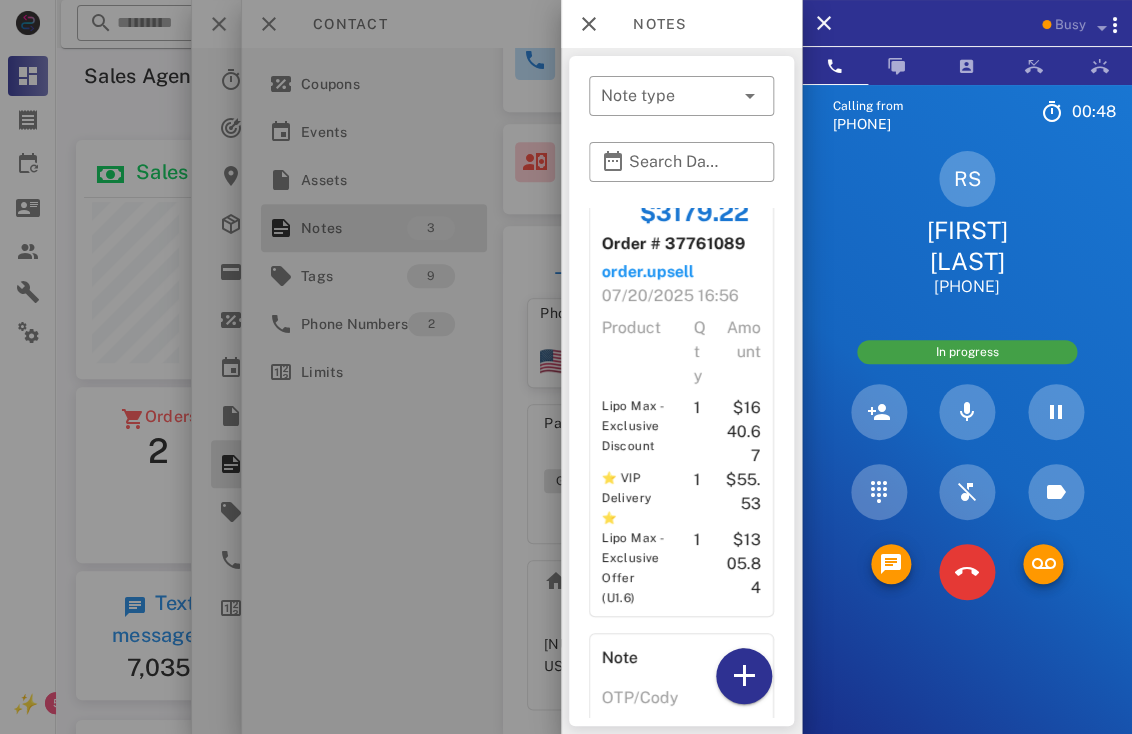 scroll, scrollTop: 481, scrollLeft: 0, axis: vertical 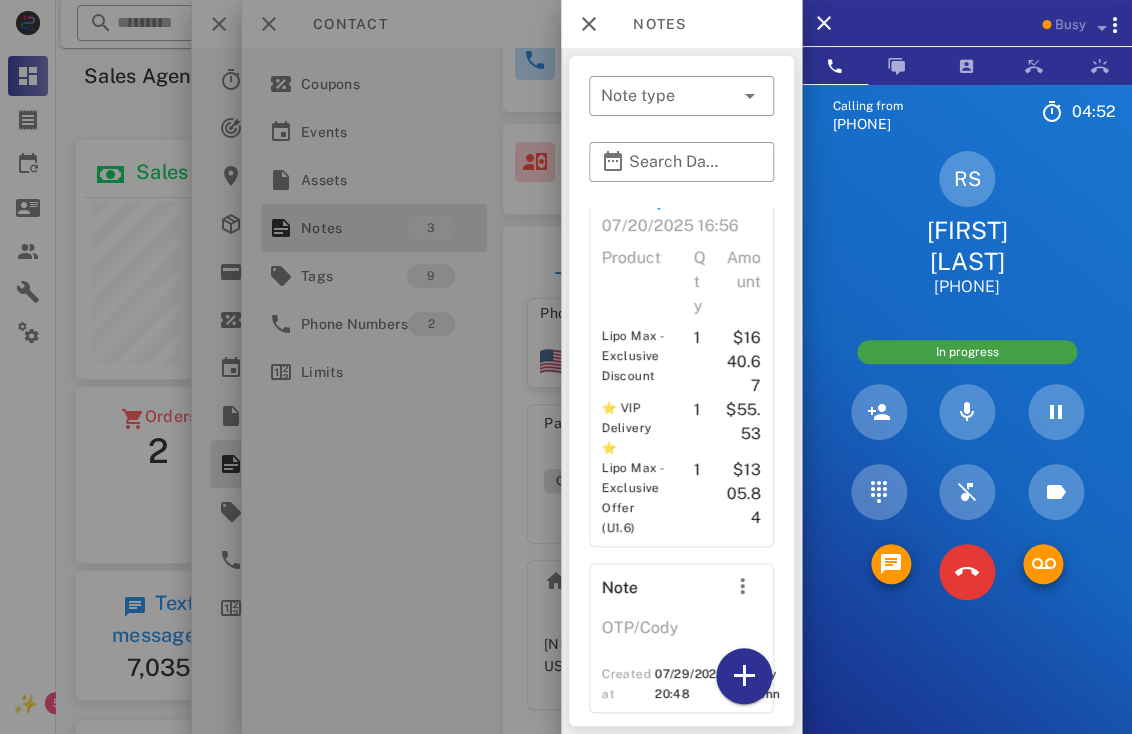 copy on "(414) 928-8226" 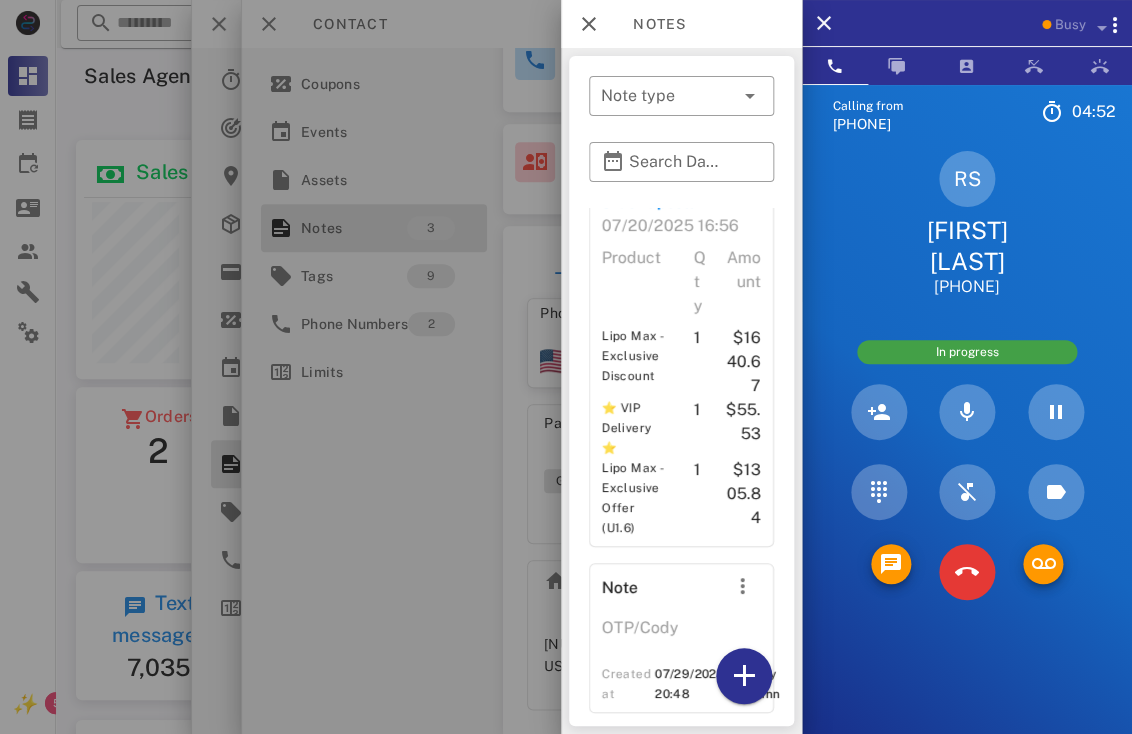 drag, startPoint x: 948, startPoint y: 117, endPoint x: 938, endPoint y: 126, distance: 13.453624 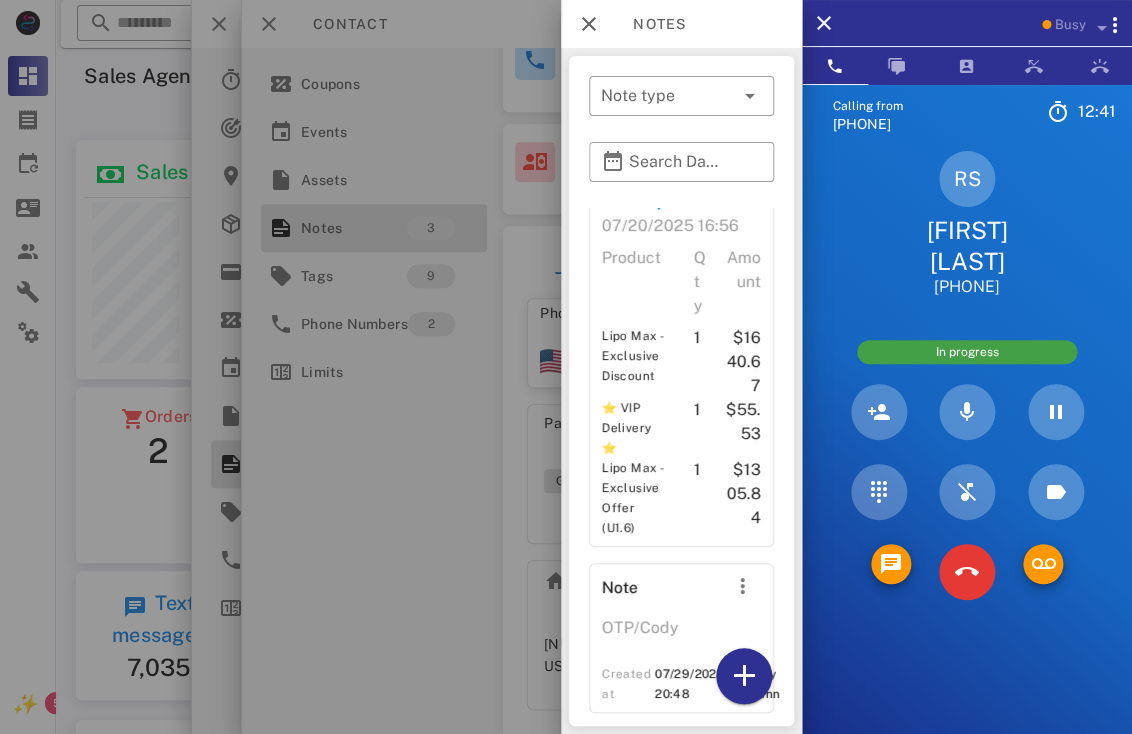 click at bounding box center (566, 367) 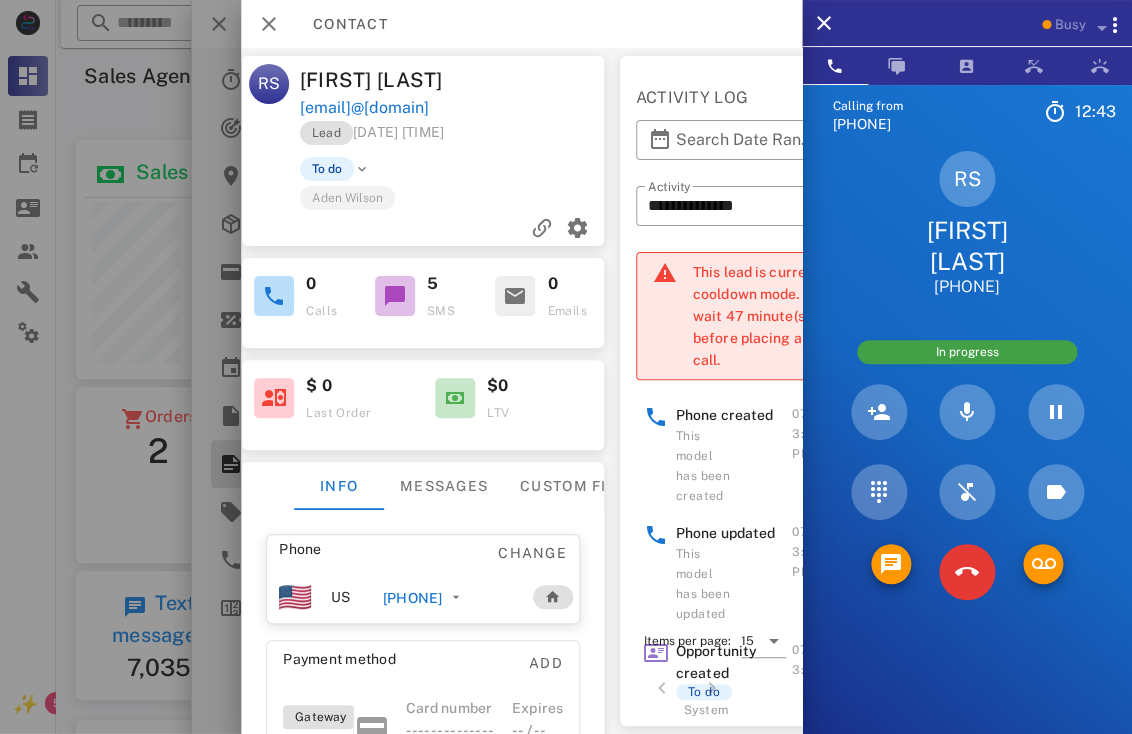 scroll, scrollTop: 0, scrollLeft: 301, axis: horizontal 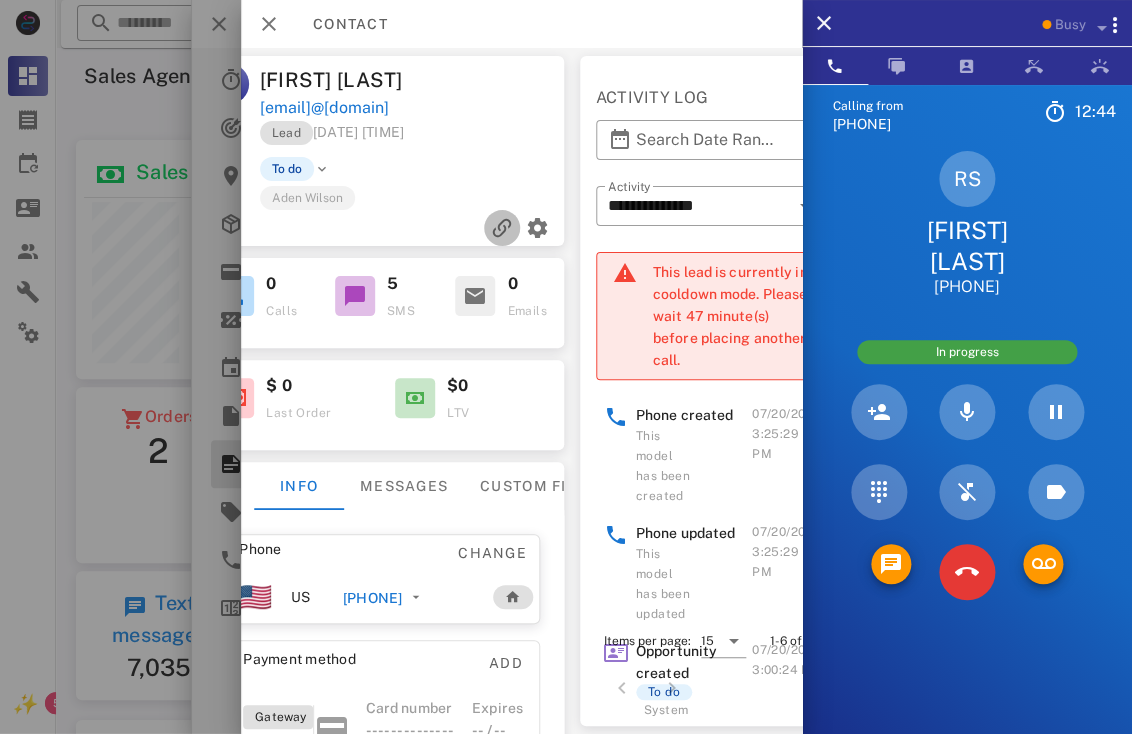click at bounding box center (501, 228) 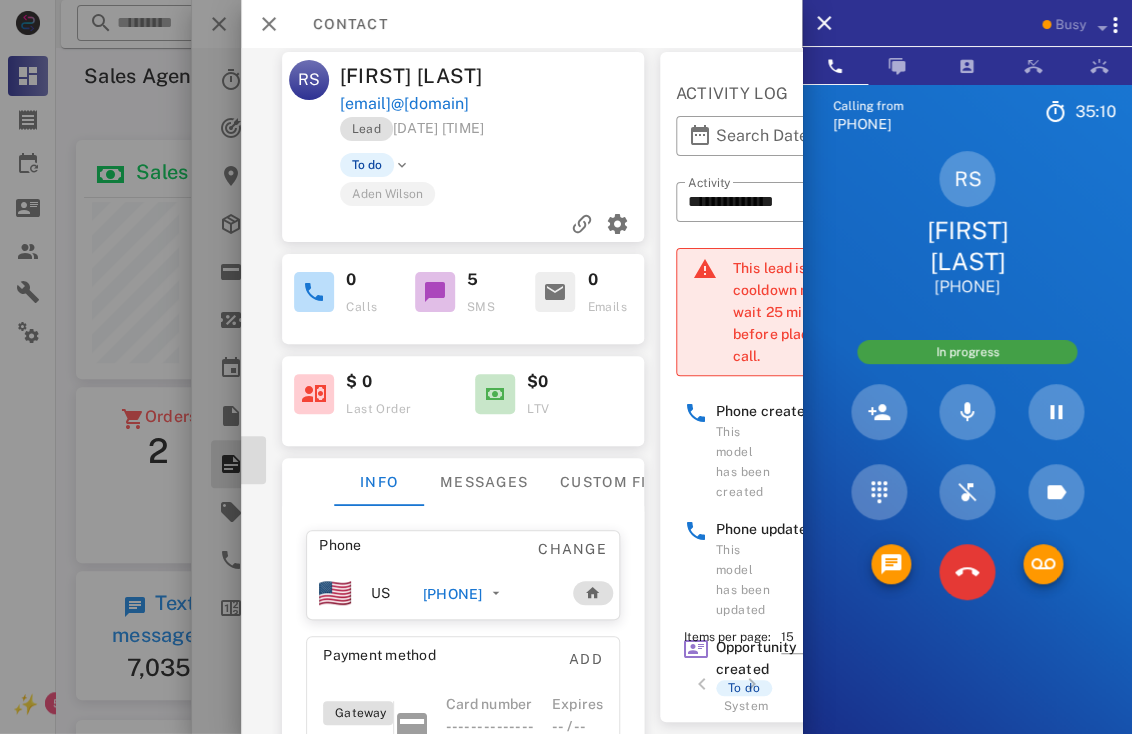 scroll, scrollTop: 5, scrollLeft: 203, axis: both 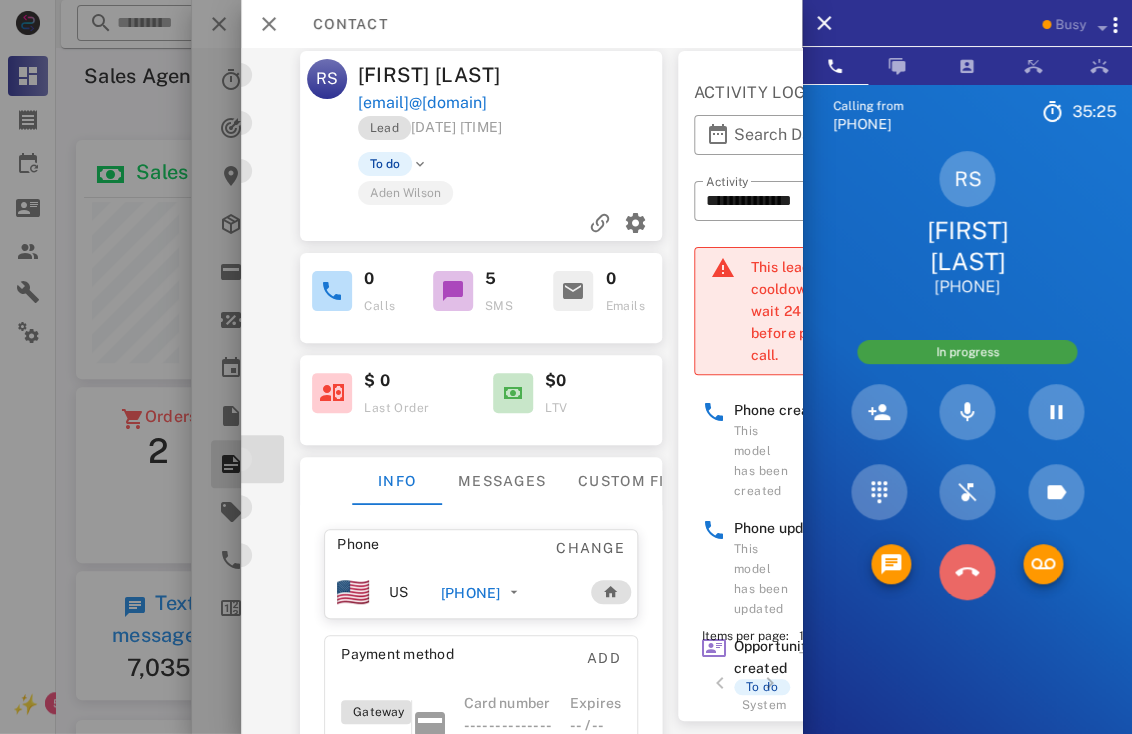 click at bounding box center (967, 572) 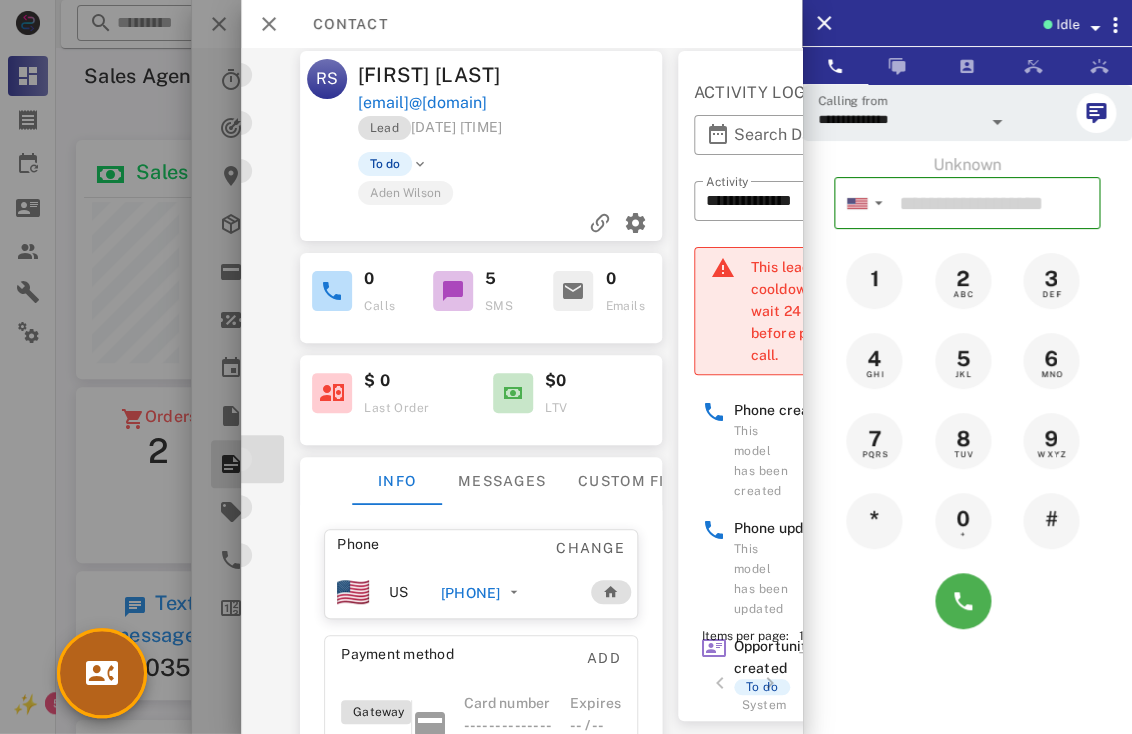 click at bounding box center [102, 673] 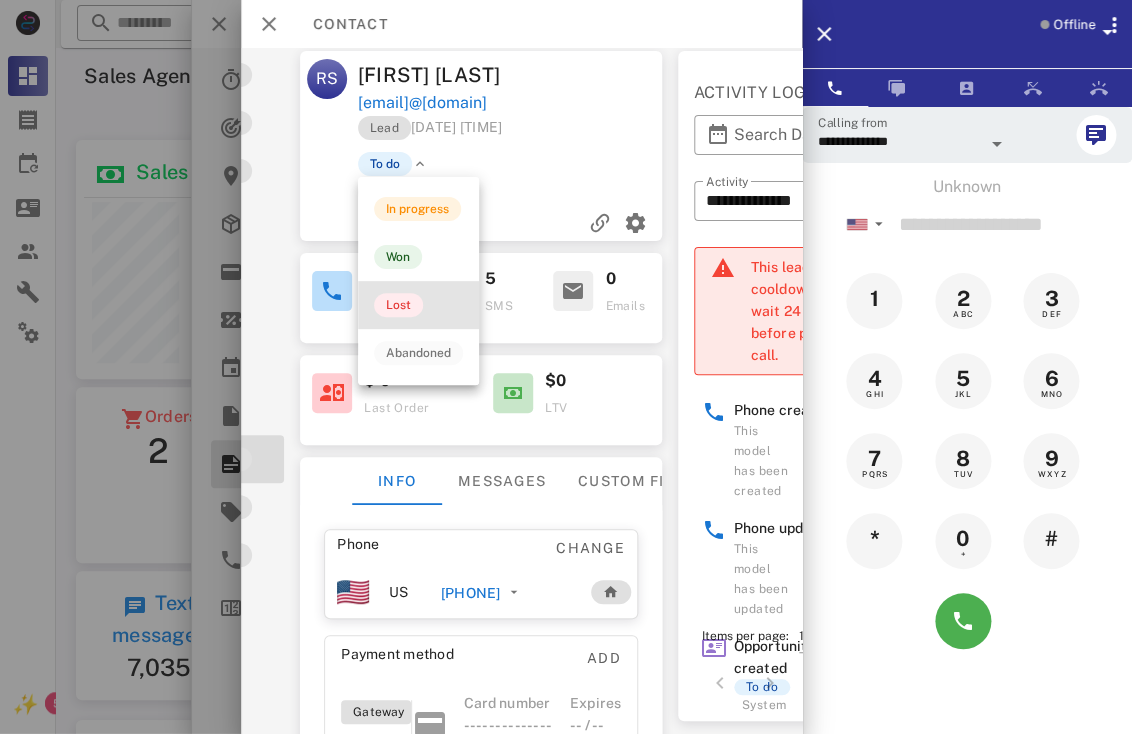 click on "Lost" at bounding box center (418, 305) 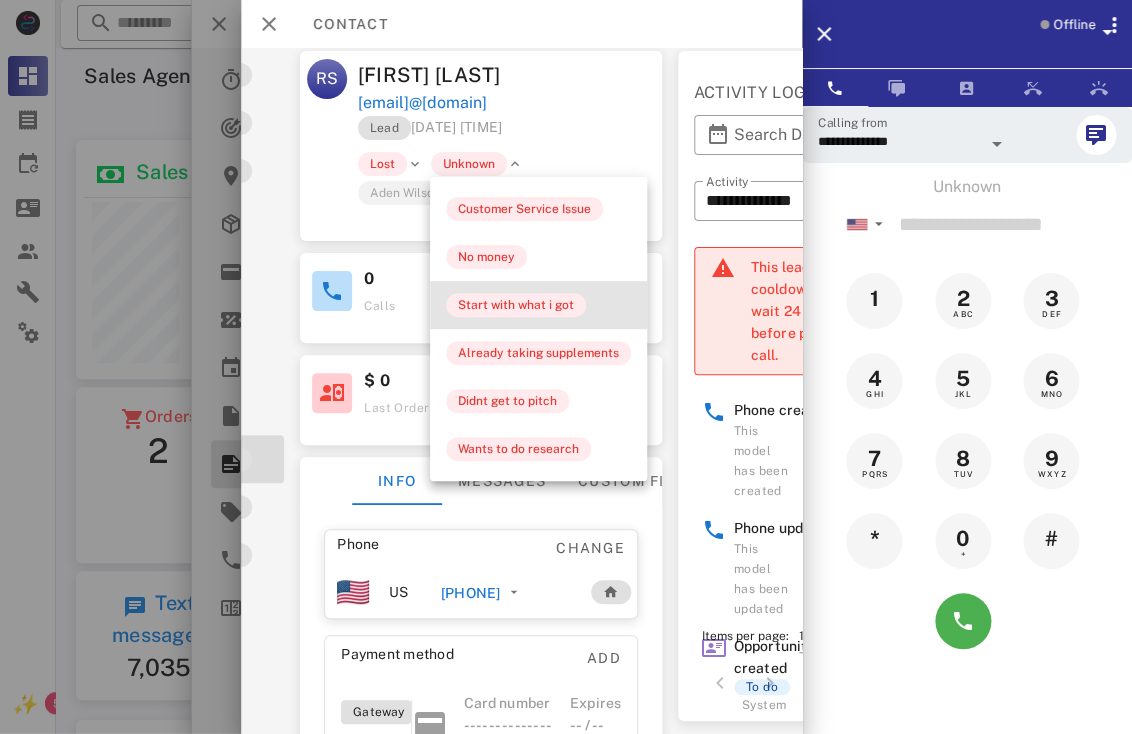 click on "Start with what i got" at bounding box center (538, 305) 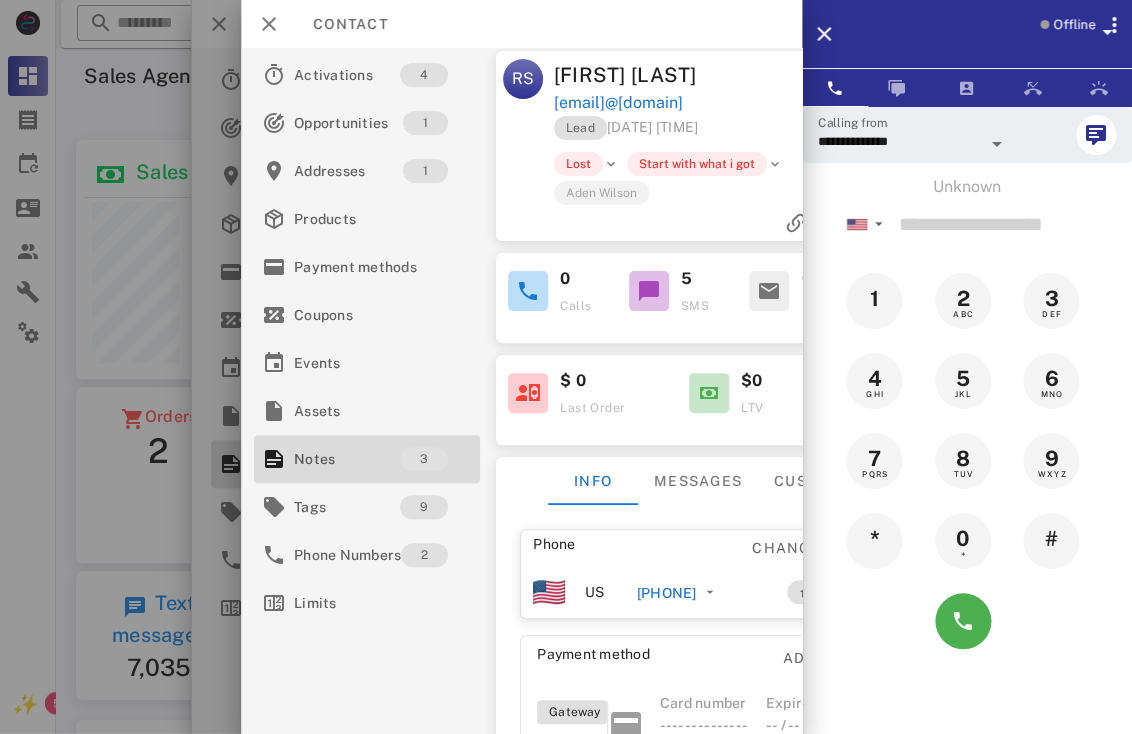 scroll, scrollTop: 5, scrollLeft: 0, axis: vertical 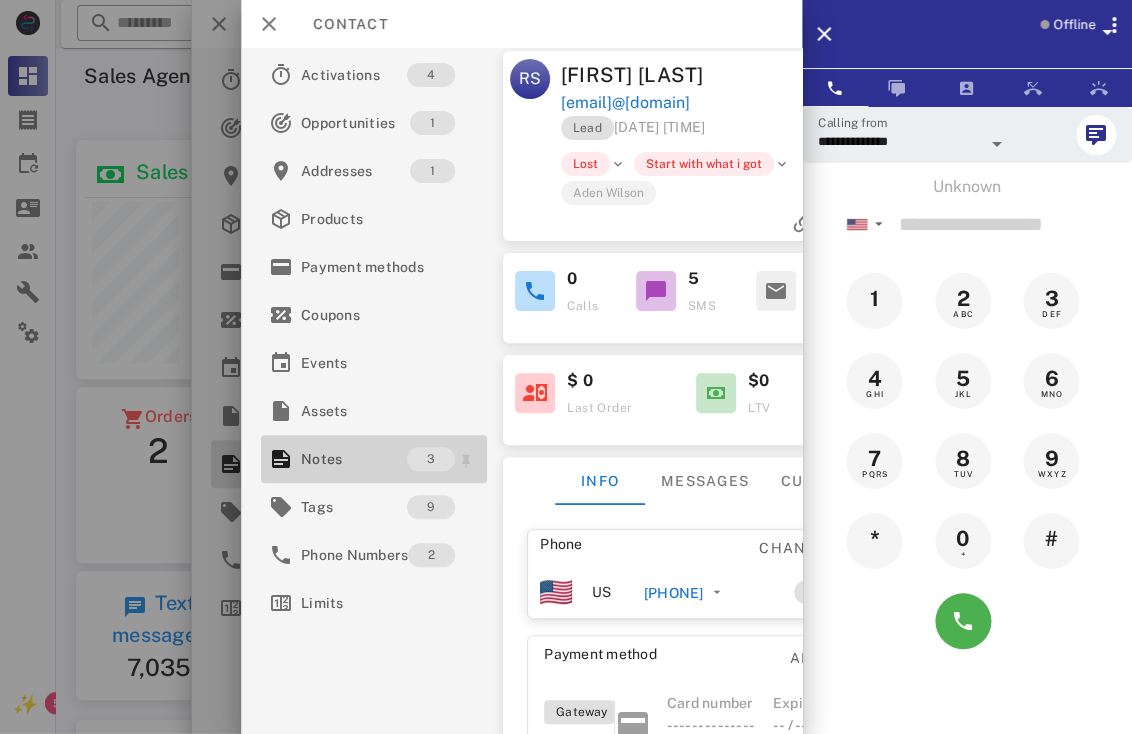 click on "Notes" at bounding box center (354, 459) 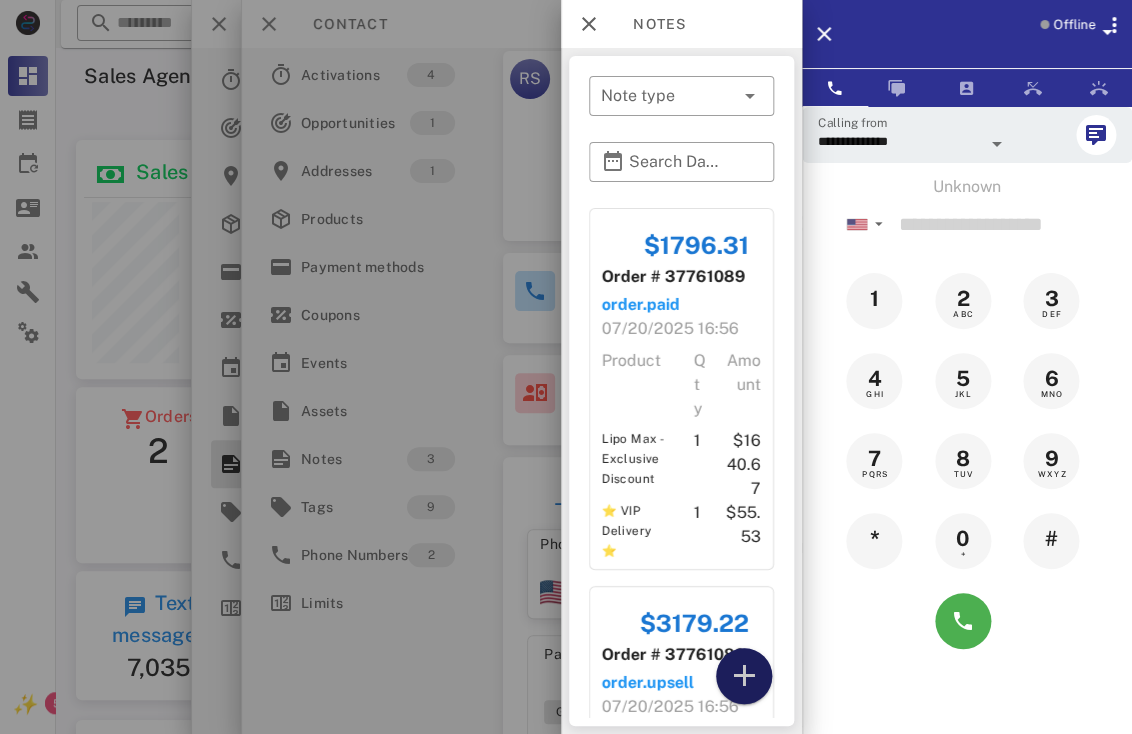 click at bounding box center (744, 676) 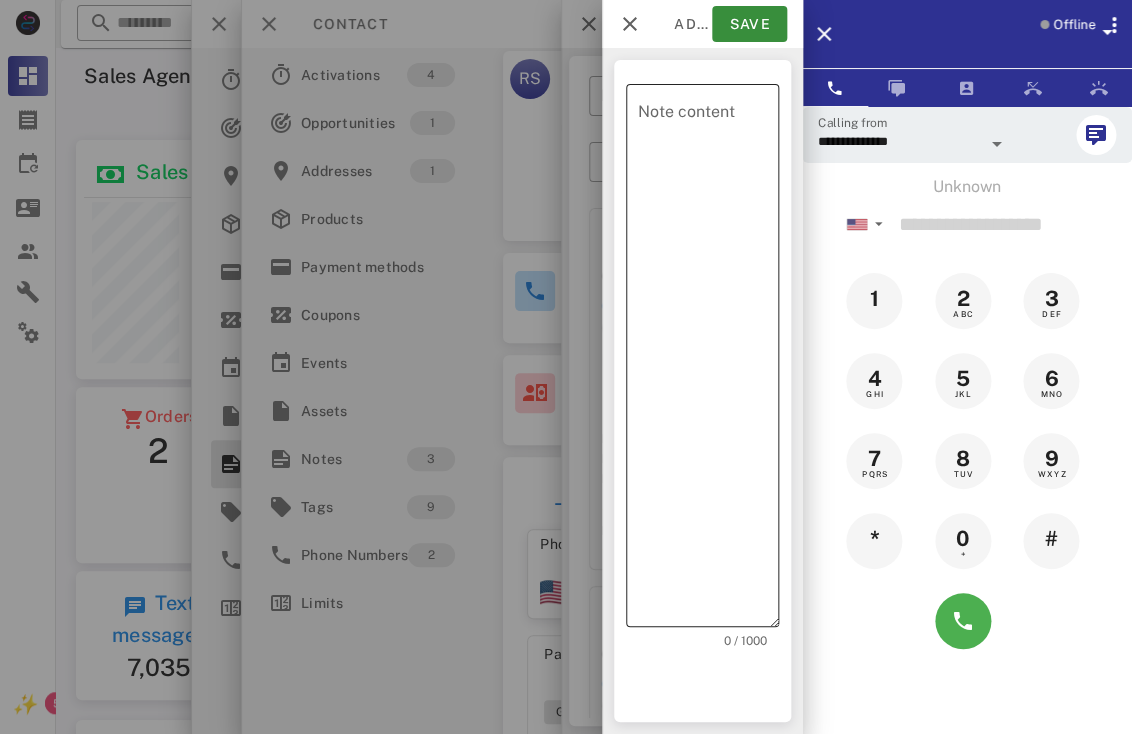 click on "Note content" at bounding box center [708, 360] 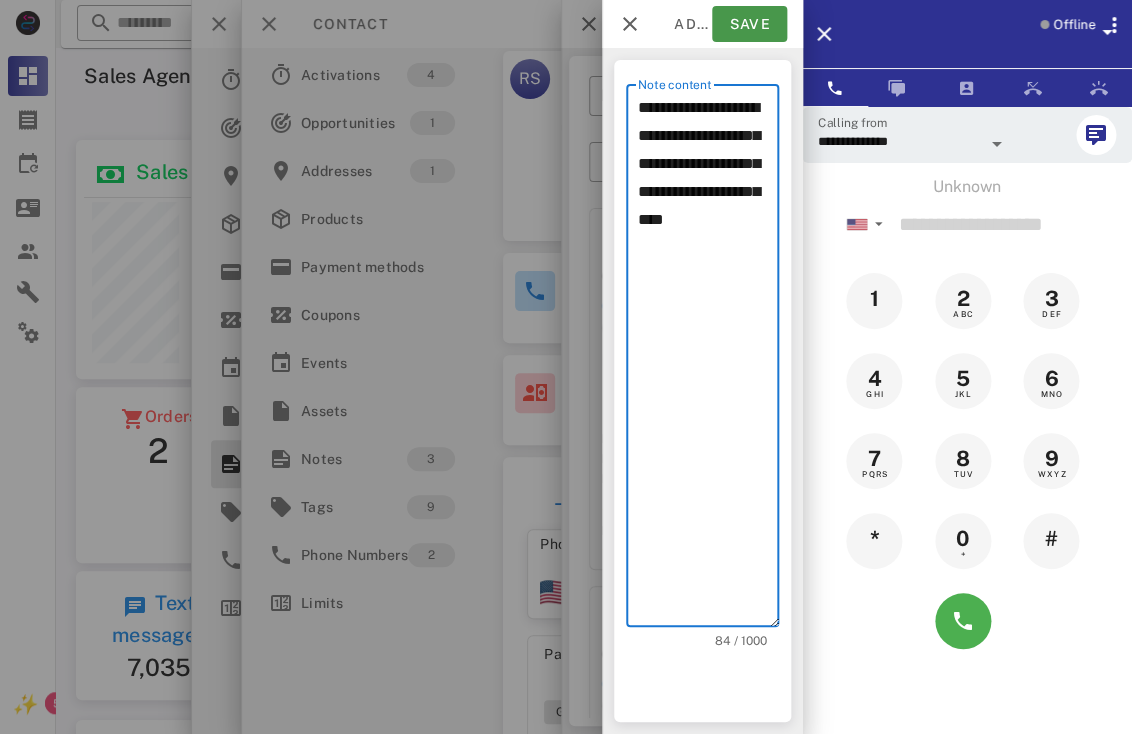 type on "**********" 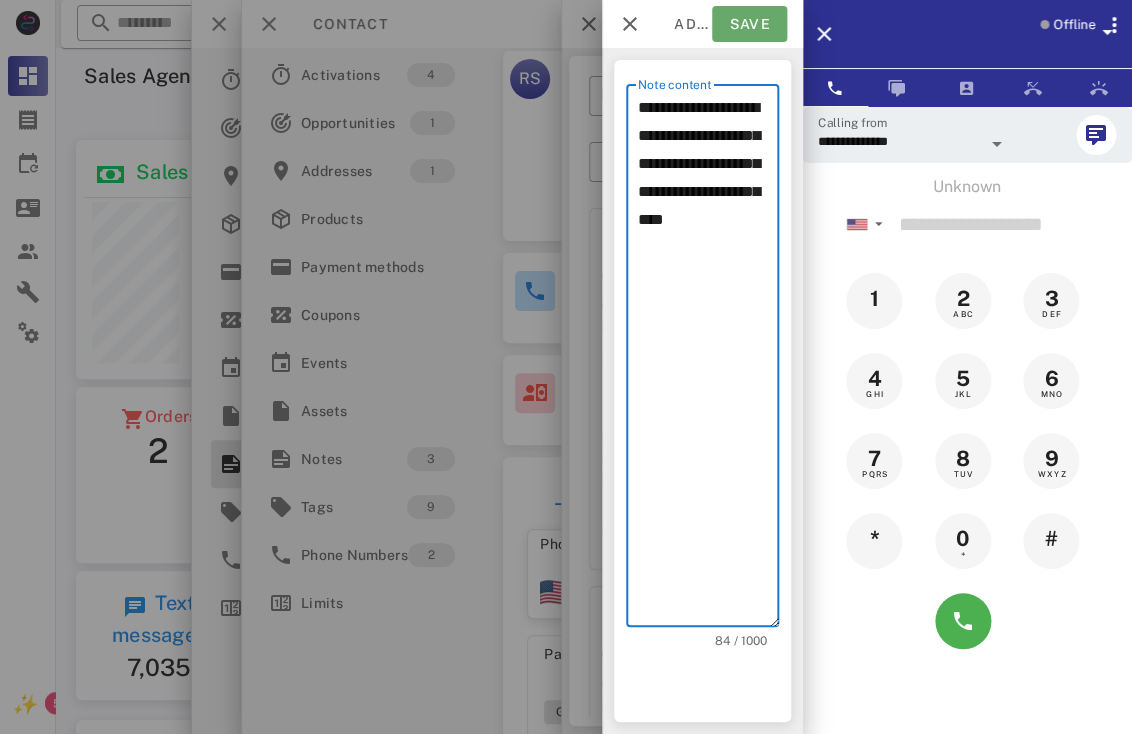 click on "Save" at bounding box center (749, 24) 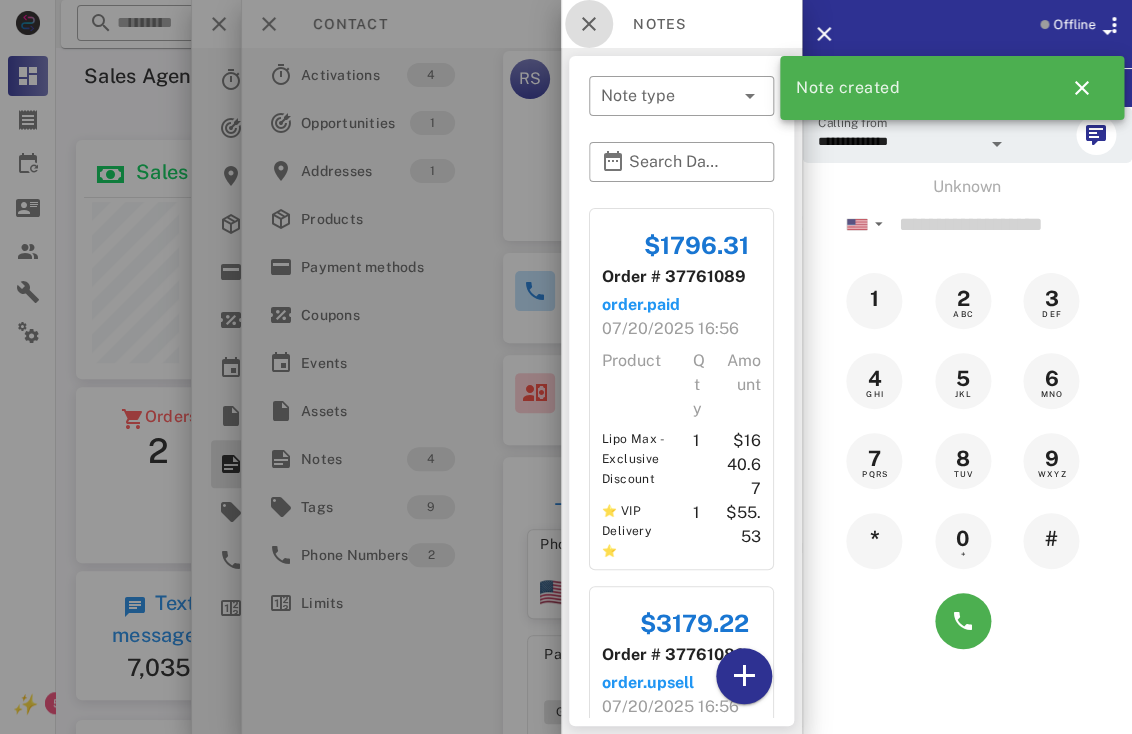 click at bounding box center (589, 24) 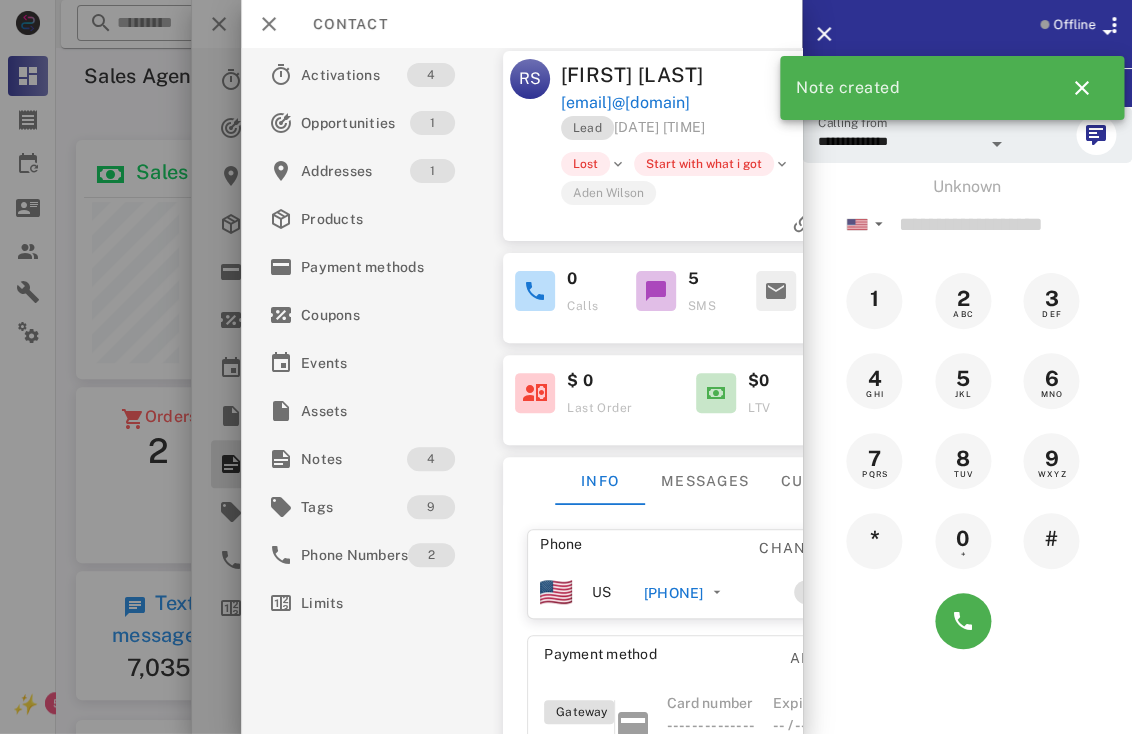 click at bounding box center (684, 223) 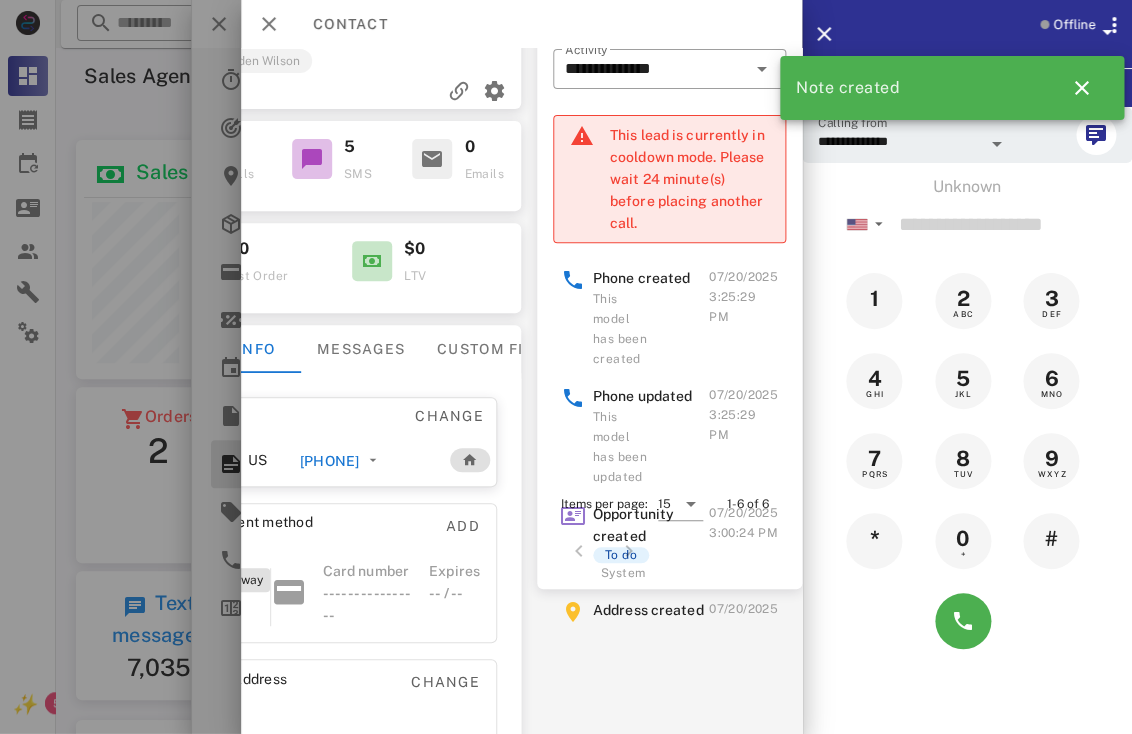 scroll, scrollTop: 0, scrollLeft: 345, axis: horizontal 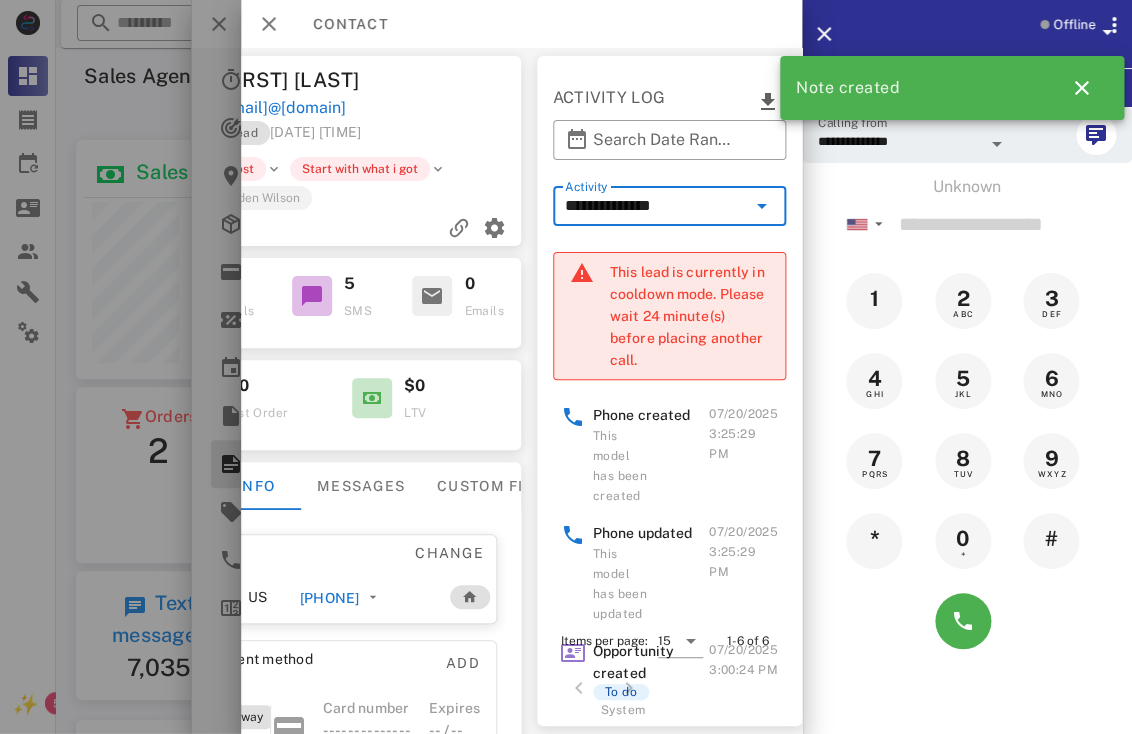 click on "**********" at bounding box center [654, 206] 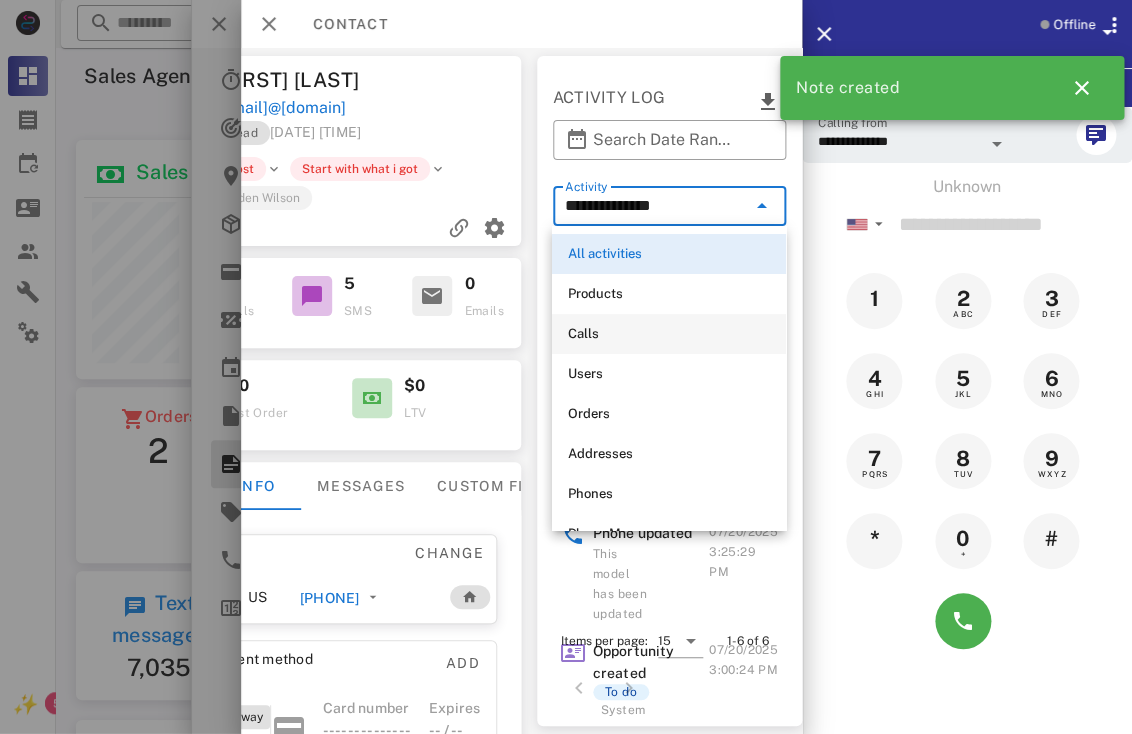 click on "Calls" at bounding box center (669, 334) 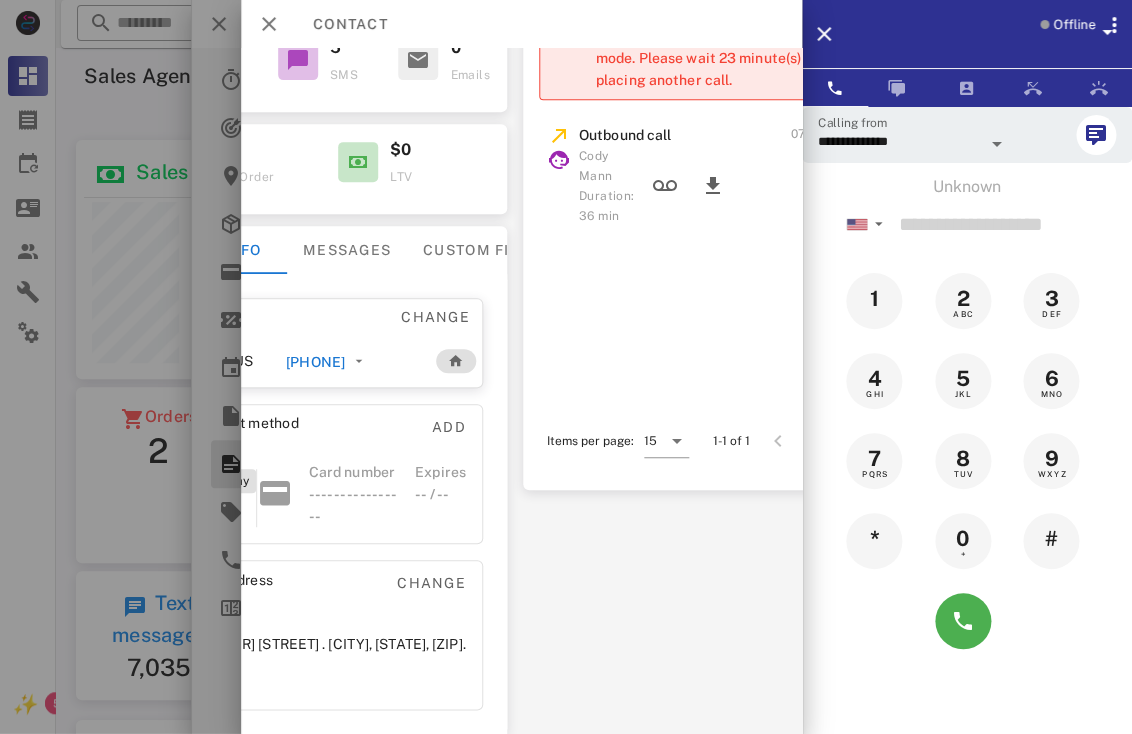 scroll, scrollTop: 0, scrollLeft: 358, axis: horizontal 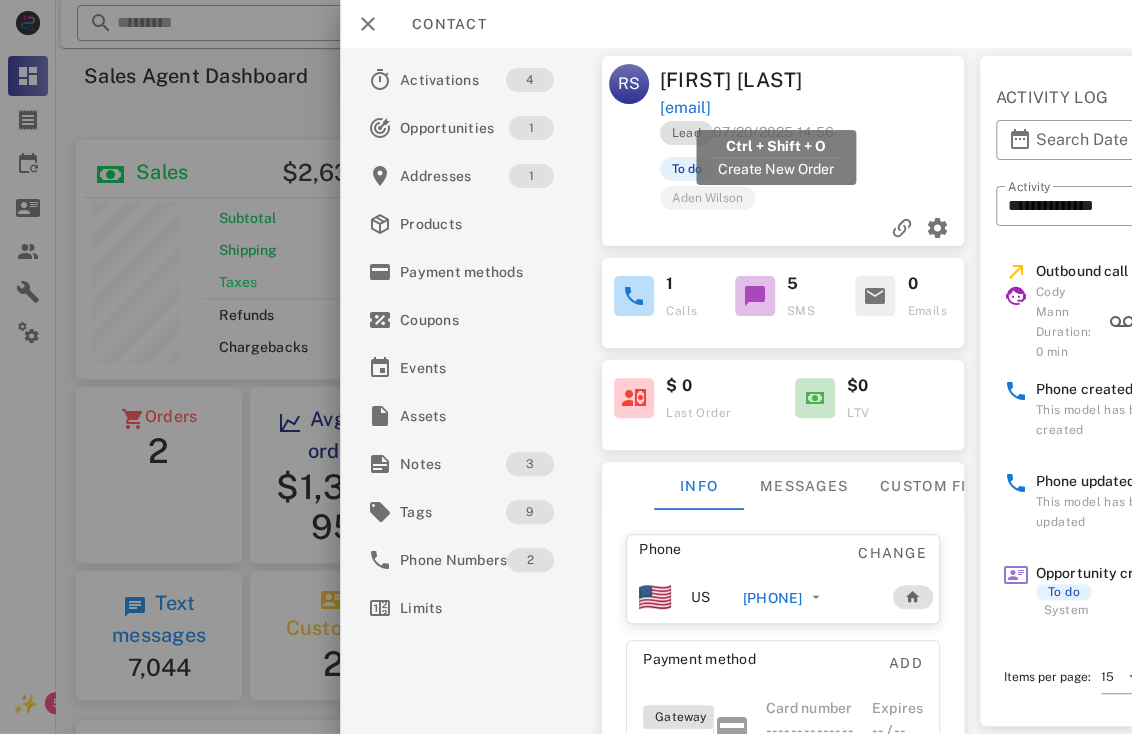 click on "[EMAIL]" at bounding box center [684, 108] 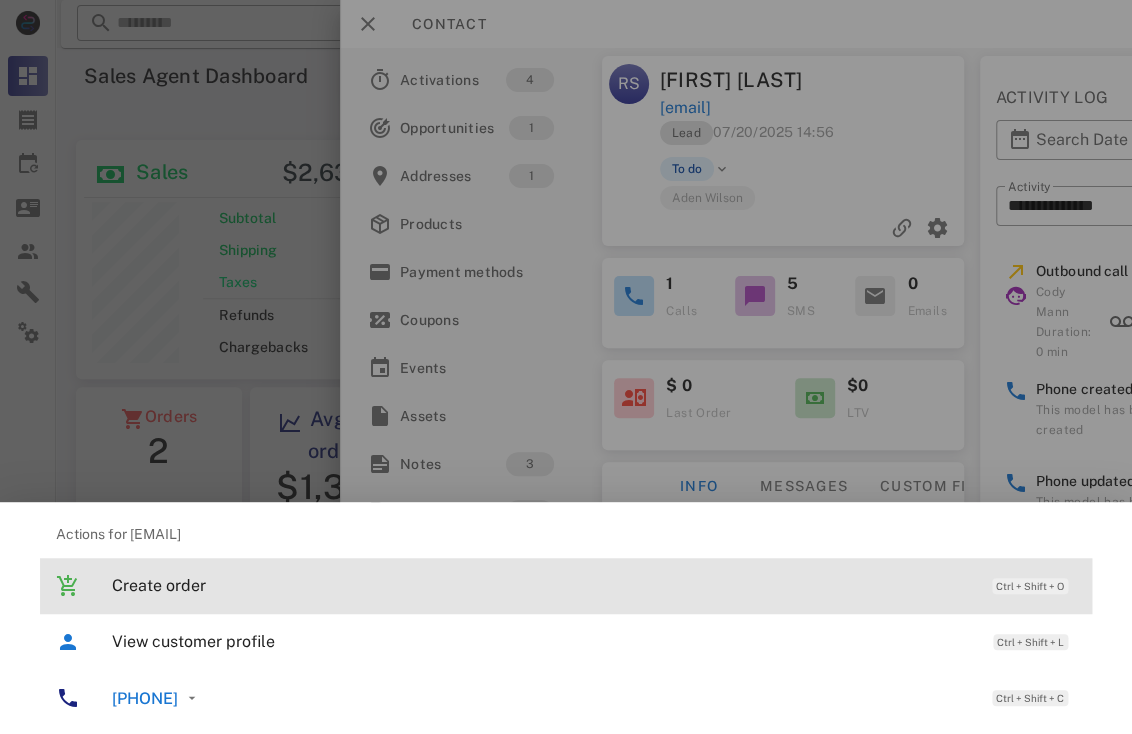 click on "Create order Ctrl + Shift + O" at bounding box center [594, 585] 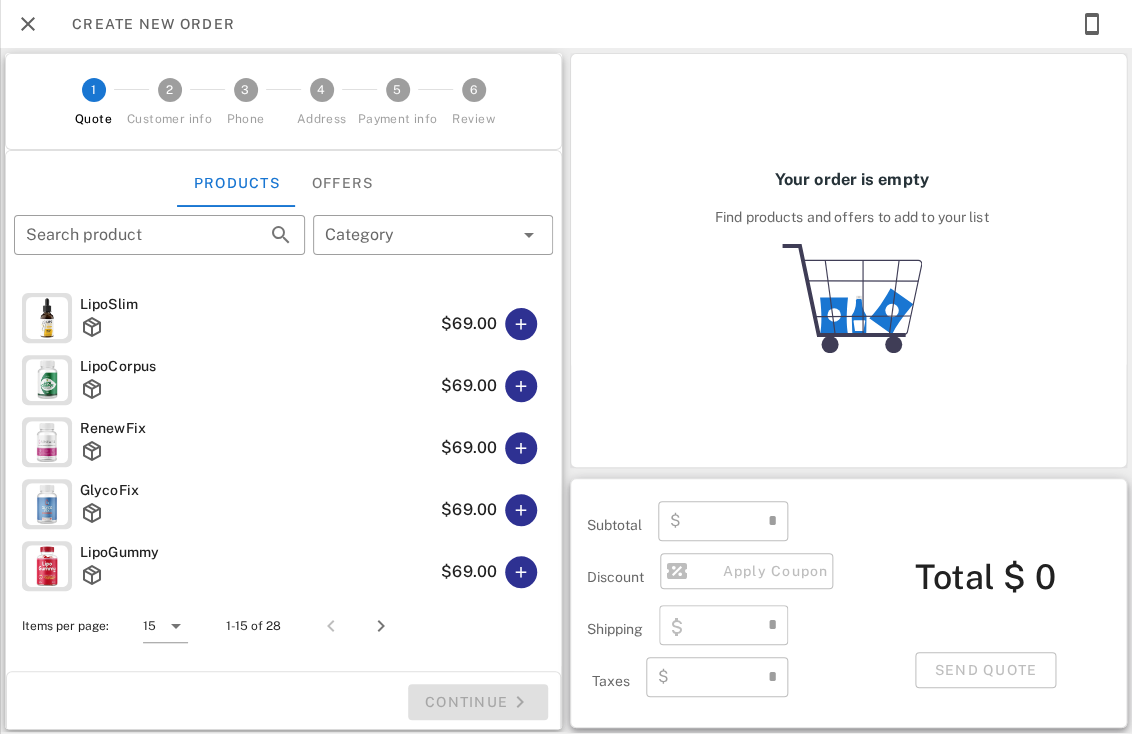 type on "**********" 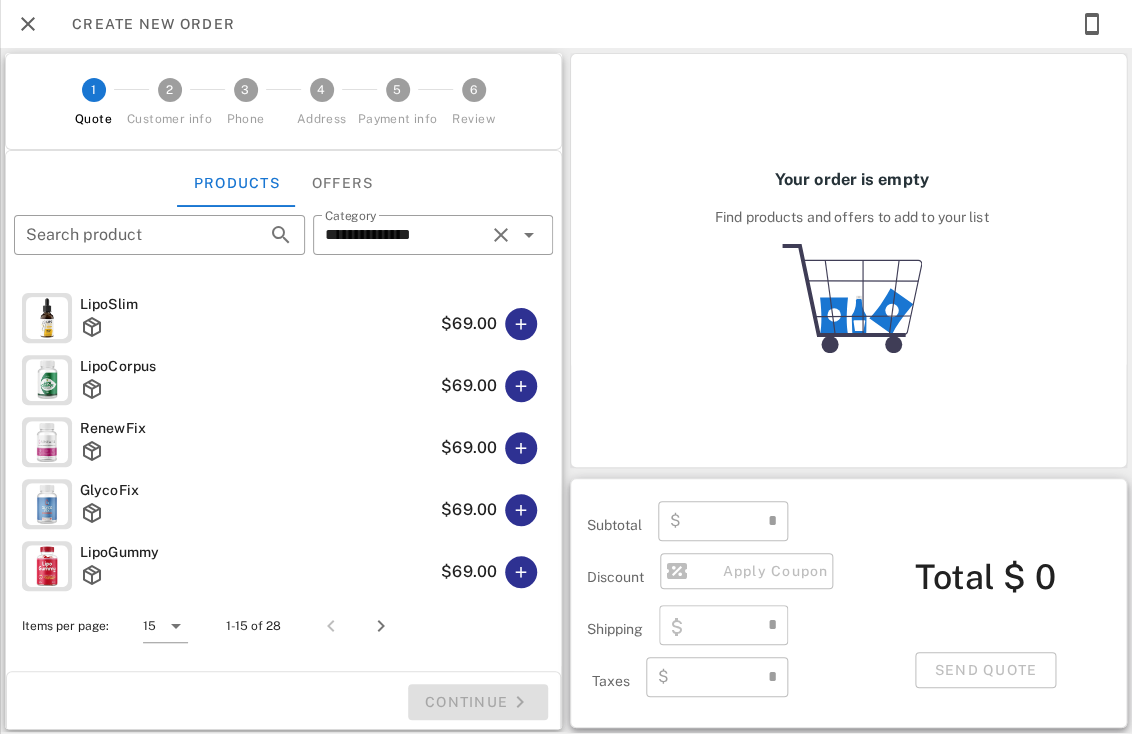 type on "****" 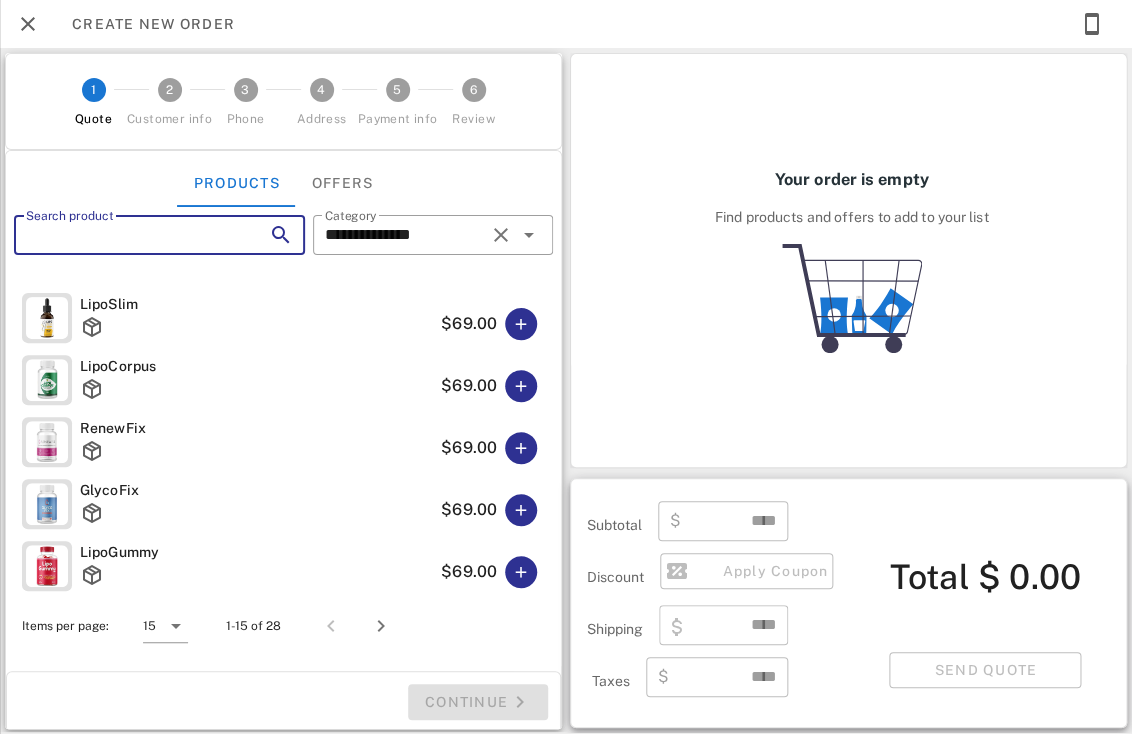 click on "Search product" at bounding box center [131, 235] 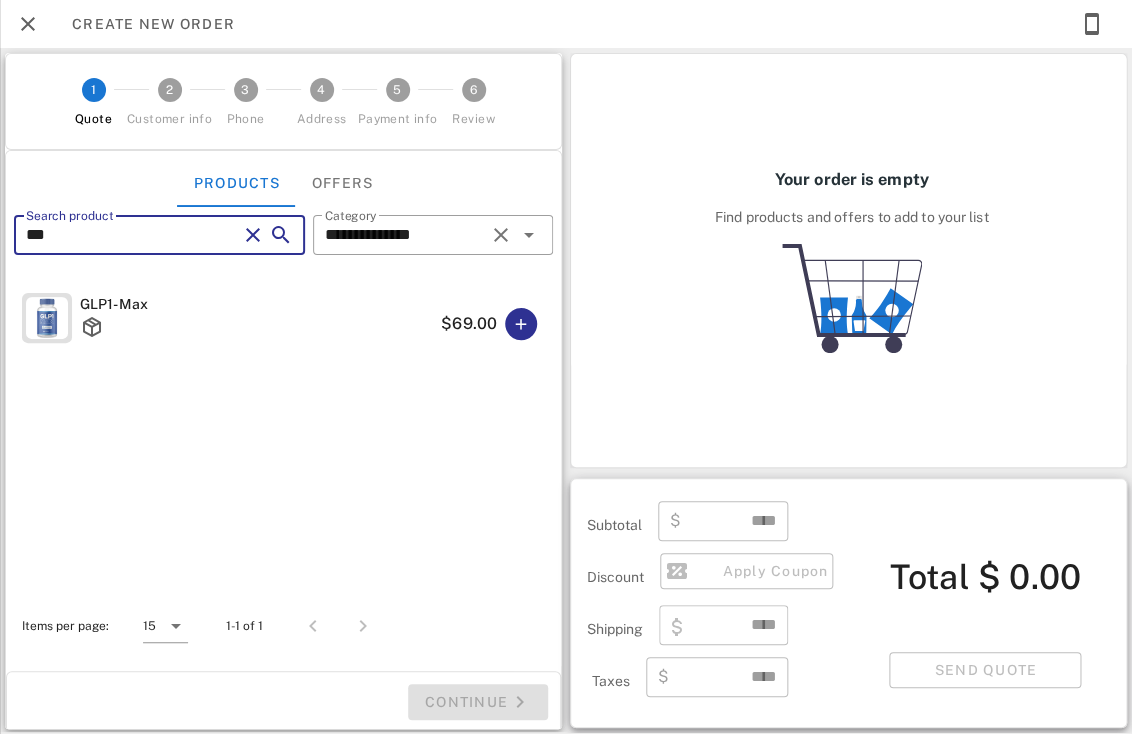 type on "***" 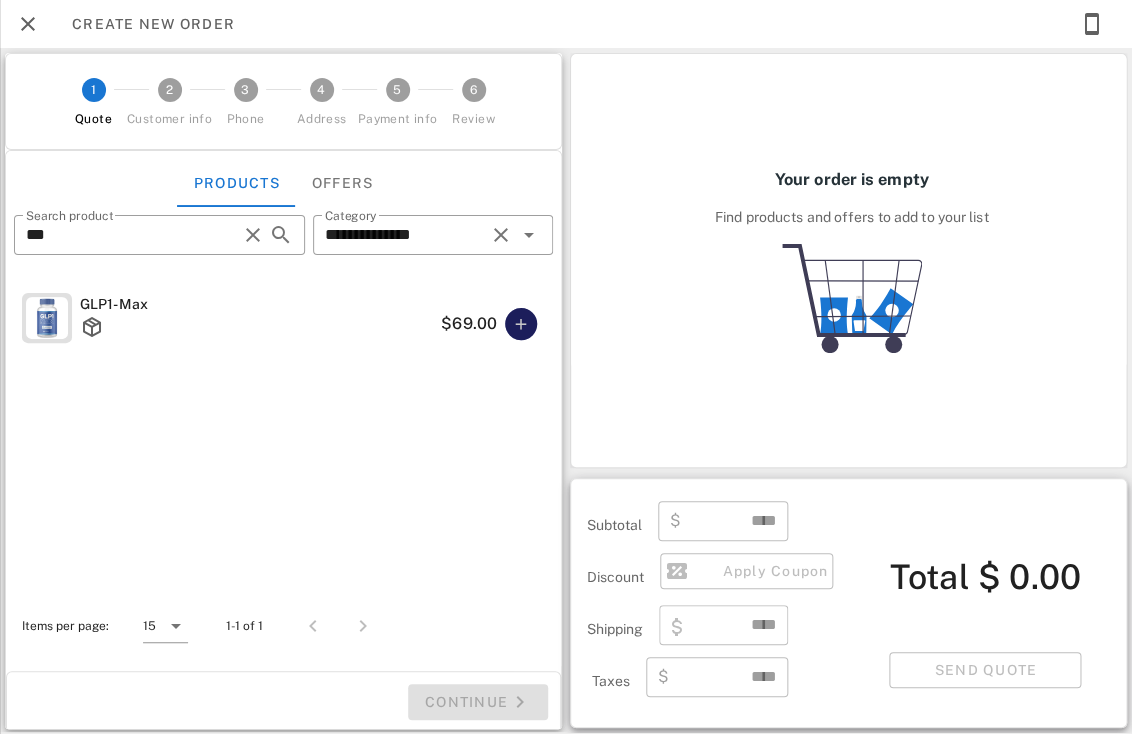 click at bounding box center (521, 324) 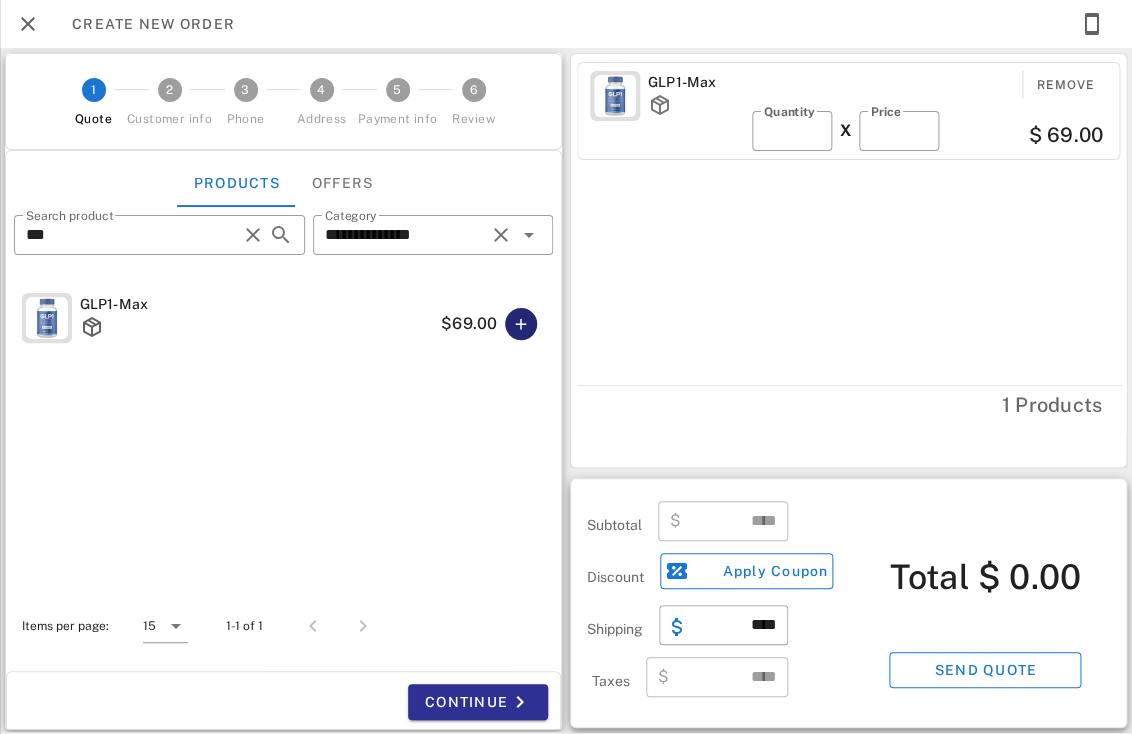 type 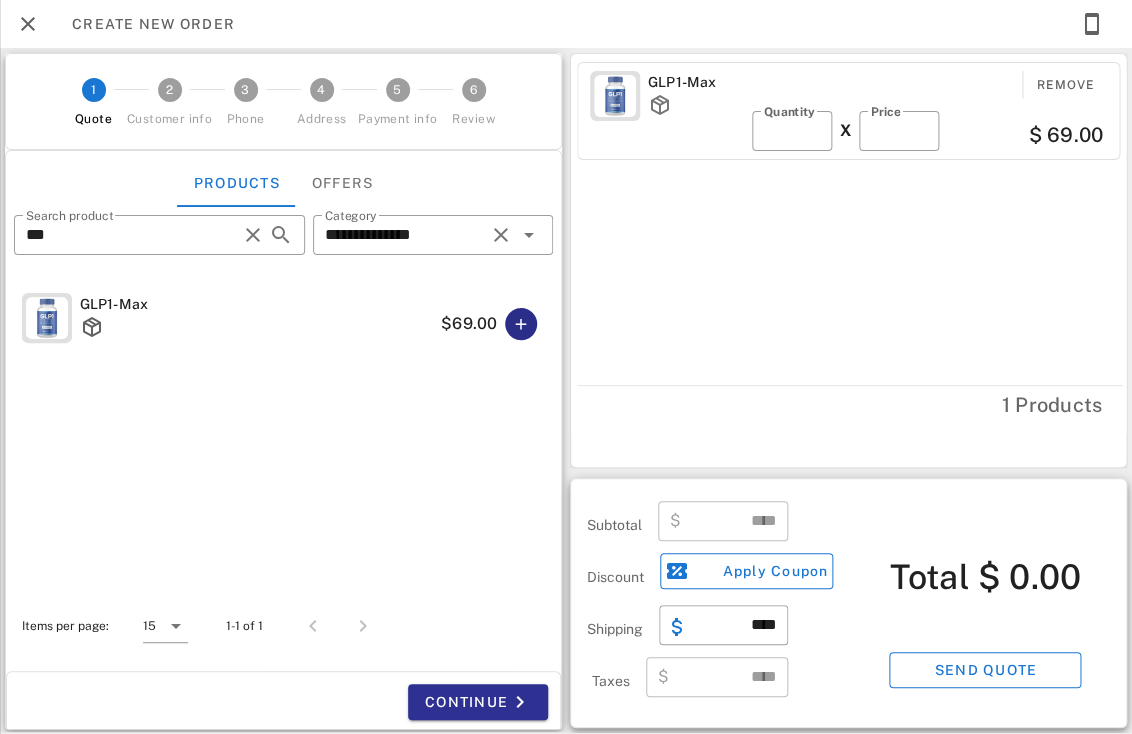 type on "*****" 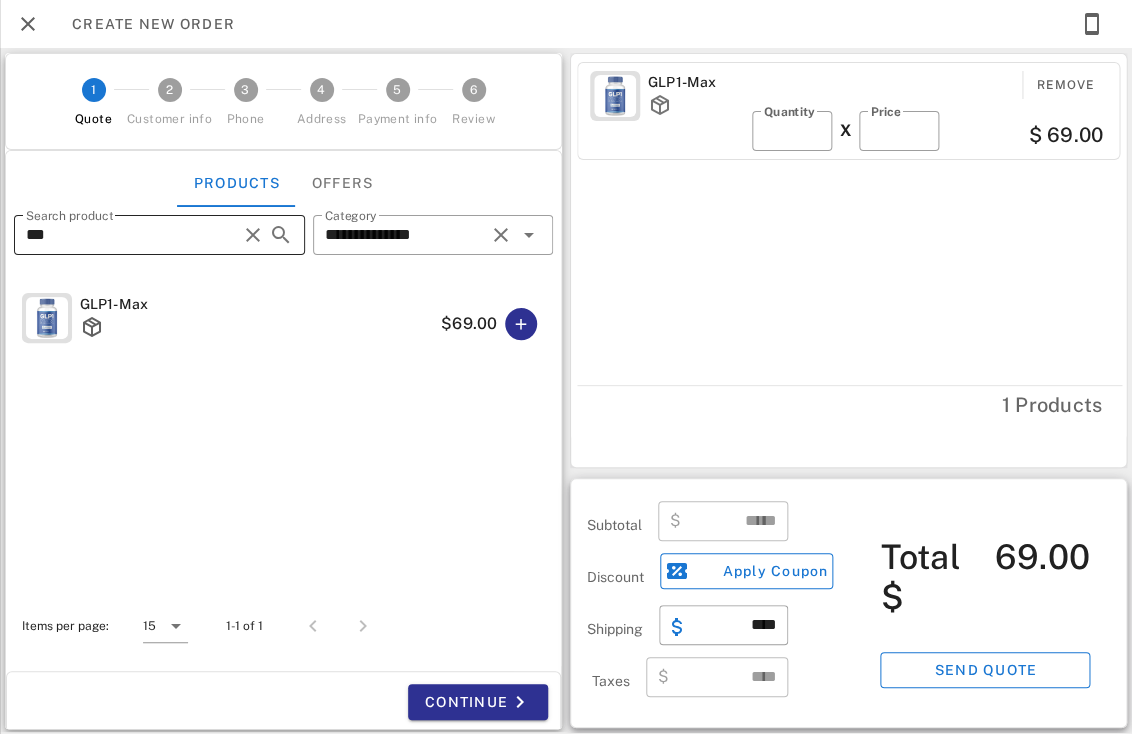 click on "***" at bounding box center (131, 235) 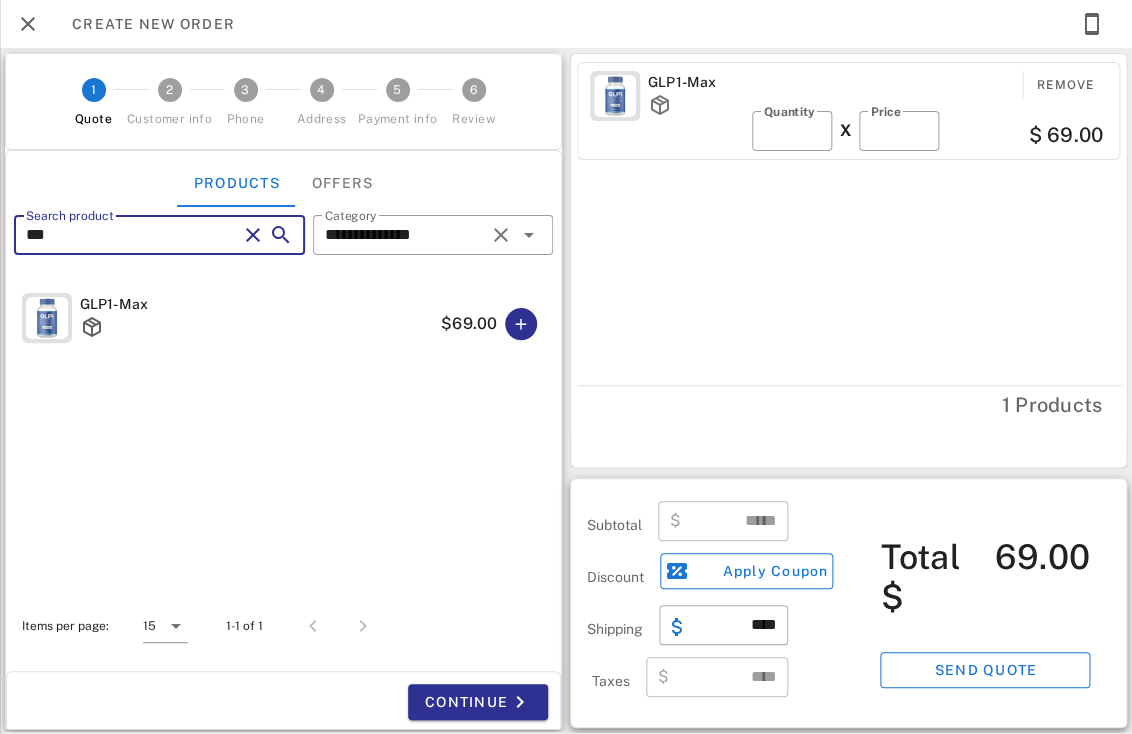 click on "***" at bounding box center [131, 235] 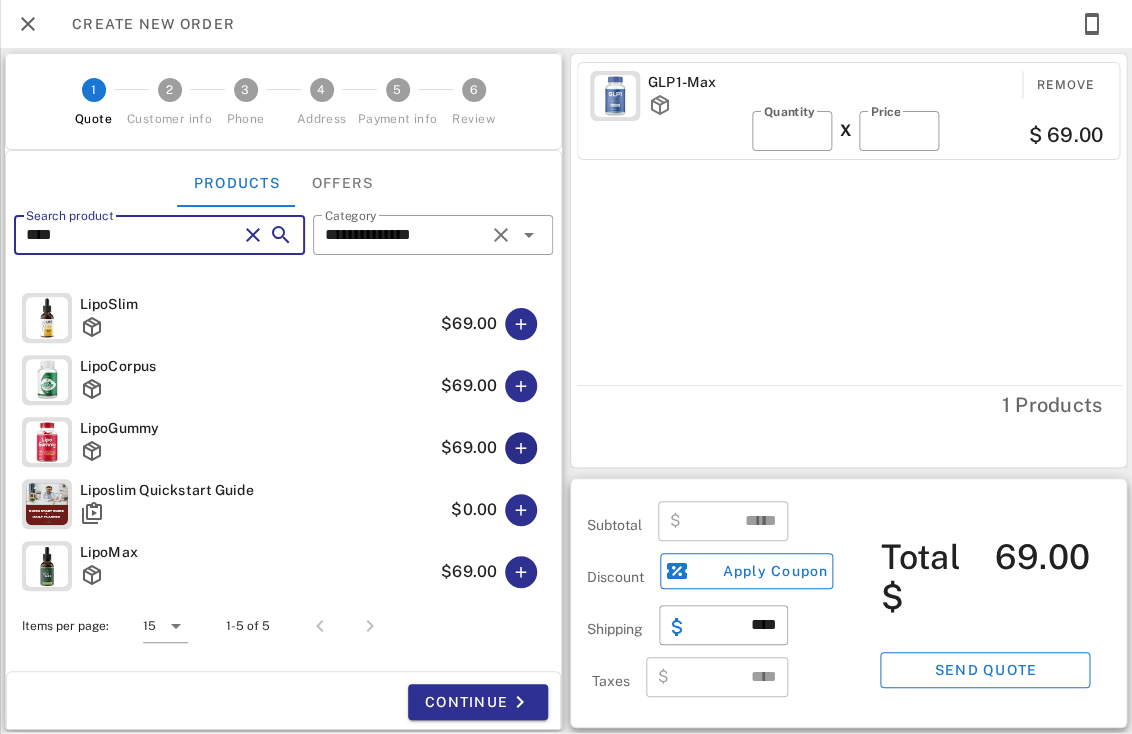type on "****" 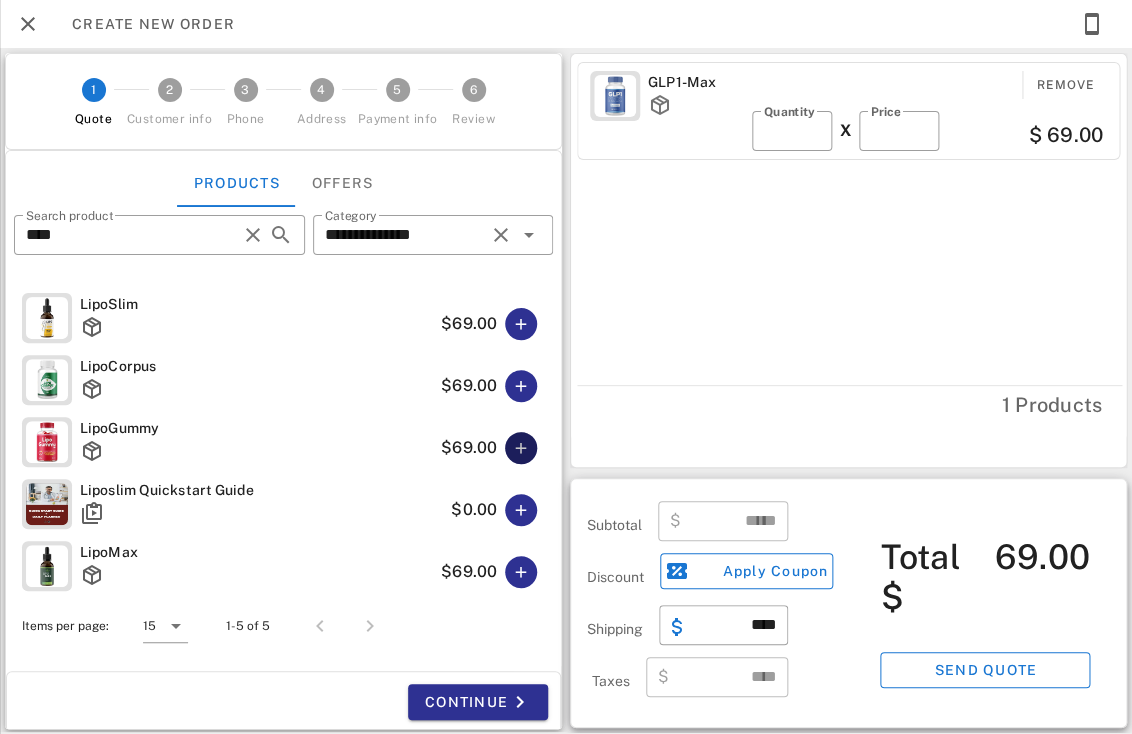 click at bounding box center (521, 448) 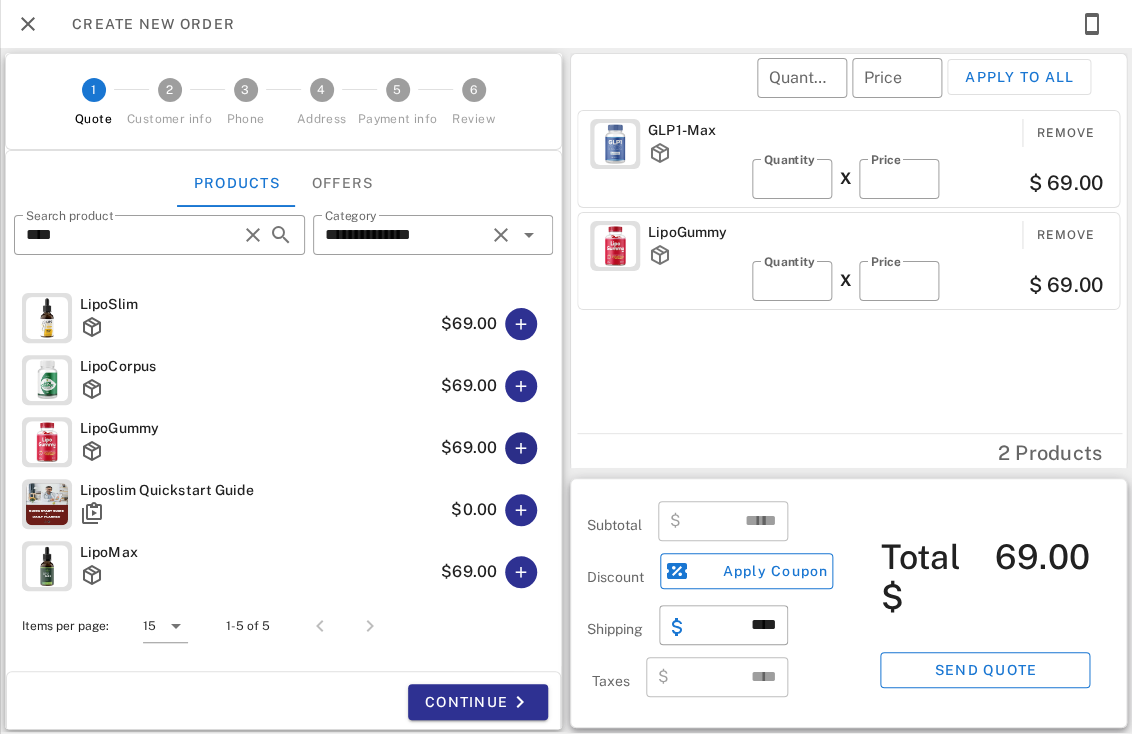 type on "******" 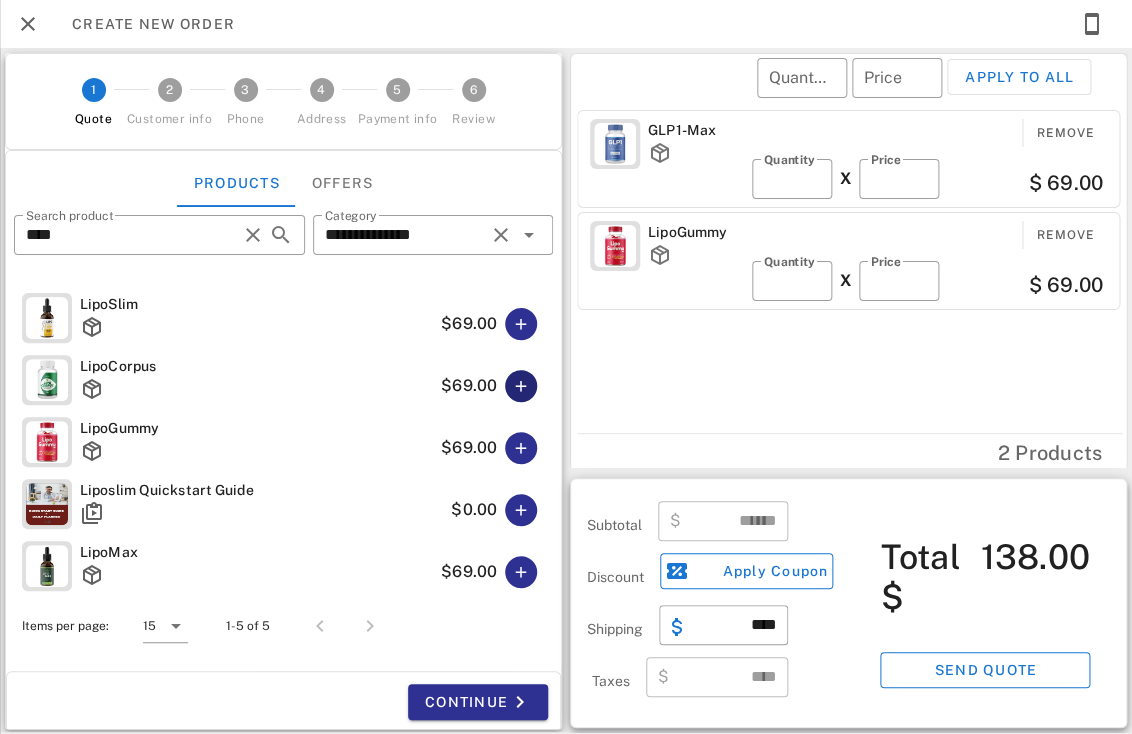 click at bounding box center [521, 386] 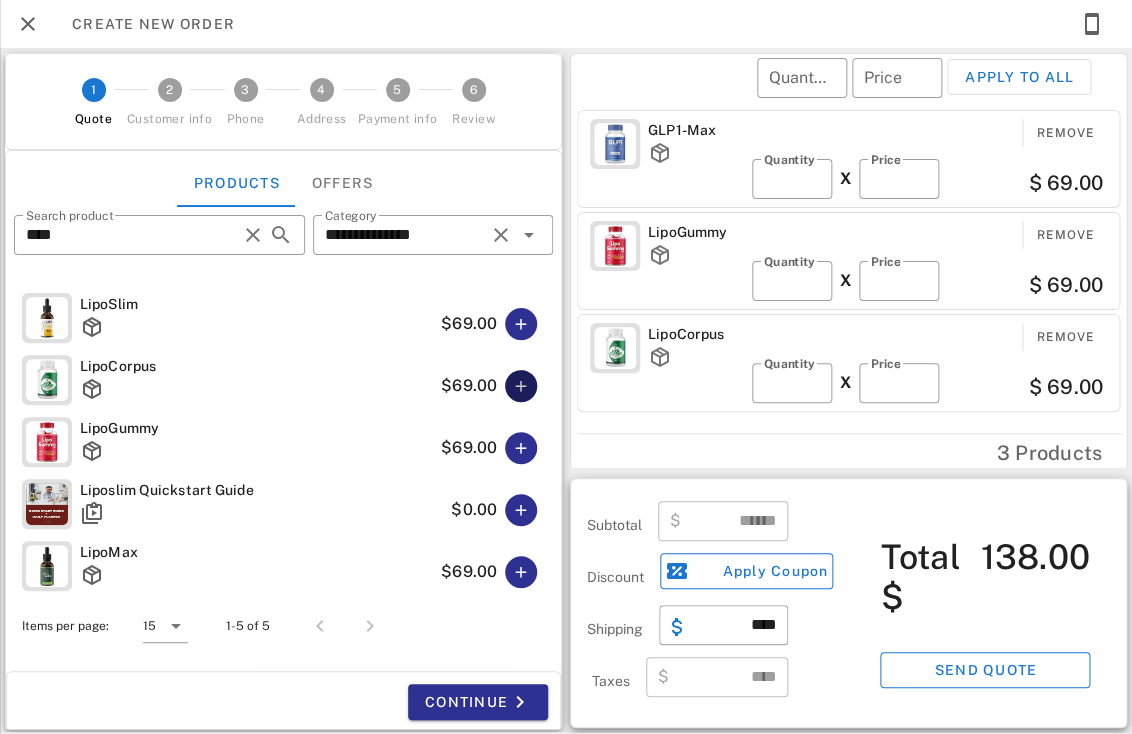 type 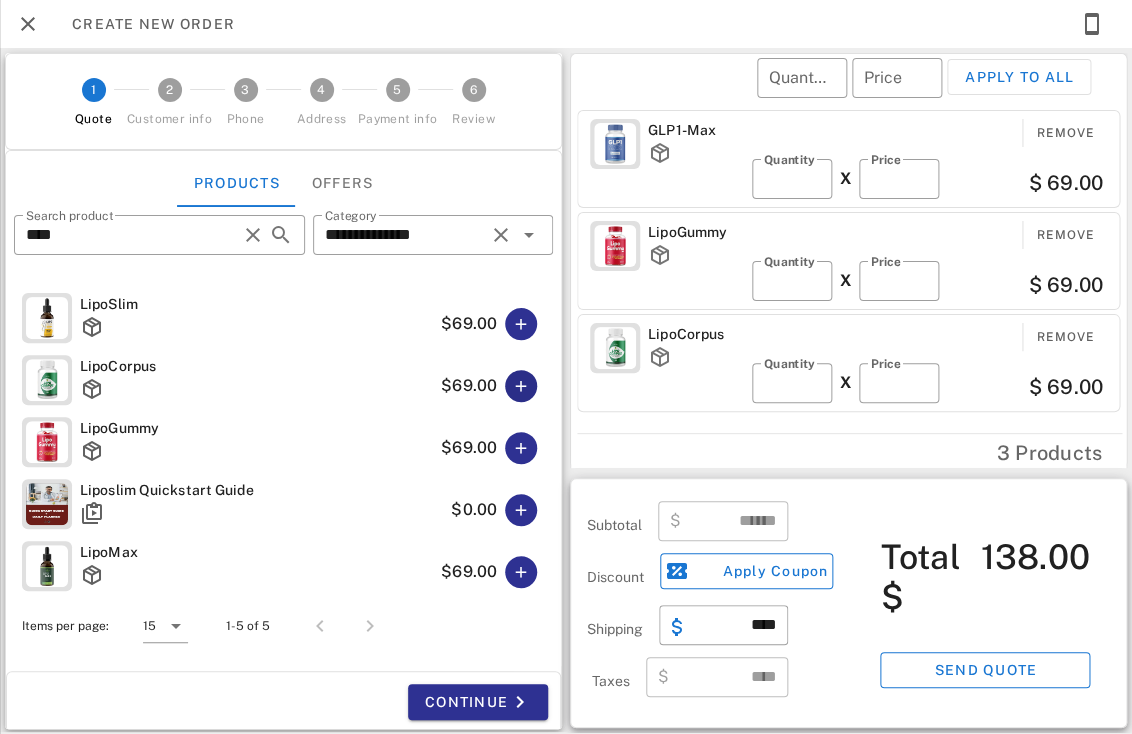 type on "******" 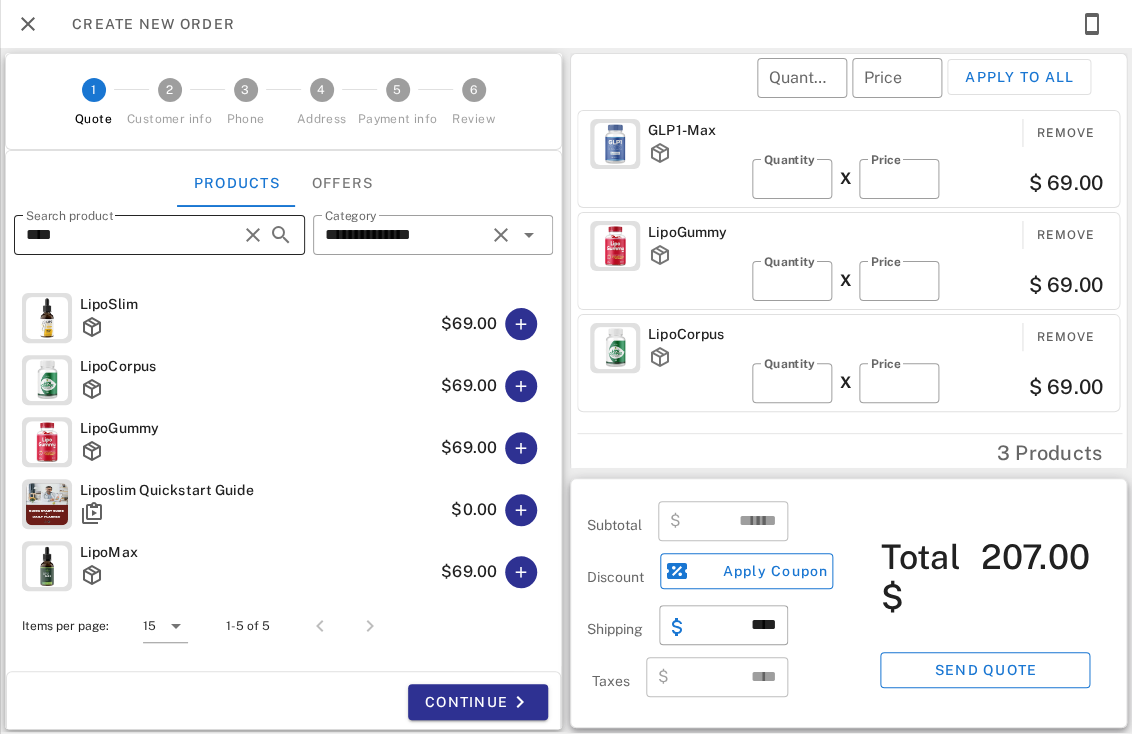 click on "****" at bounding box center [131, 235] 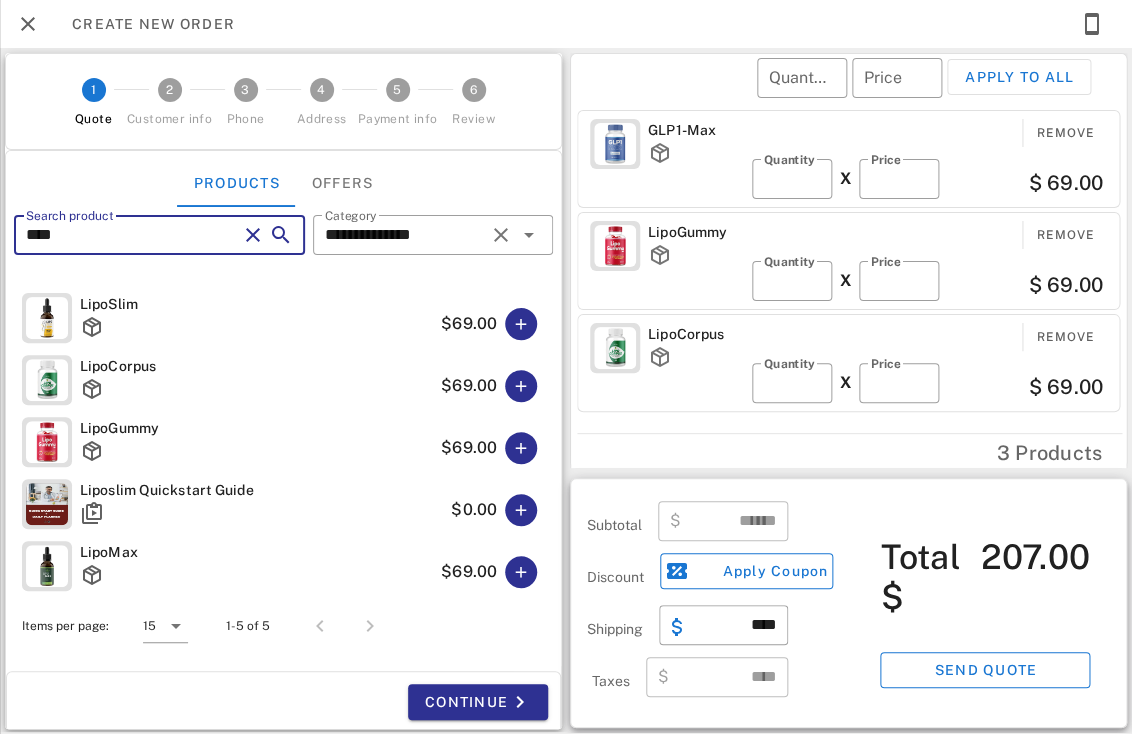 click on "****" at bounding box center (131, 235) 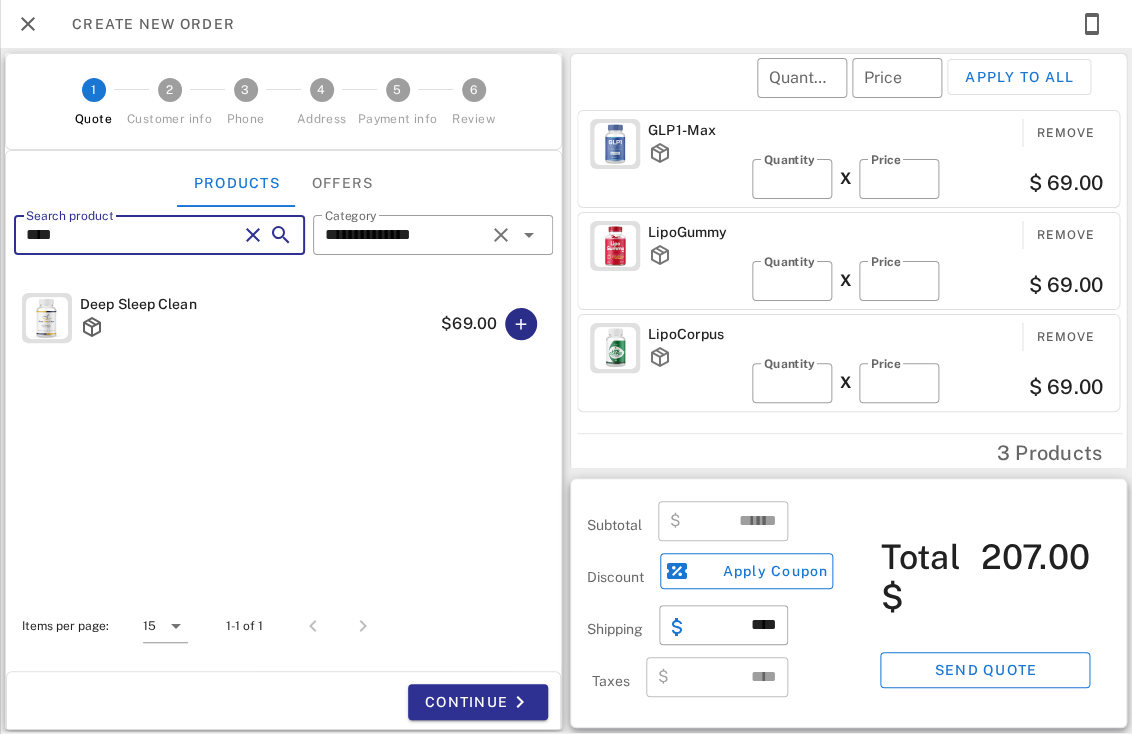 type on "****" 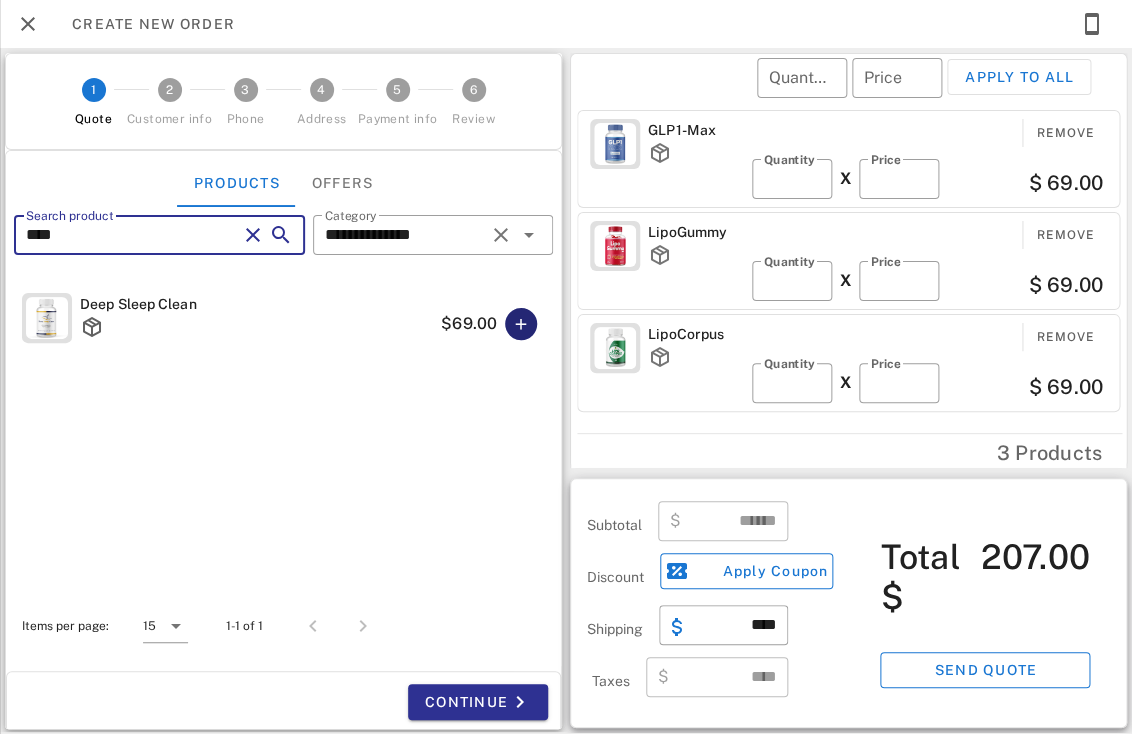 click at bounding box center [521, 324] 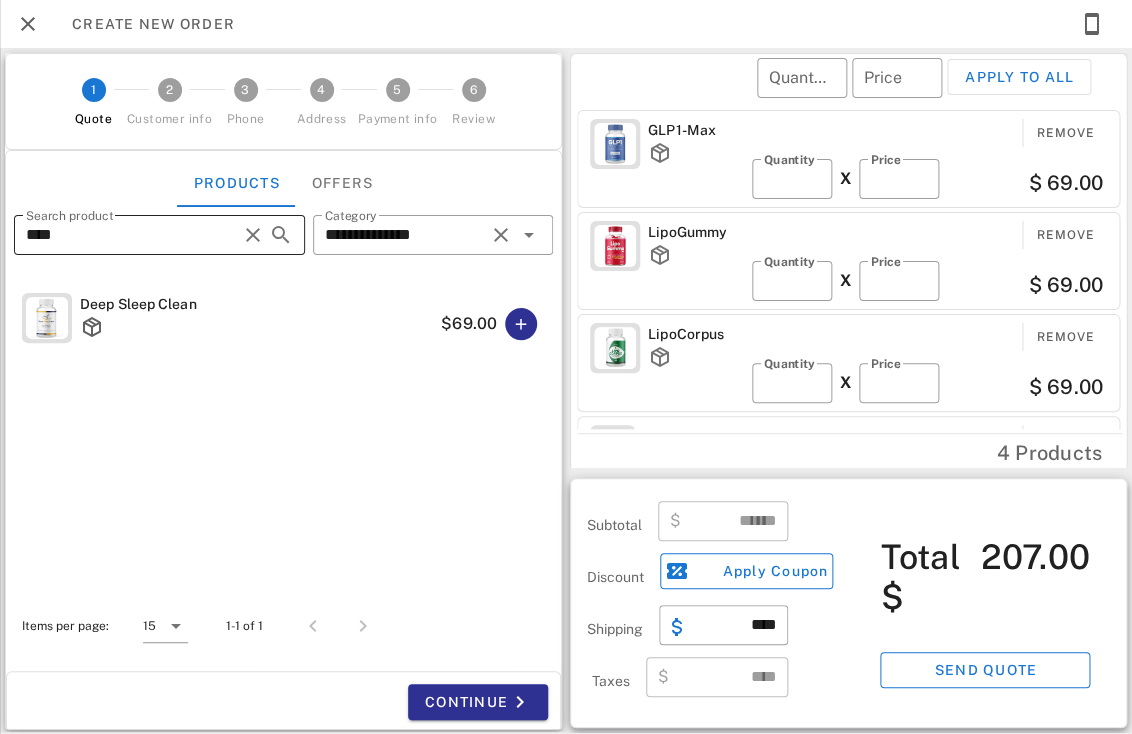 click on "****" at bounding box center (131, 235) 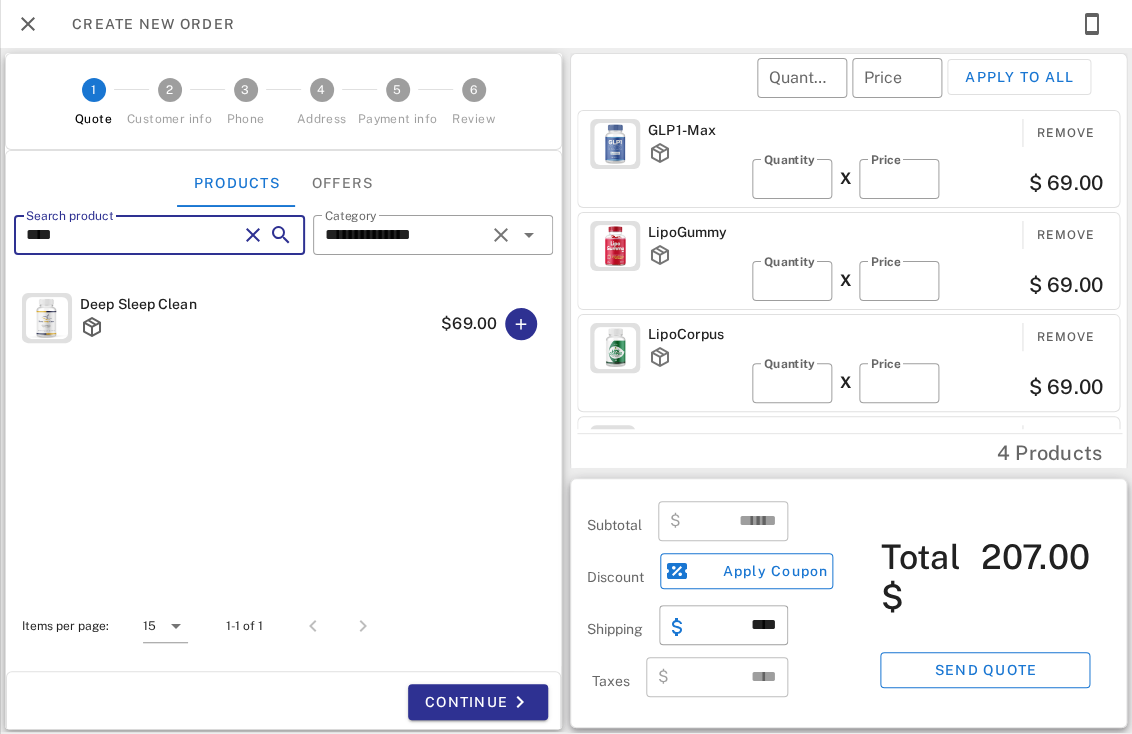 click on "****" at bounding box center (131, 235) 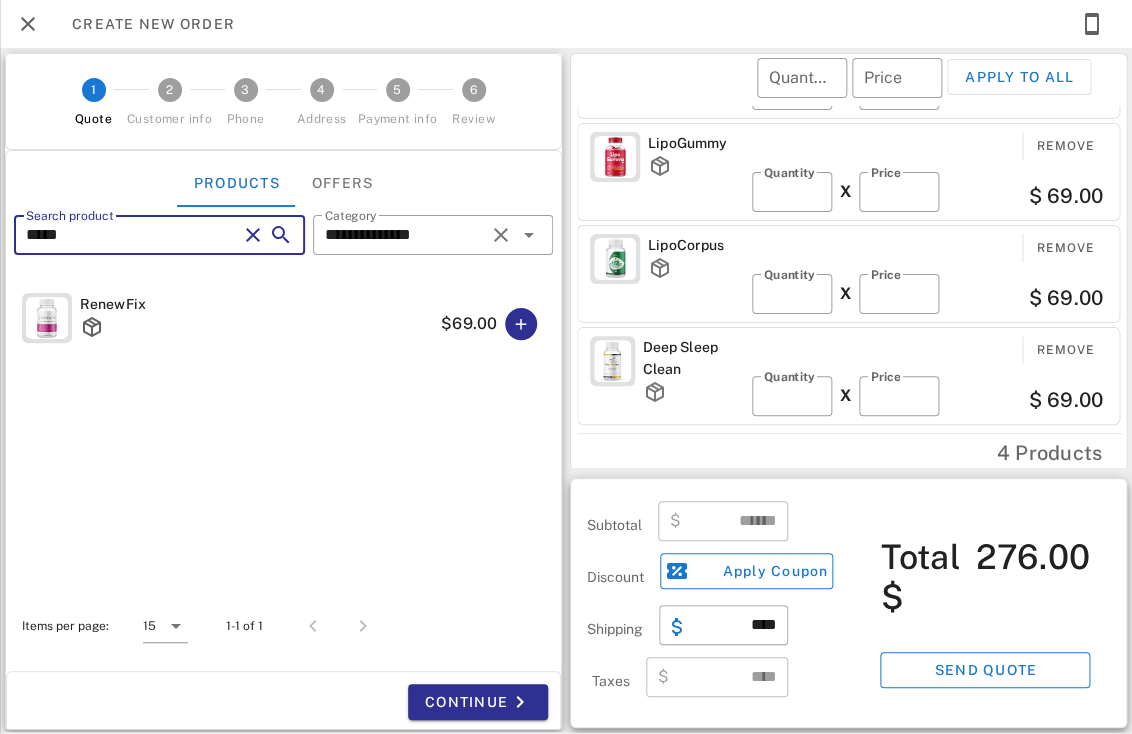 scroll, scrollTop: 0, scrollLeft: 0, axis: both 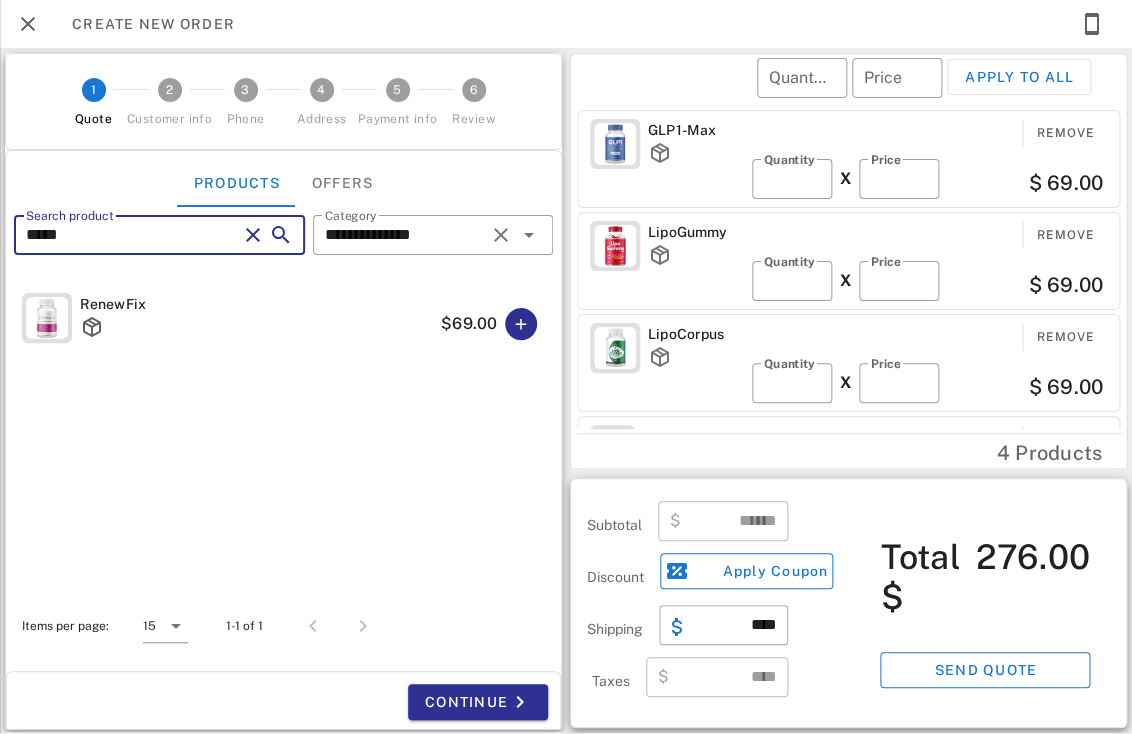 type on "*****" 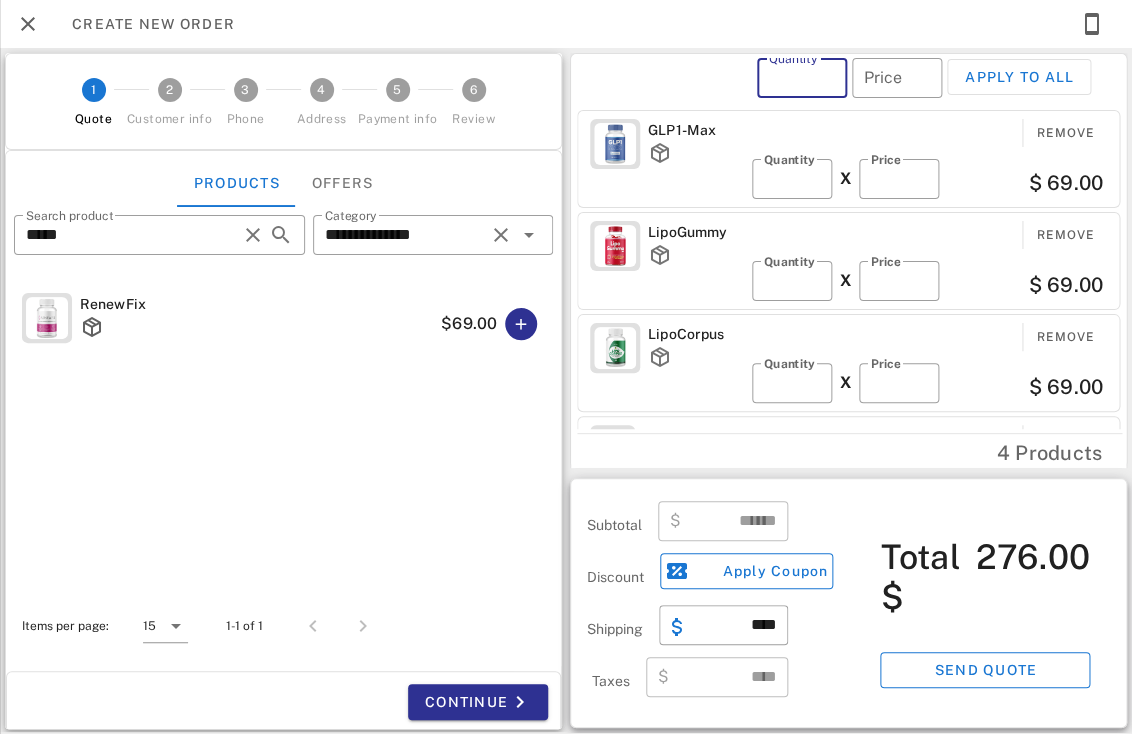 click on "Quantity" at bounding box center [802, 78] 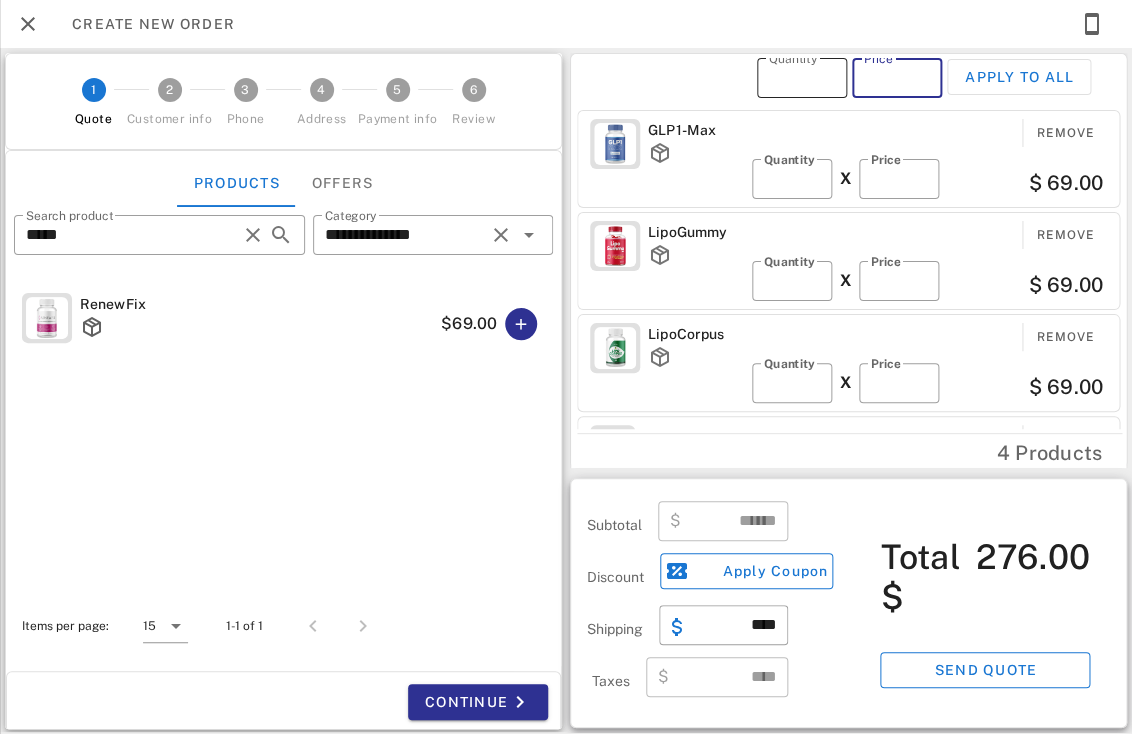 type on "**" 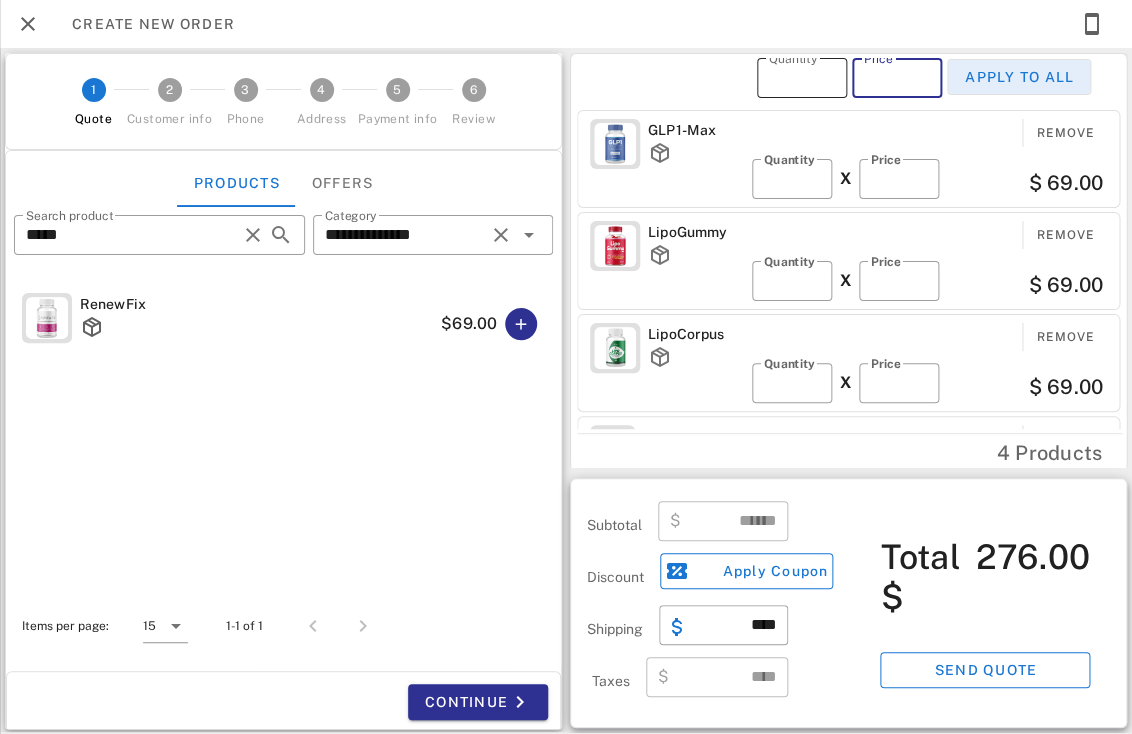 type 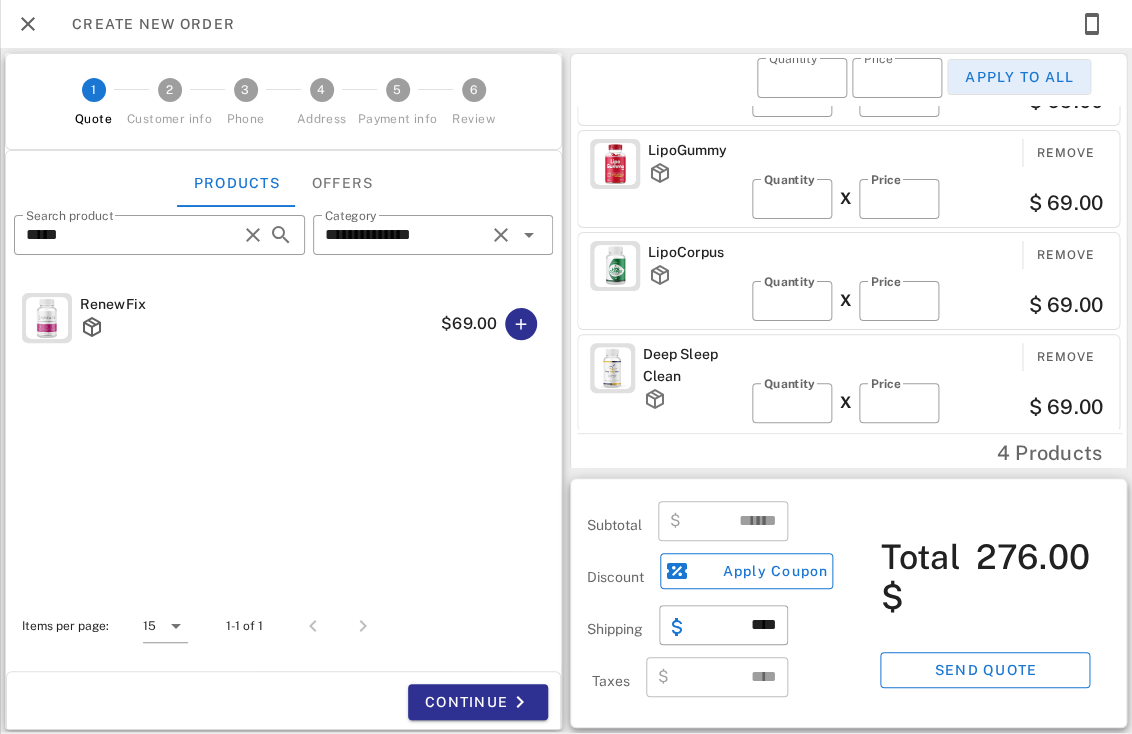 scroll, scrollTop: 90, scrollLeft: 0, axis: vertical 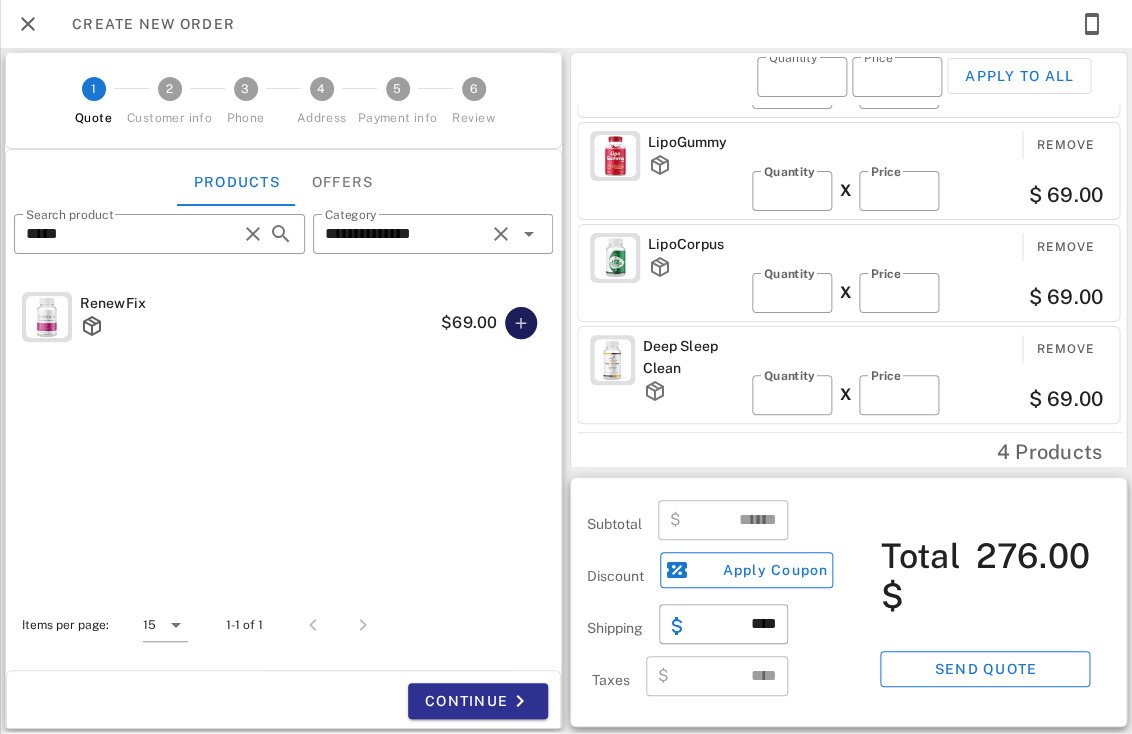 click at bounding box center (521, 323) 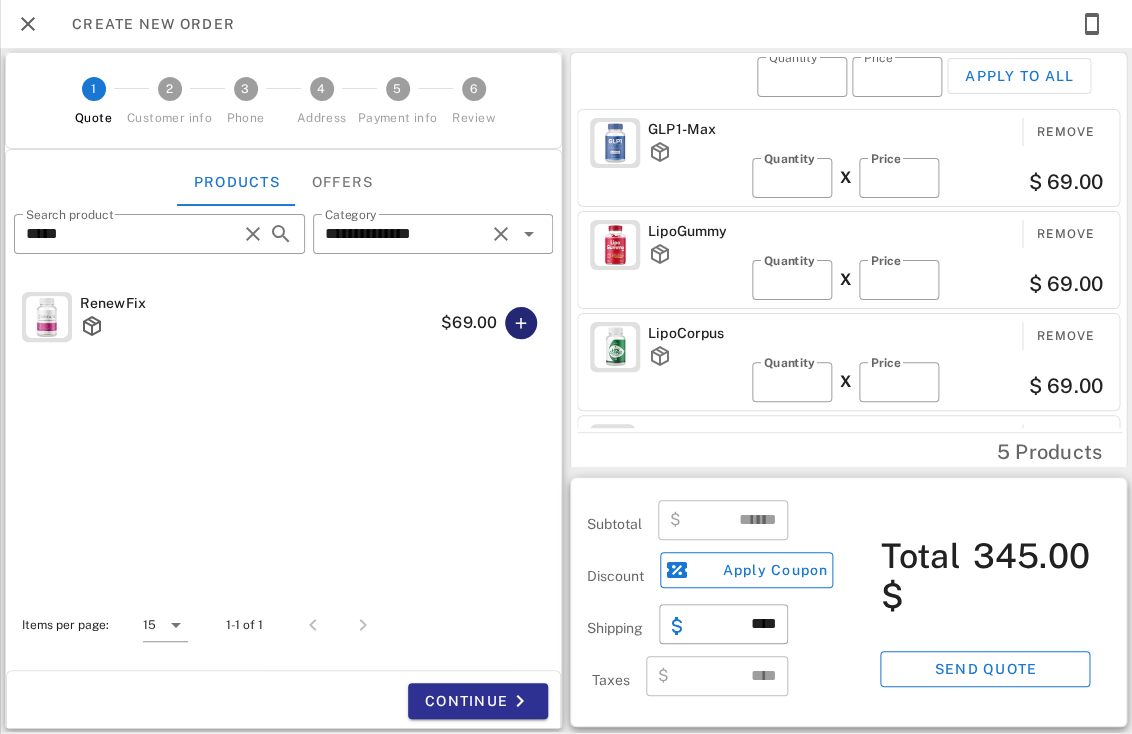 scroll, scrollTop: 0, scrollLeft: 0, axis: both 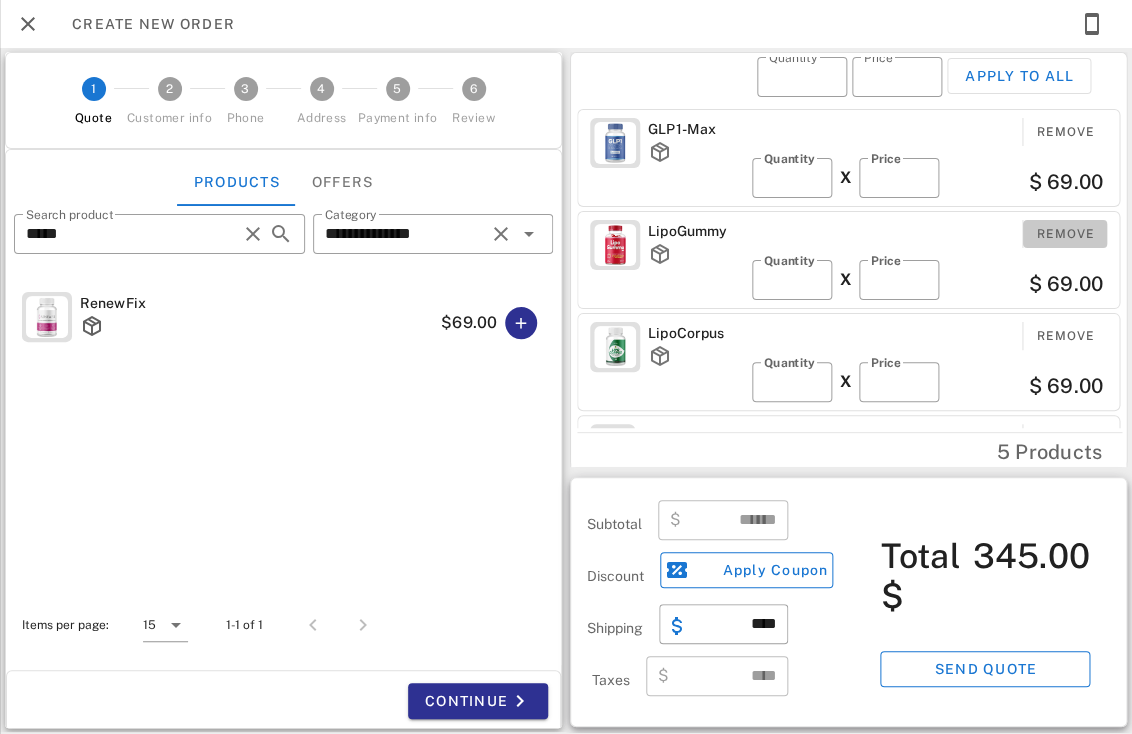 click on "Remove" at bounding box center (1065, 234) 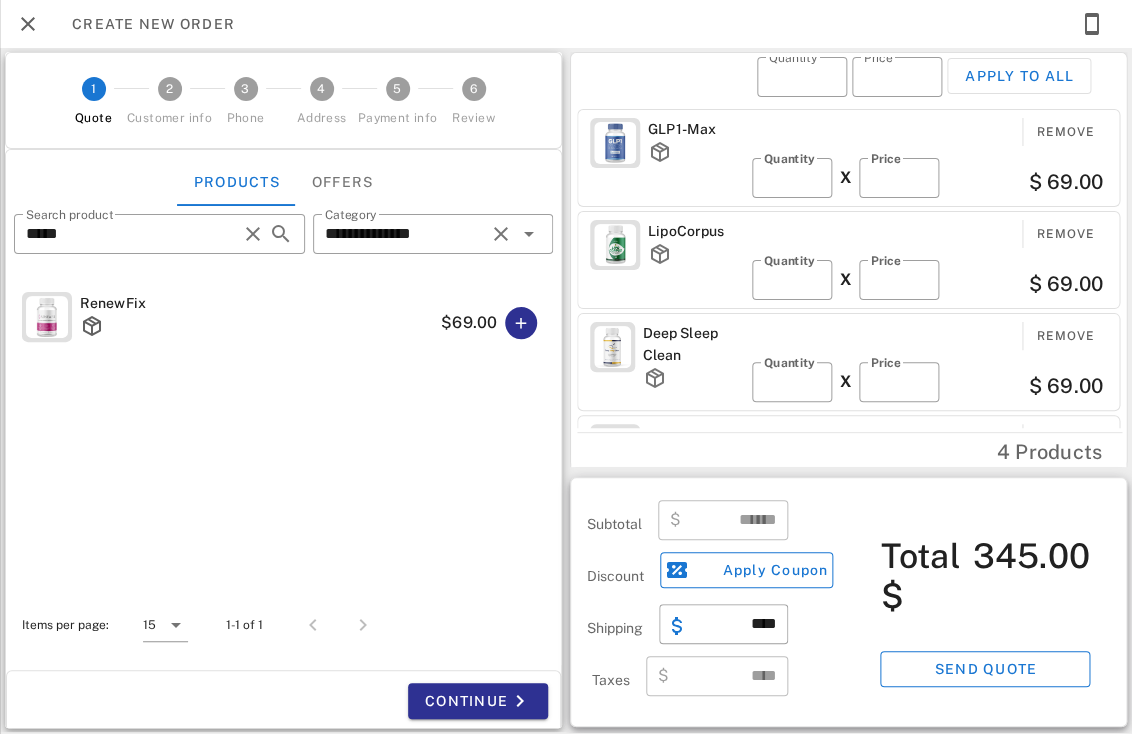 type on "******" 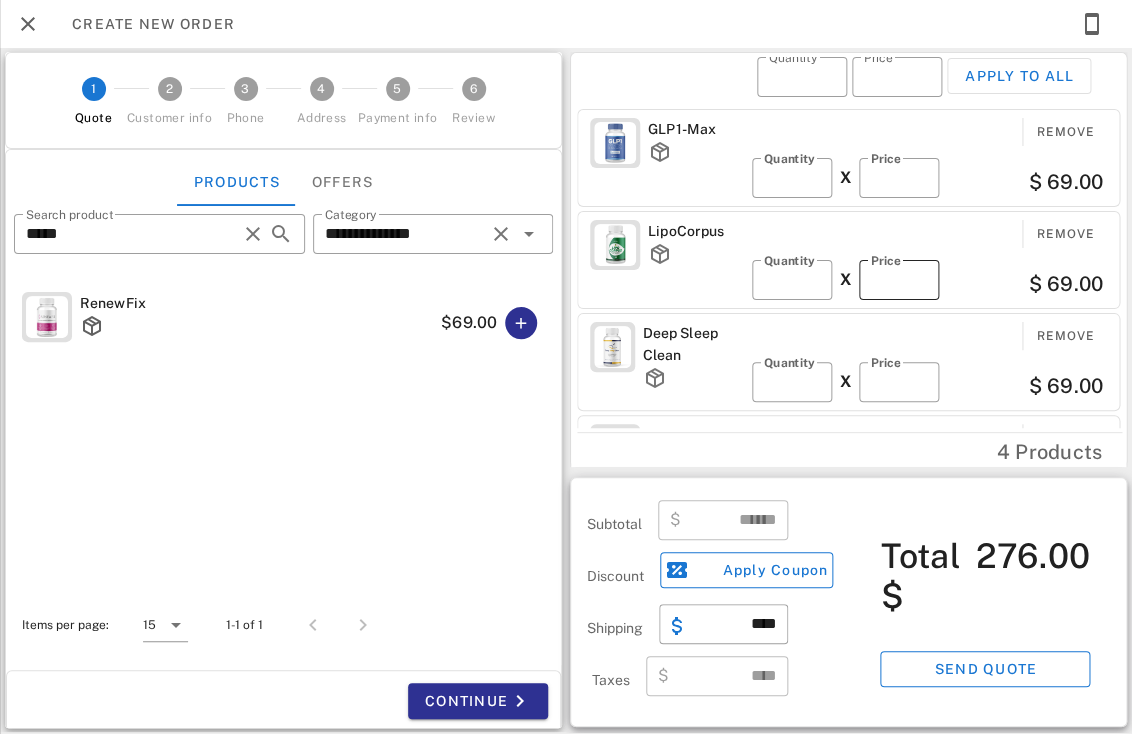 scroll, scrollTop: 90, scrollLeft: 0, axis: vertical 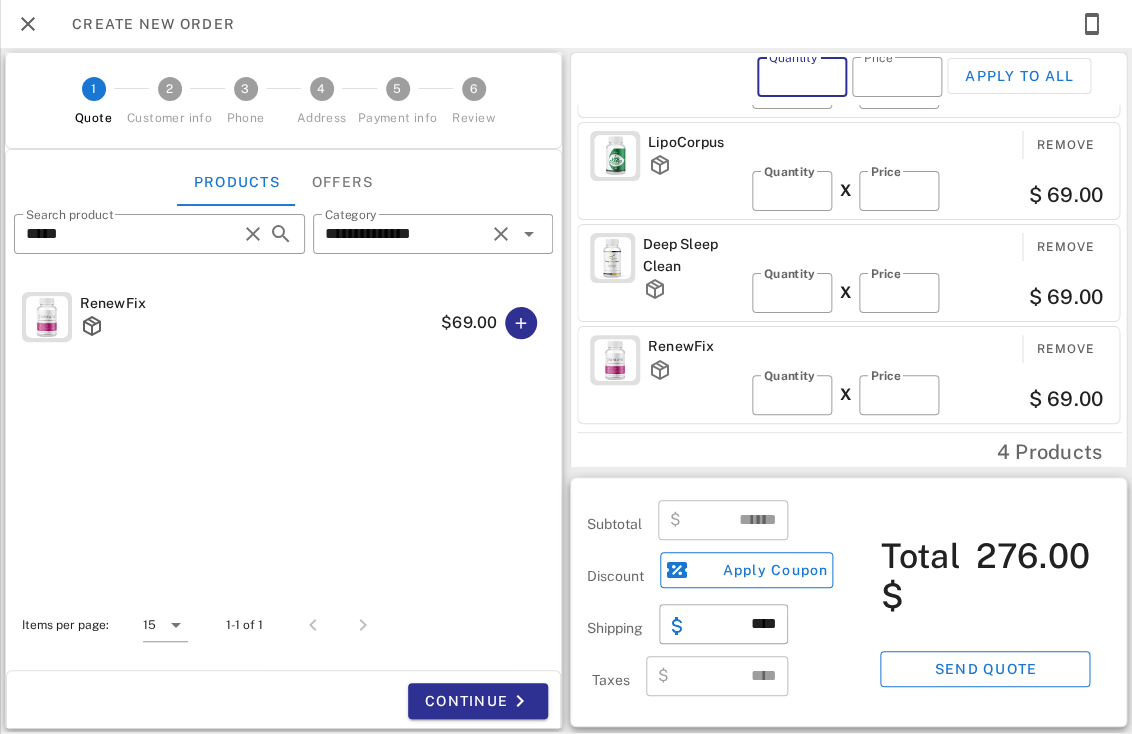 click on "*" at bounding box center [802, 77] 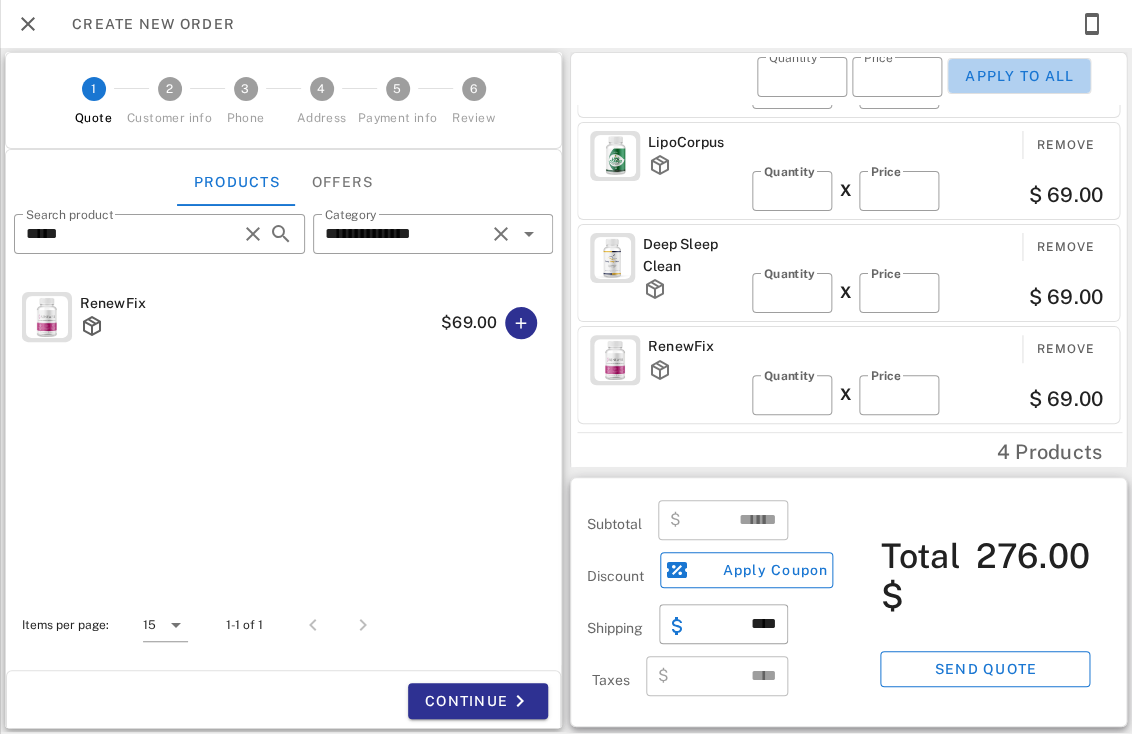 click on "Apply to all" at bounding box center [1019, 76] 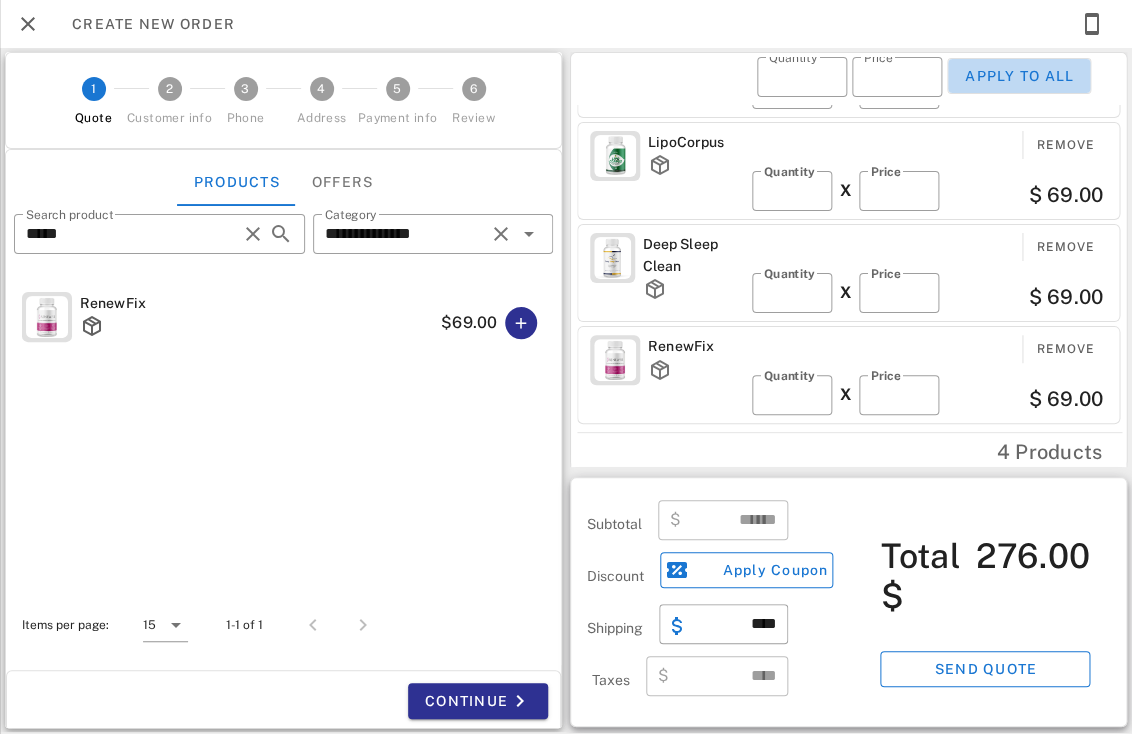 type on "*" 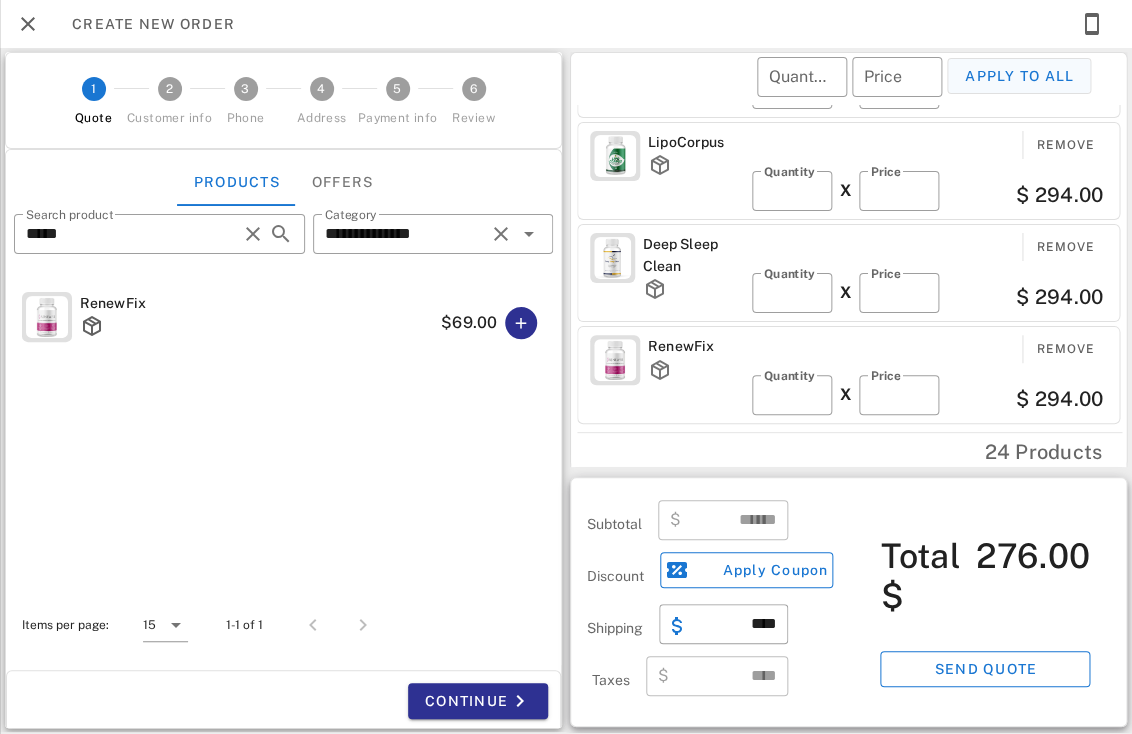 type on "*******" 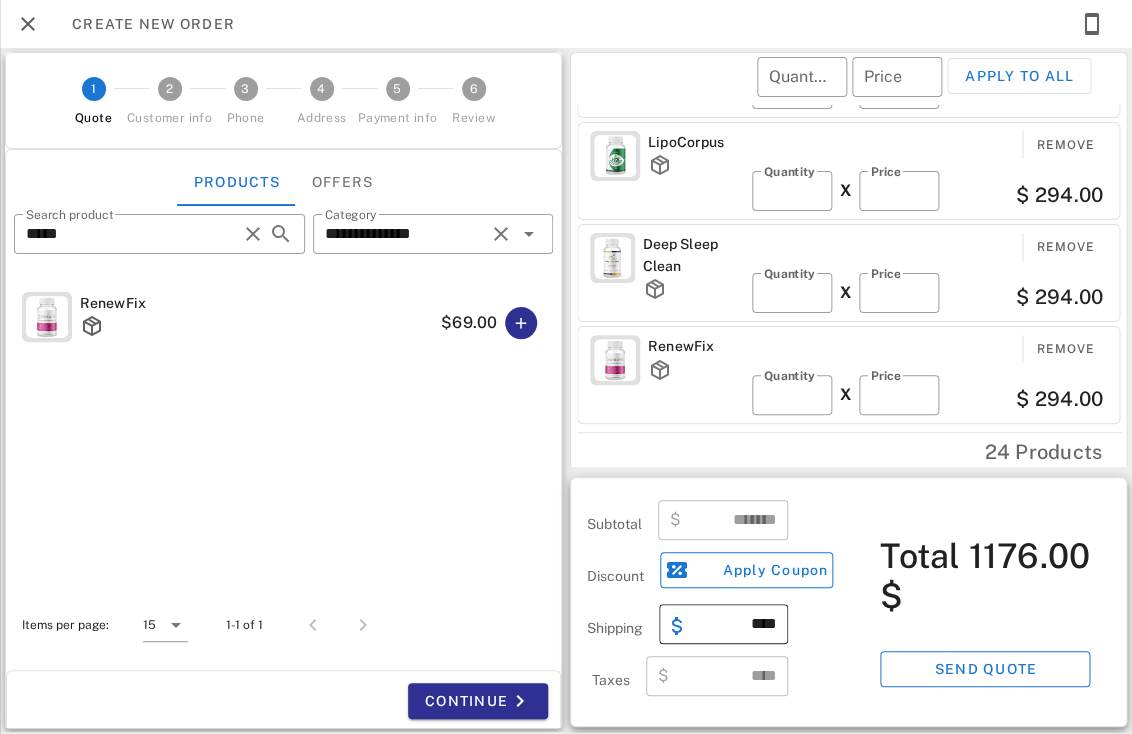 click on "****" at bounding box center (735, 624) 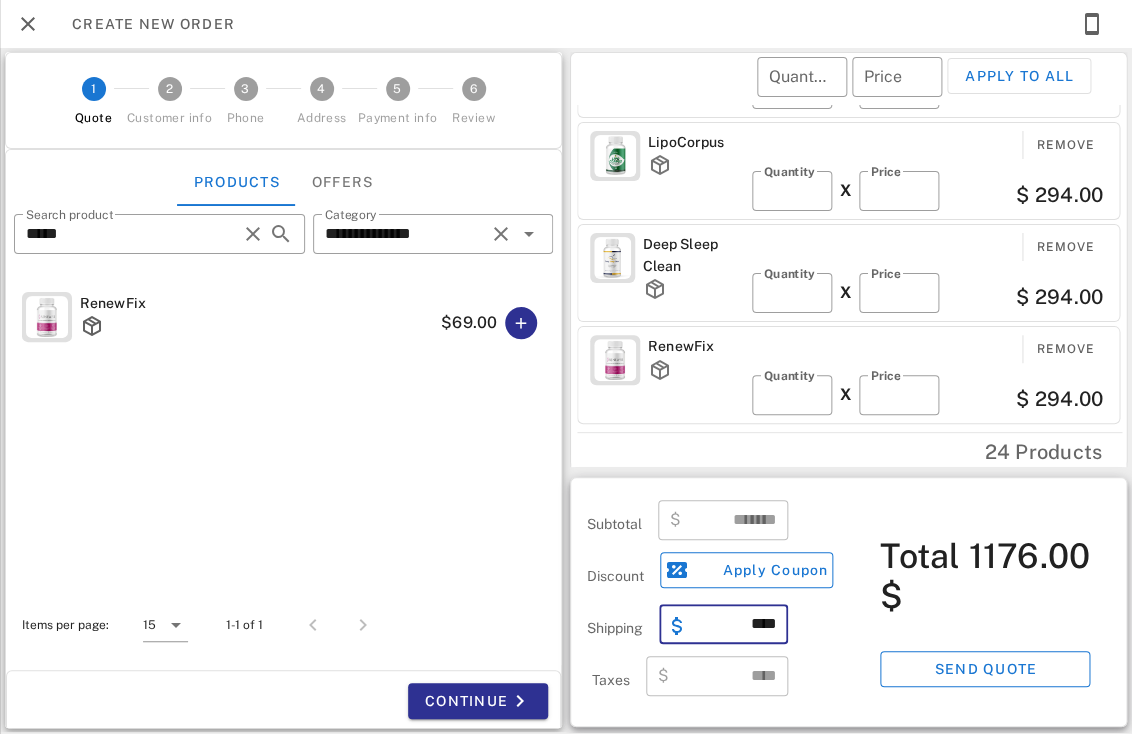 click on "****" at bounding box center [735, 624] 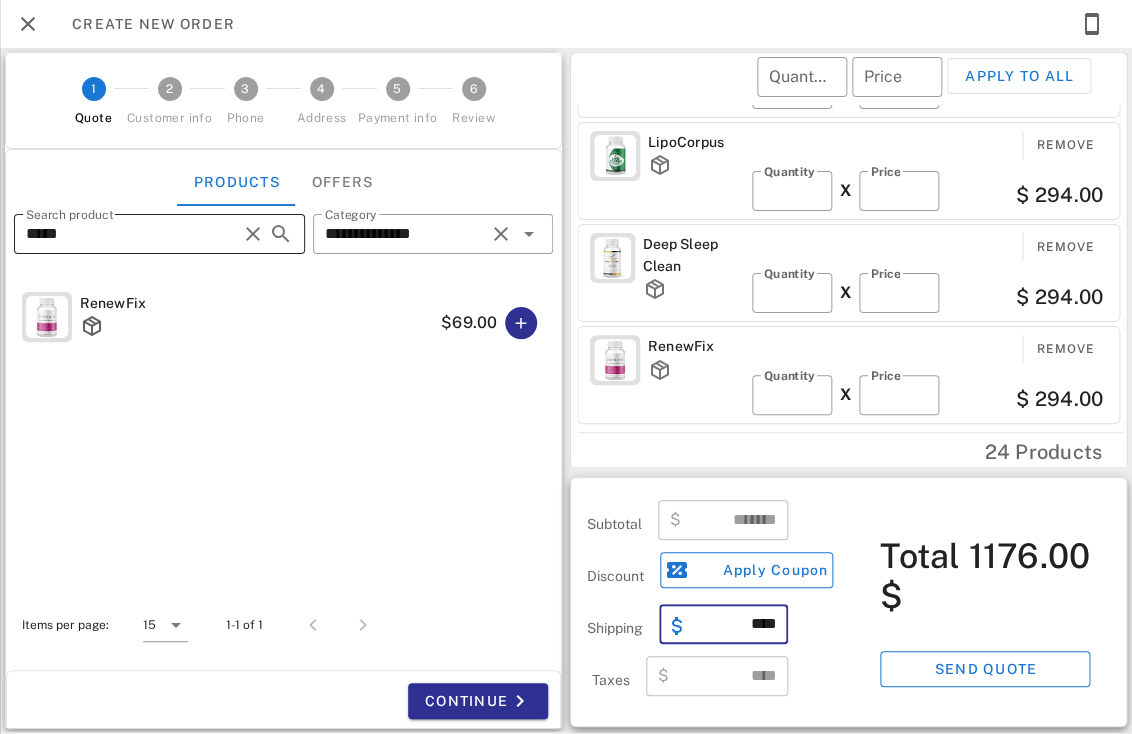 click at bounding box center [253, 234] 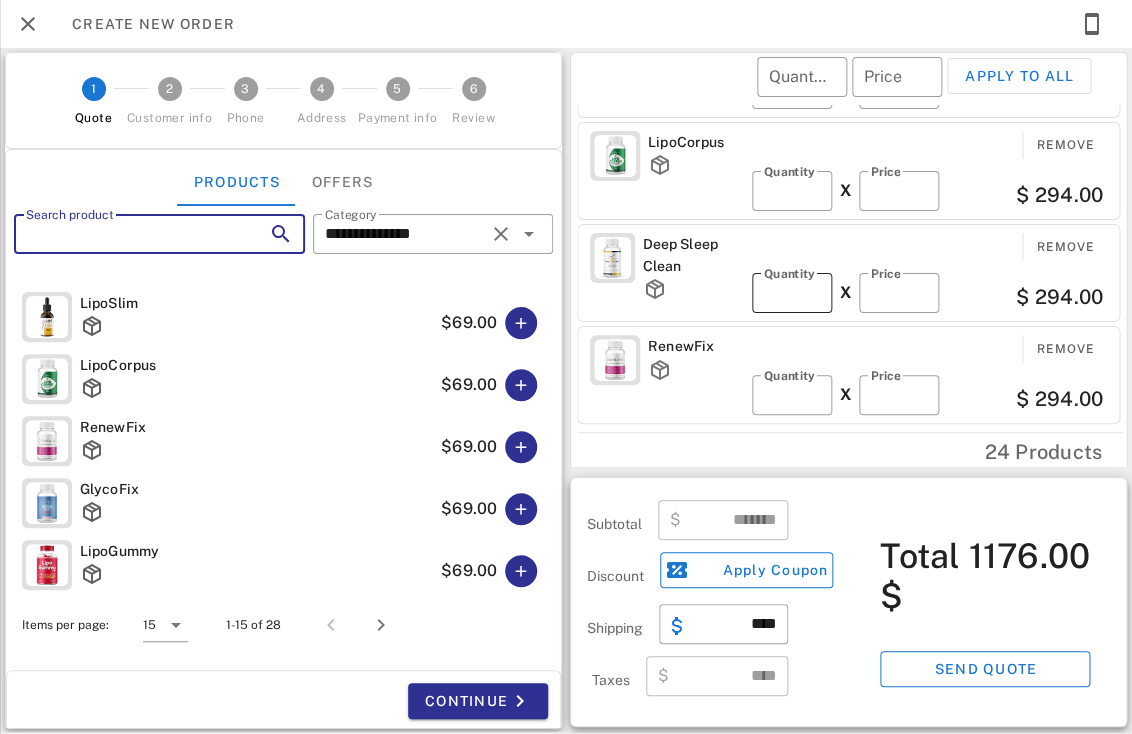 scroll, scrollTop: 314, scrollLeft: 0, axis: vertical 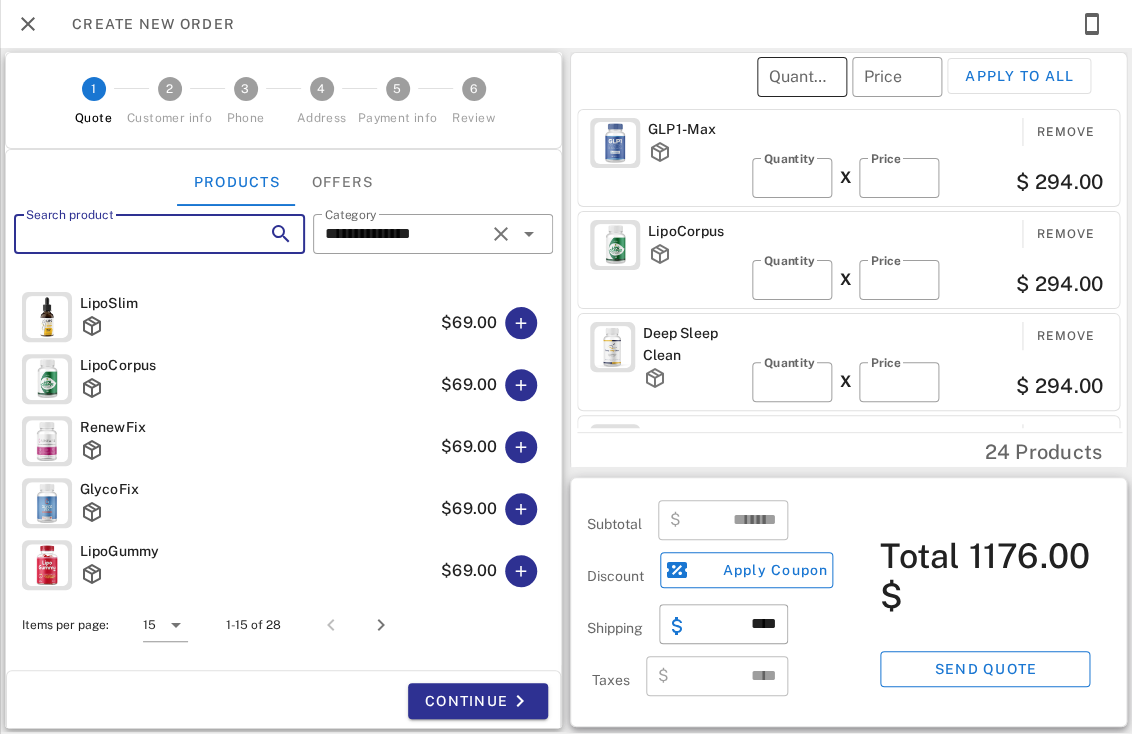 click on "Quantity" at bounding box center (802, 77) 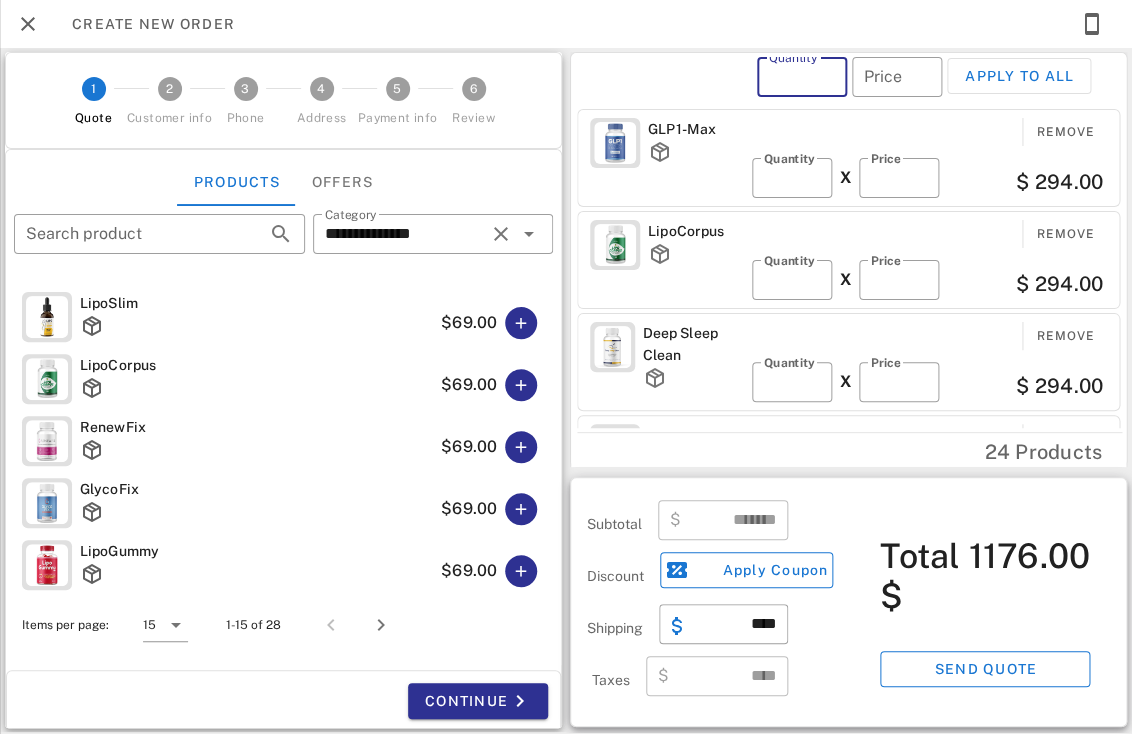 type on "*" 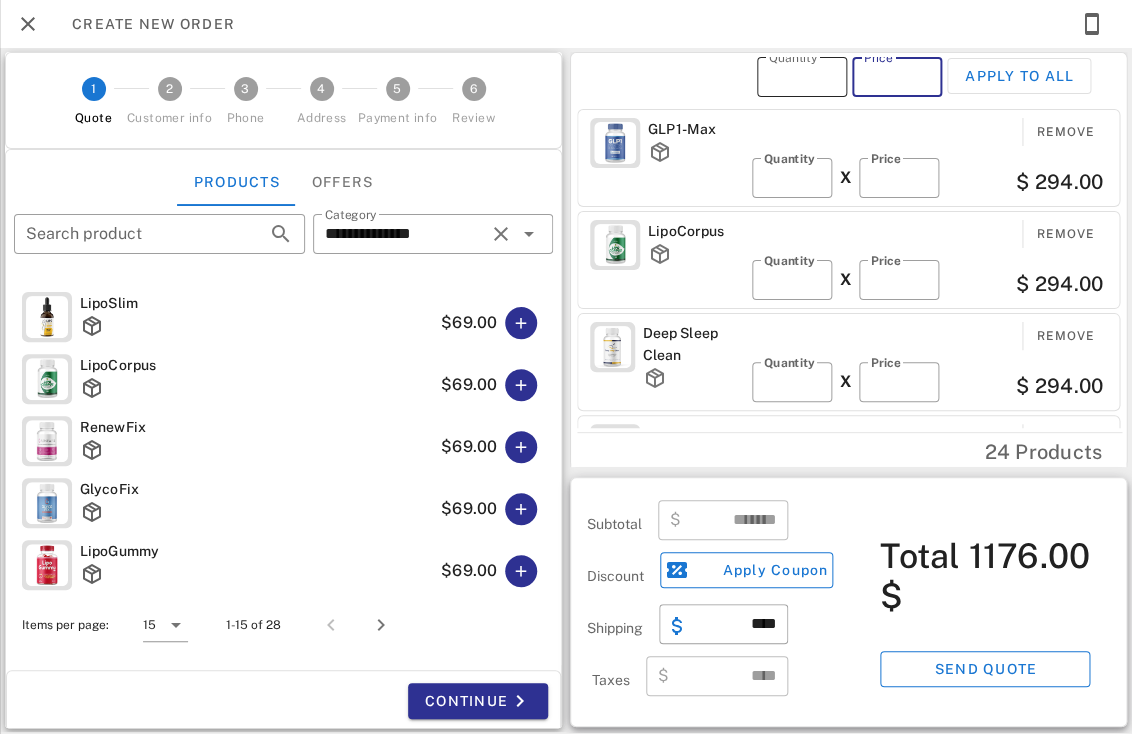type on "**" 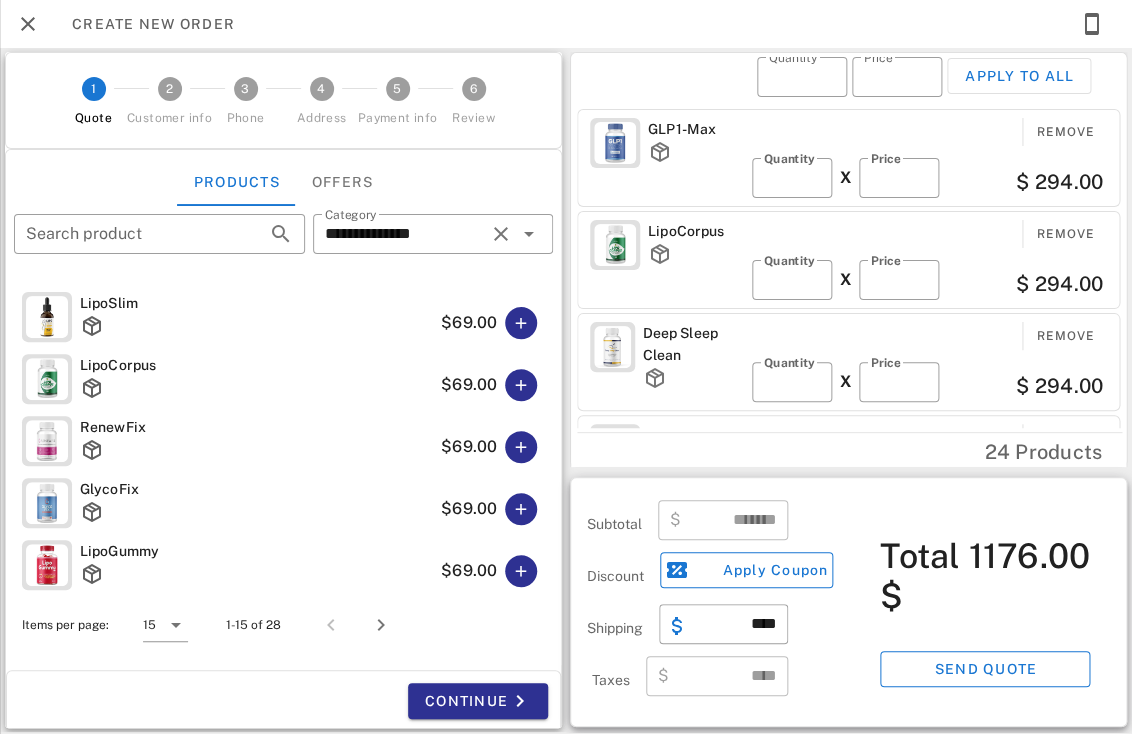 click on "​ Quantity * ​ Price ** Apply to all" at bounding box center (851, 90) 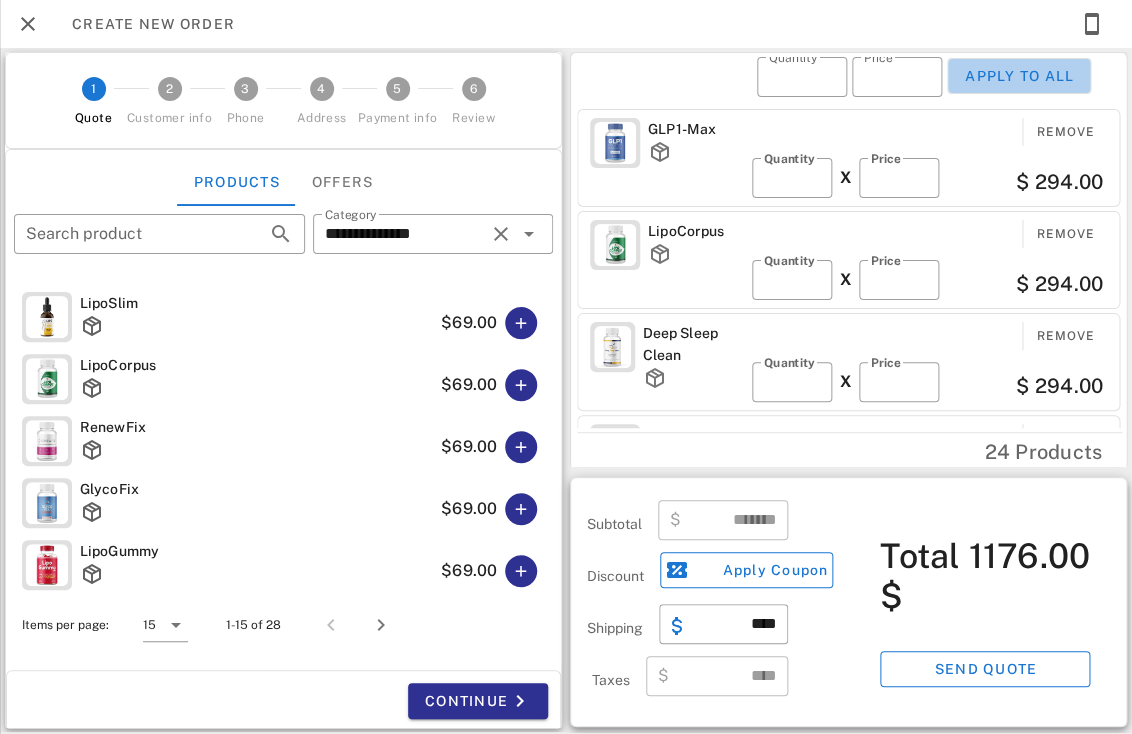 click on "Apply to all" at bounding box center [1019, 76] 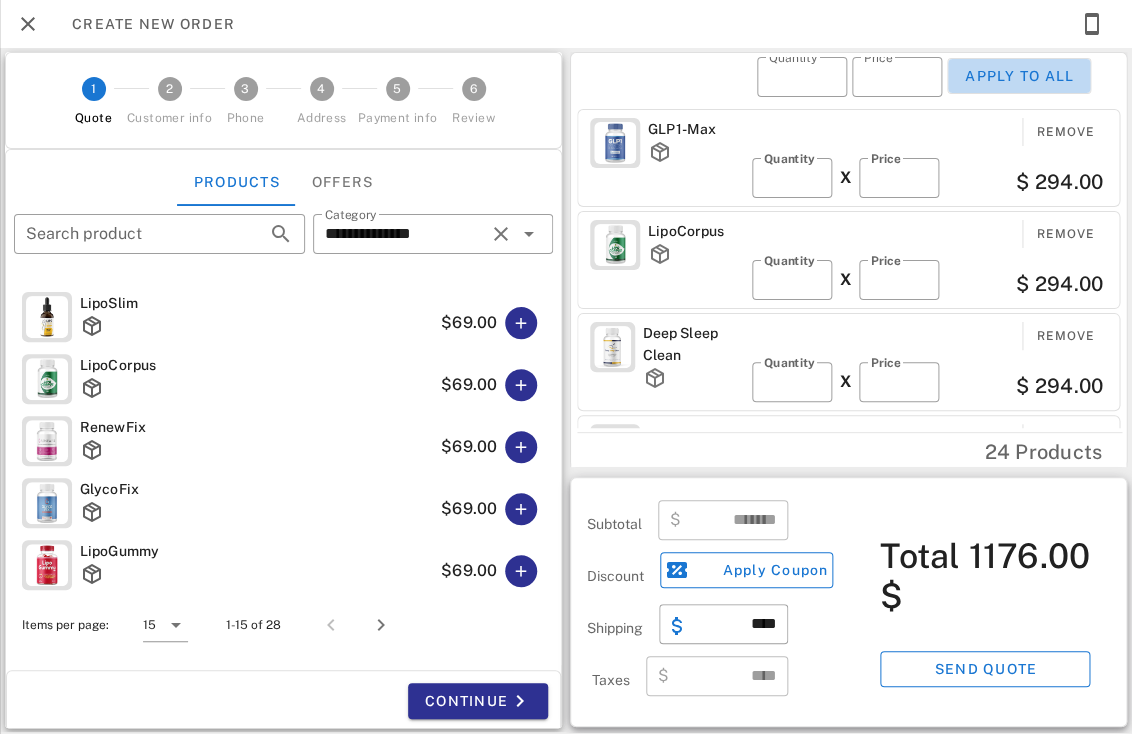 type on "*" 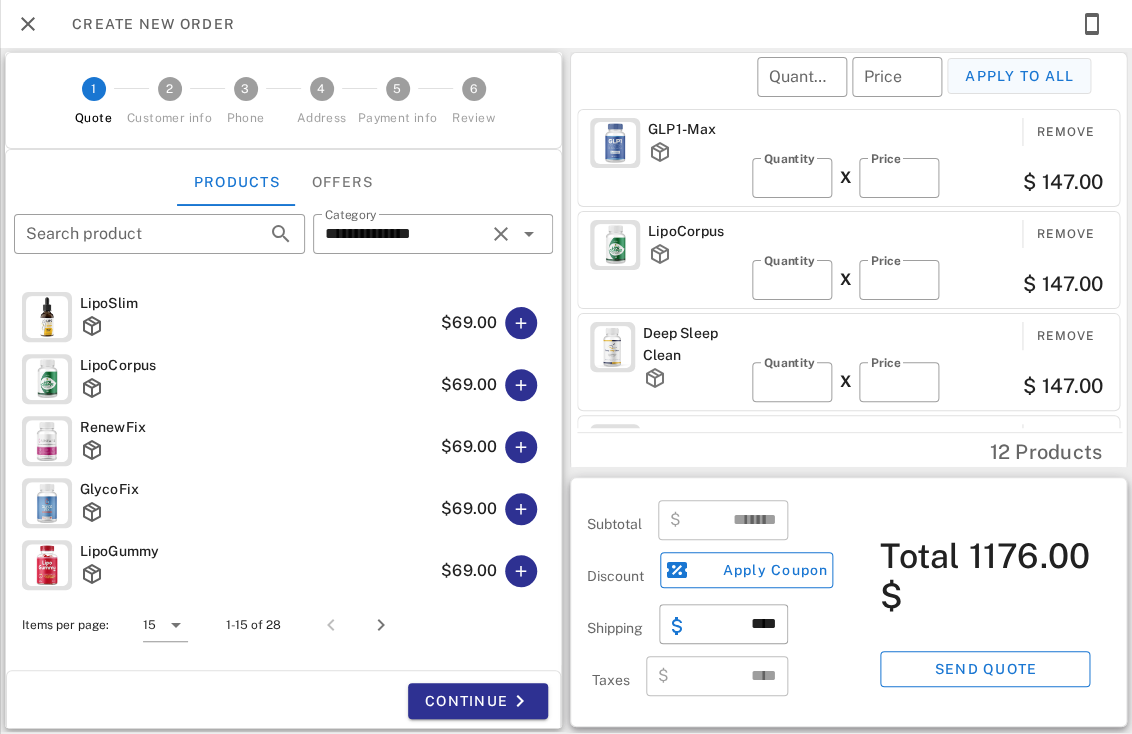 type on "******" 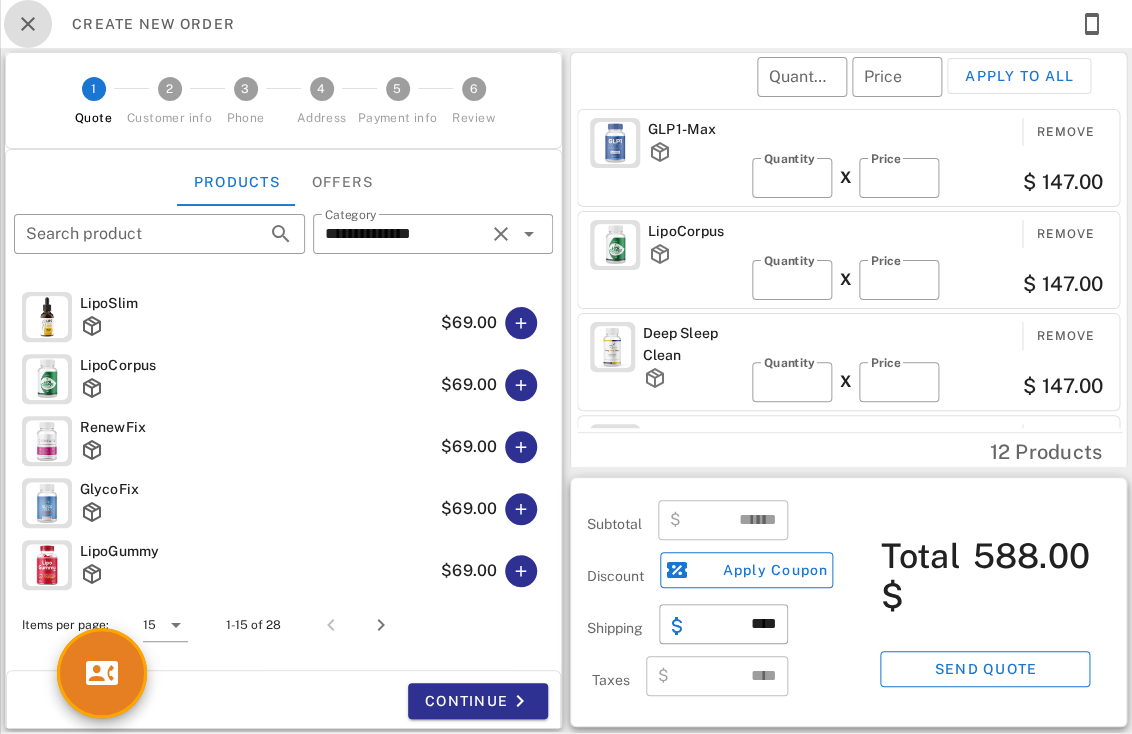 click at bounding box center (28, 24) 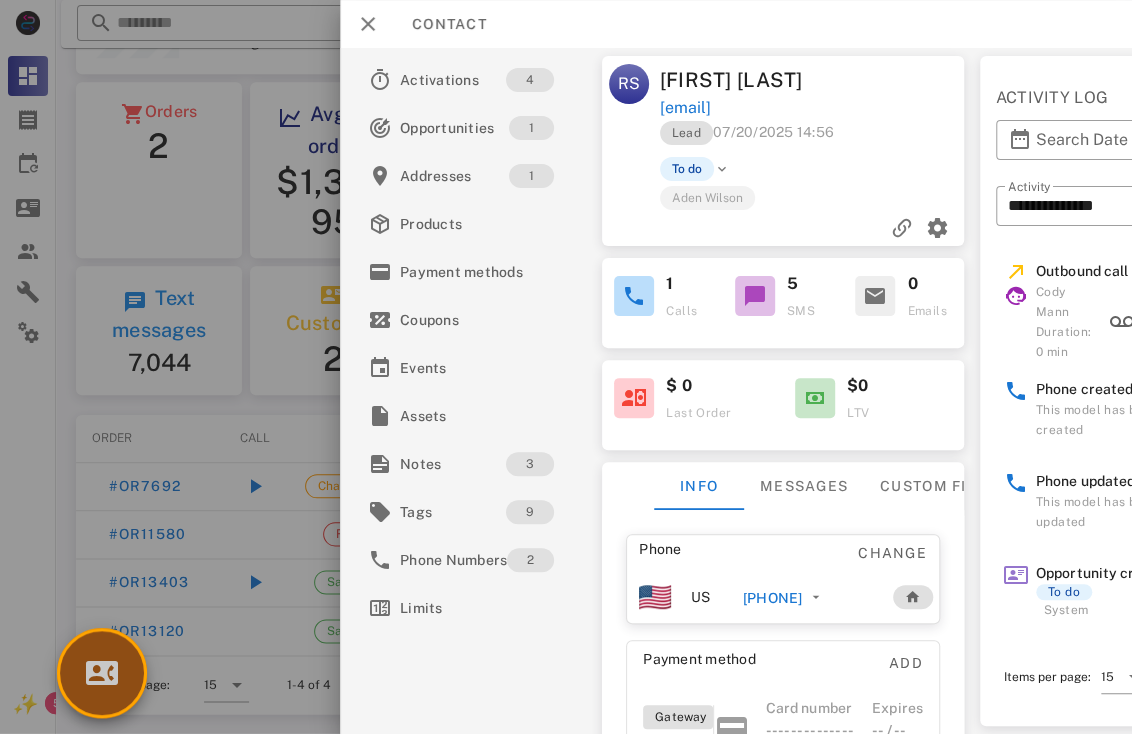 click at bounding box center (102, 673) 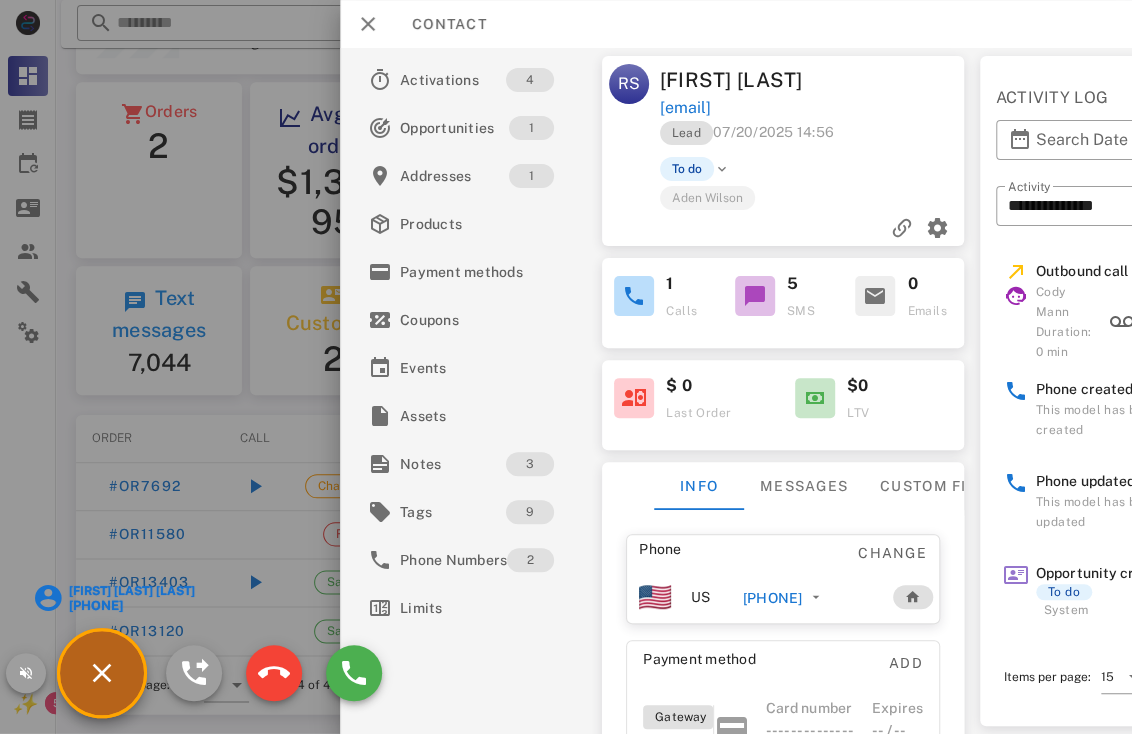 click on "Marta Vidal Tippin" at bounding box center [131, 591] 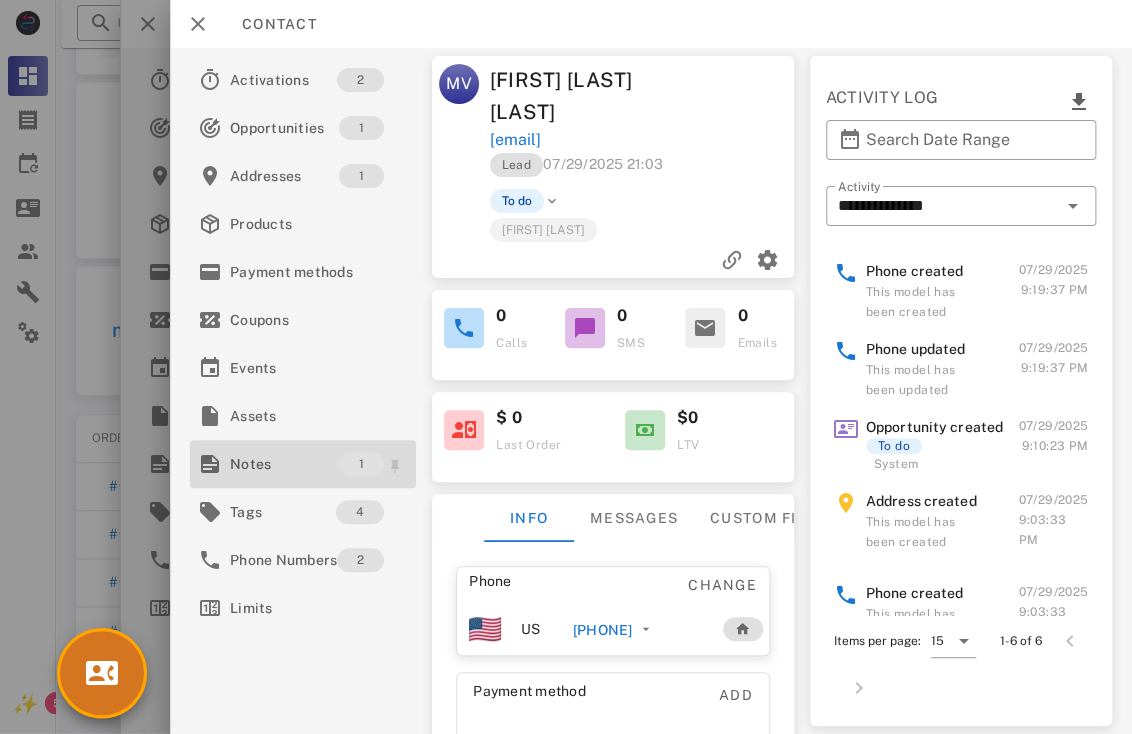 click on "Notes" at bounding box center (284, 464) 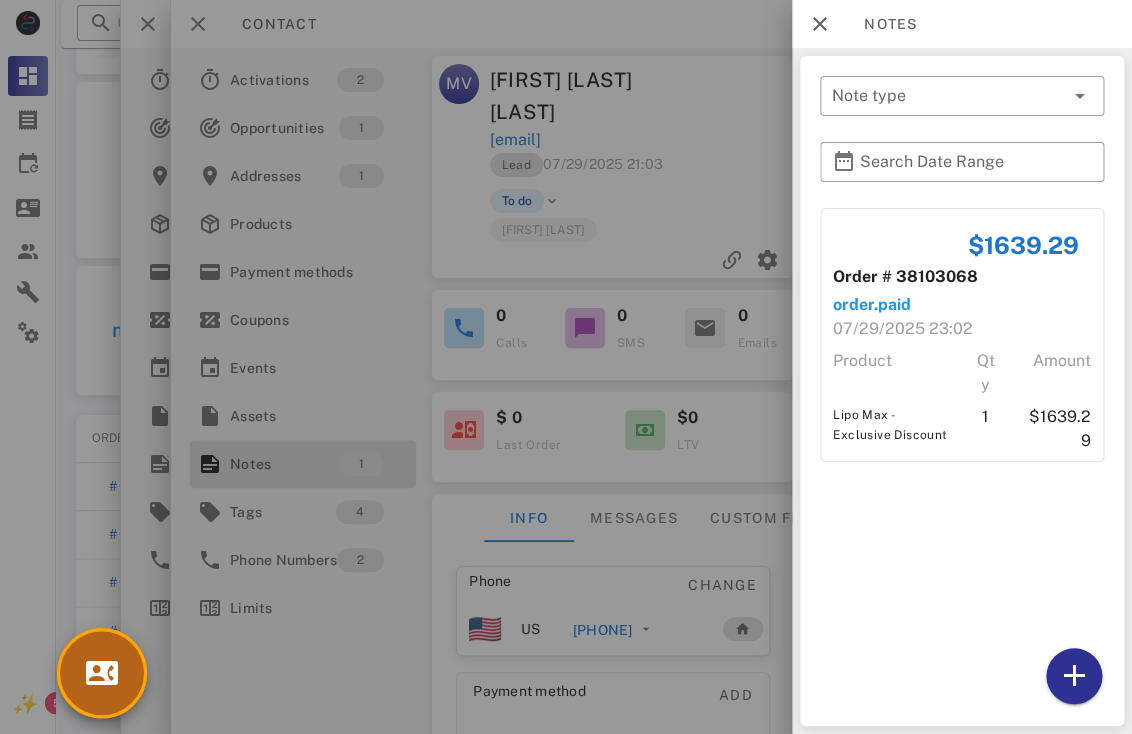 click at bounding box center (102, 673) 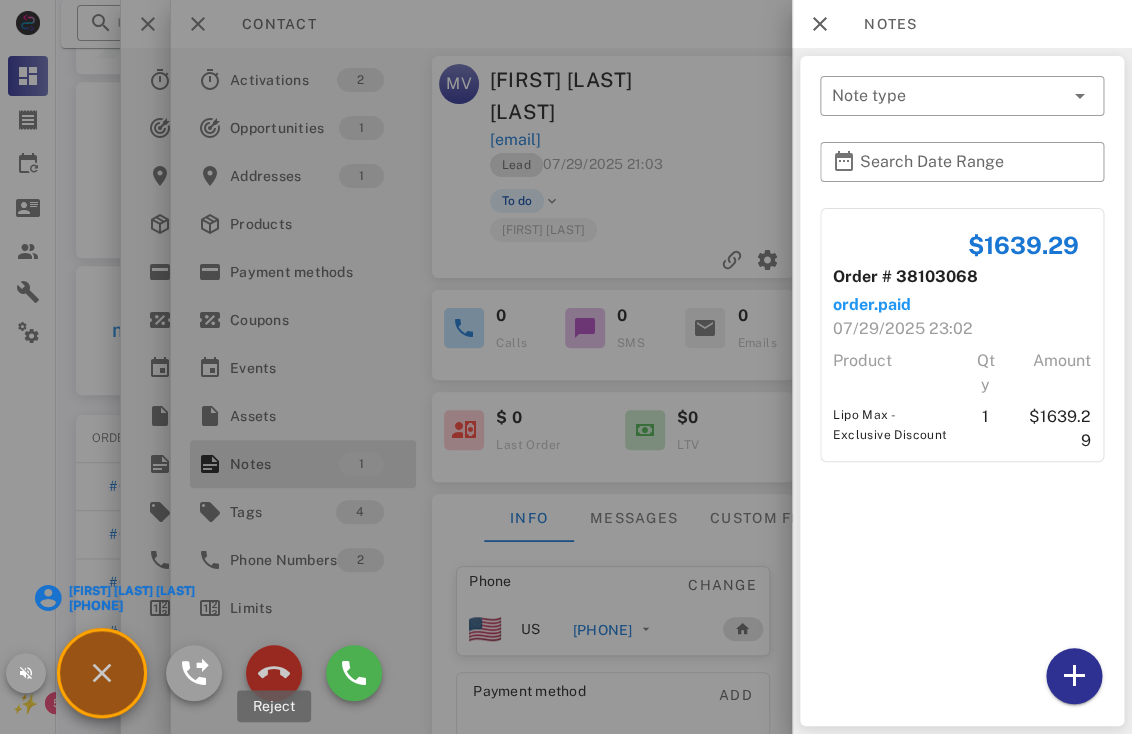 click at bounding box center [274, 673] 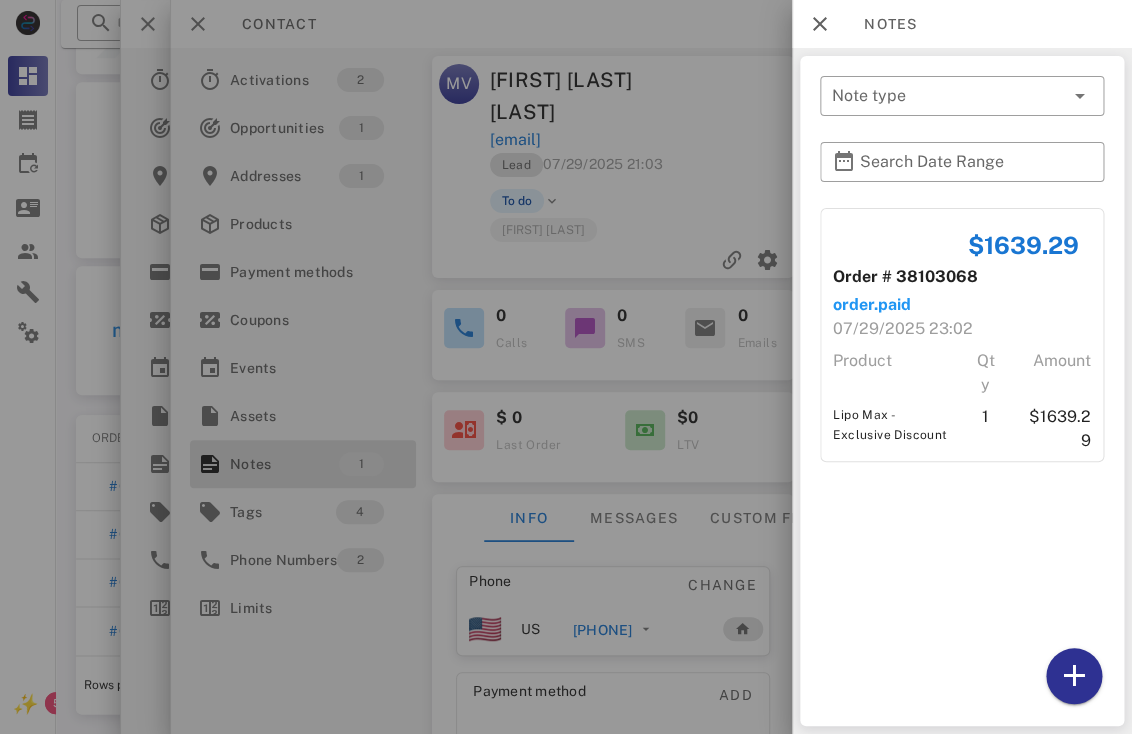 click at bounding box center [566, 367] 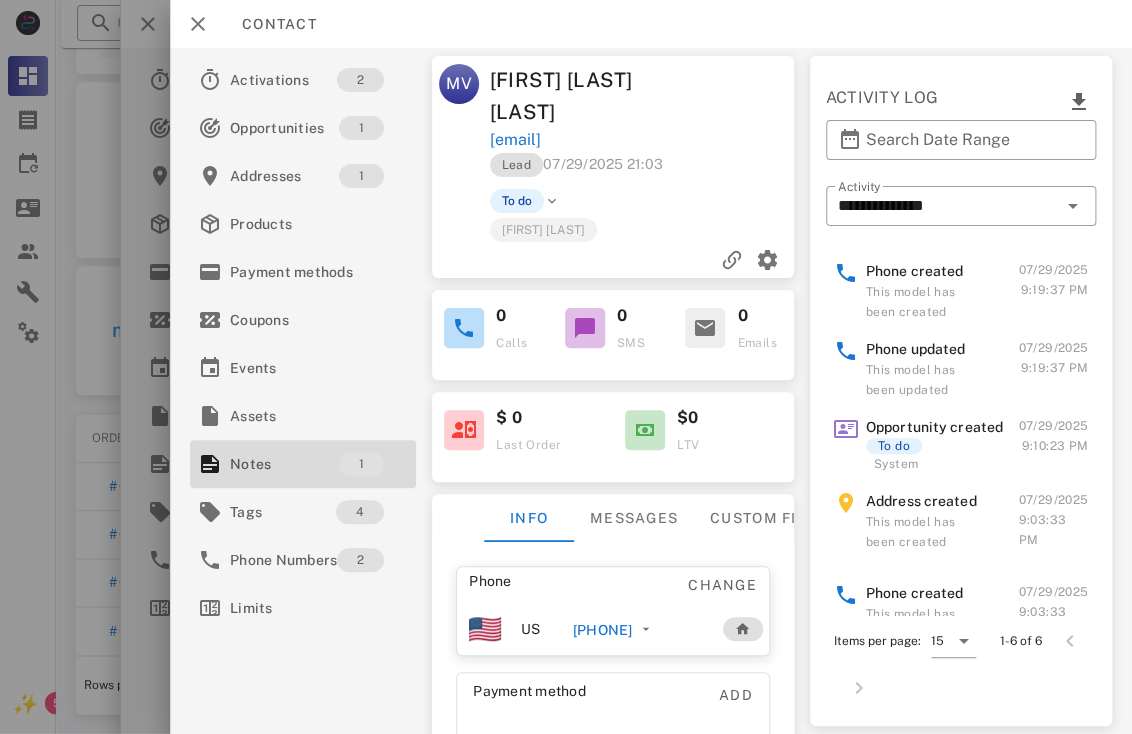 scroll, scrollTop: 228, scrollLeft: 0, axis: vertical 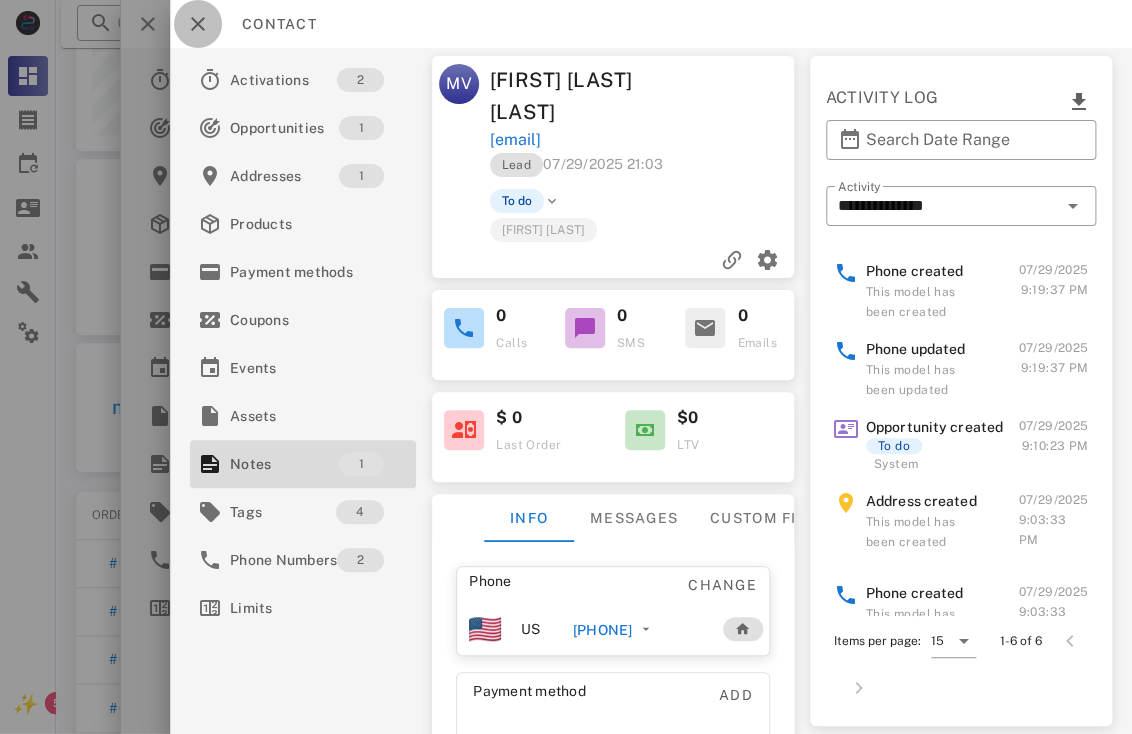click at bounding box center (198, 24) 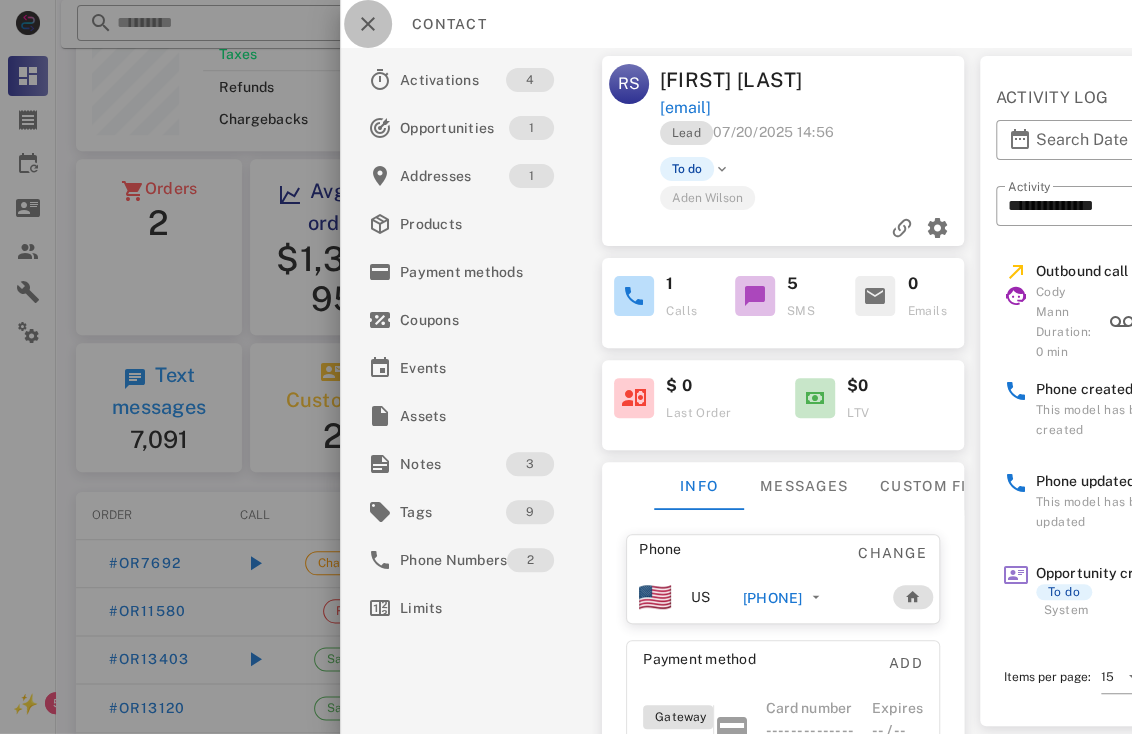 click at bounding box center (368, 24) 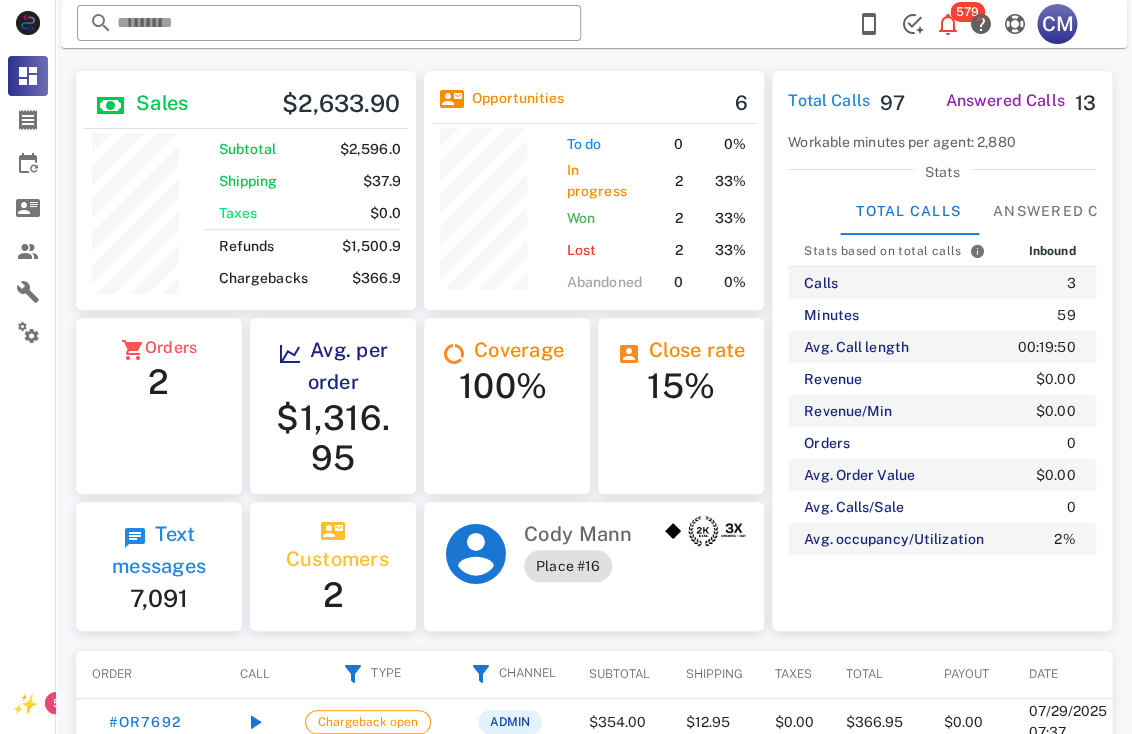 scroll, scrollTop: 0, scrollLeft: 0, axis: both 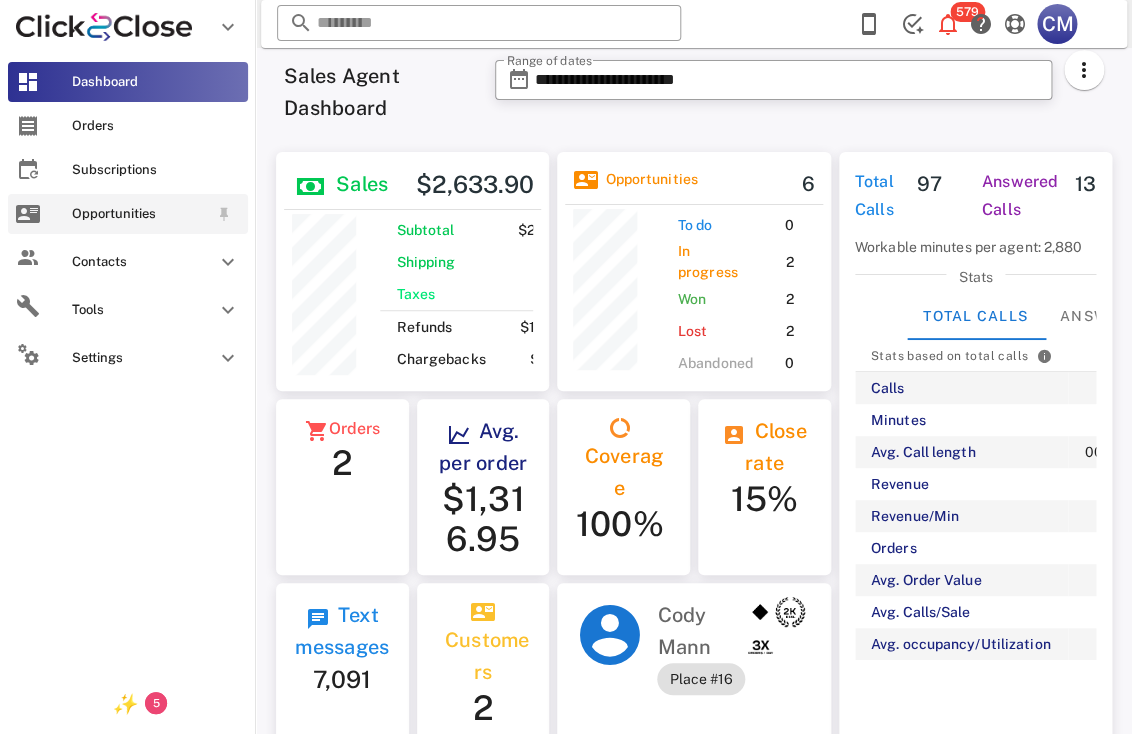 click on "Opportunities" at bounding box center (140, 214) 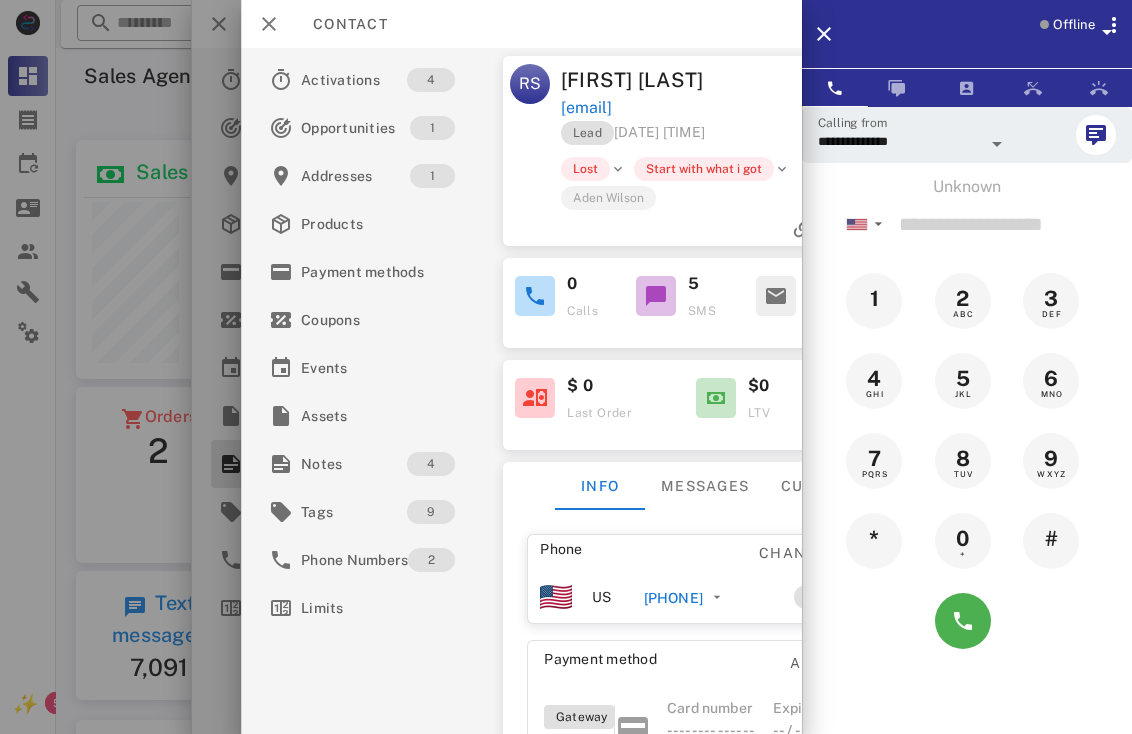 scroll, scrollTop: 0, scrollLeft: 0, axis: both 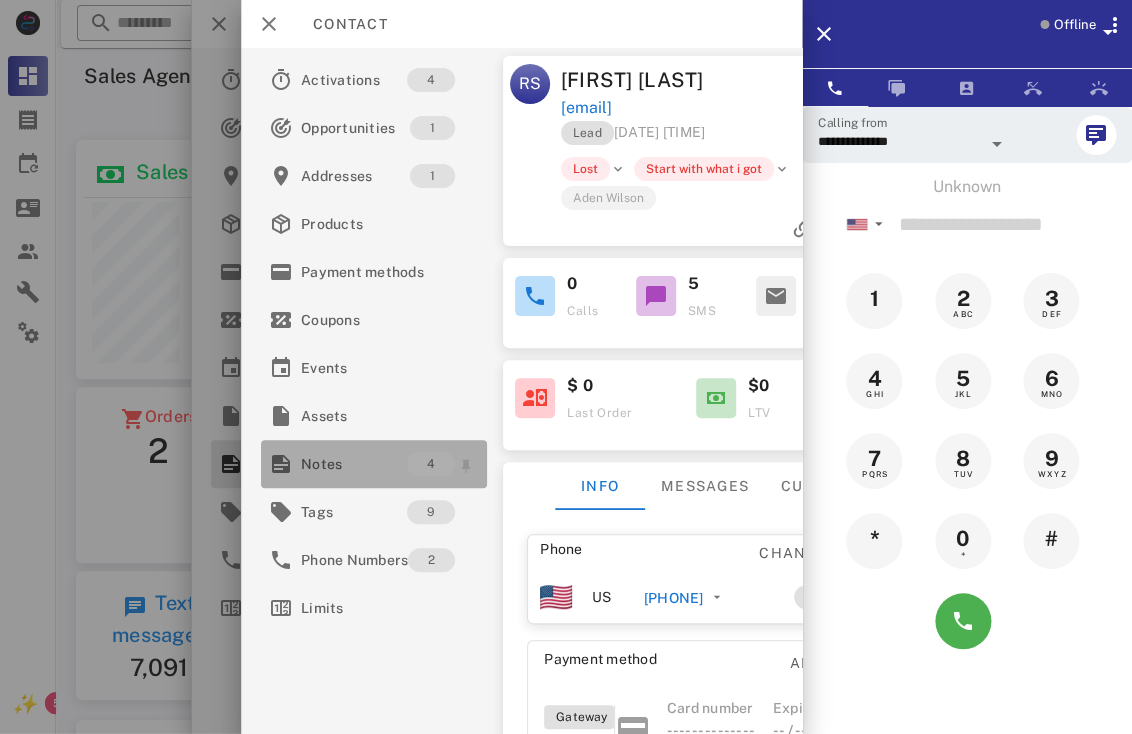 click on "Notes" at bounding box center [354, 464] 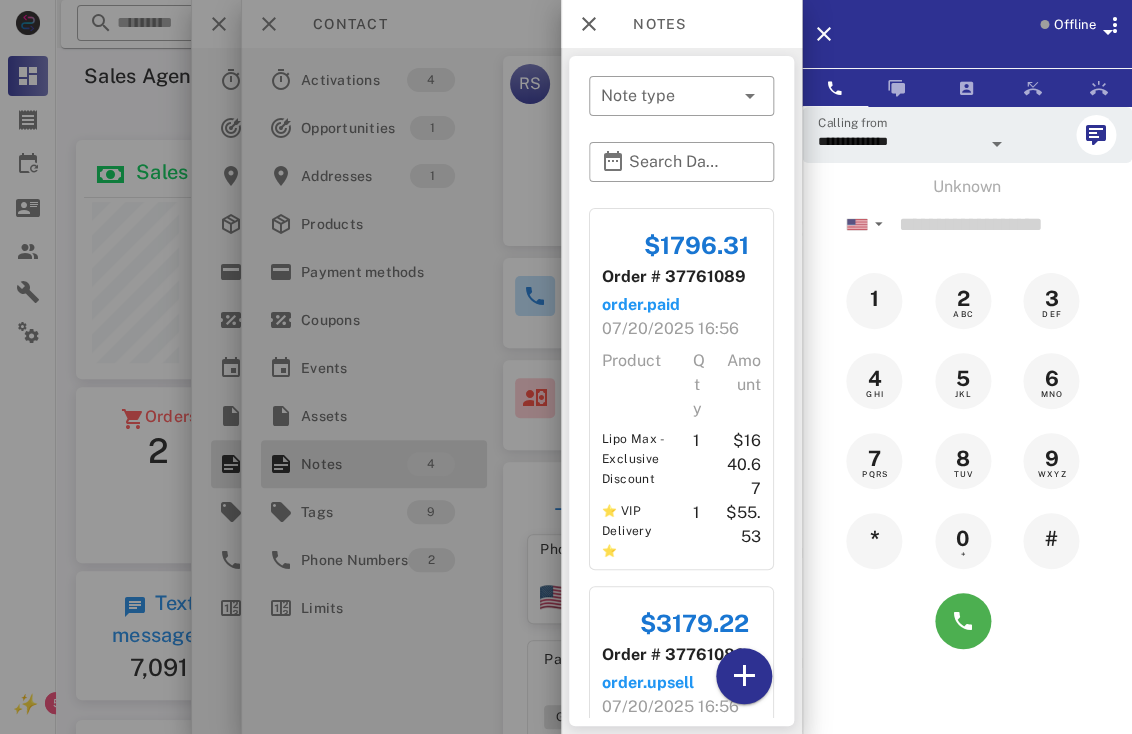 scroll, scrollTop: 743, scrollLeft: 0, axis: vertical 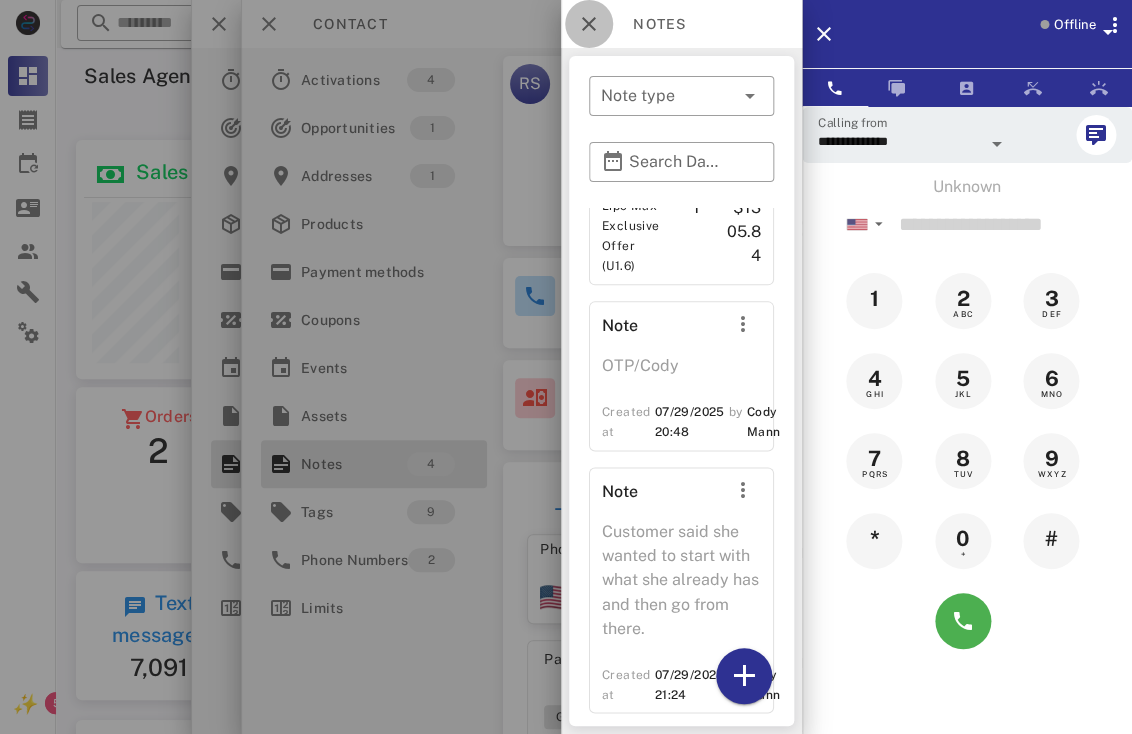 click at bounding box center [589, 24] 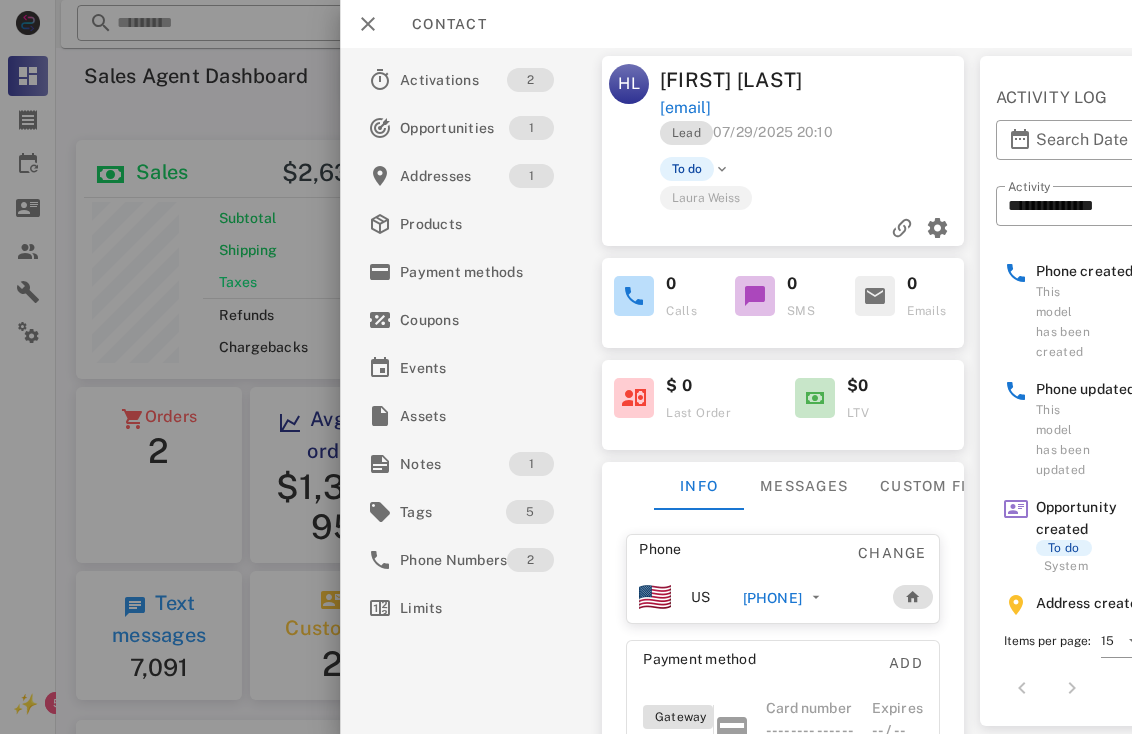 scroll, scrollTop: 0, scrollLeft: 0, axis: both 